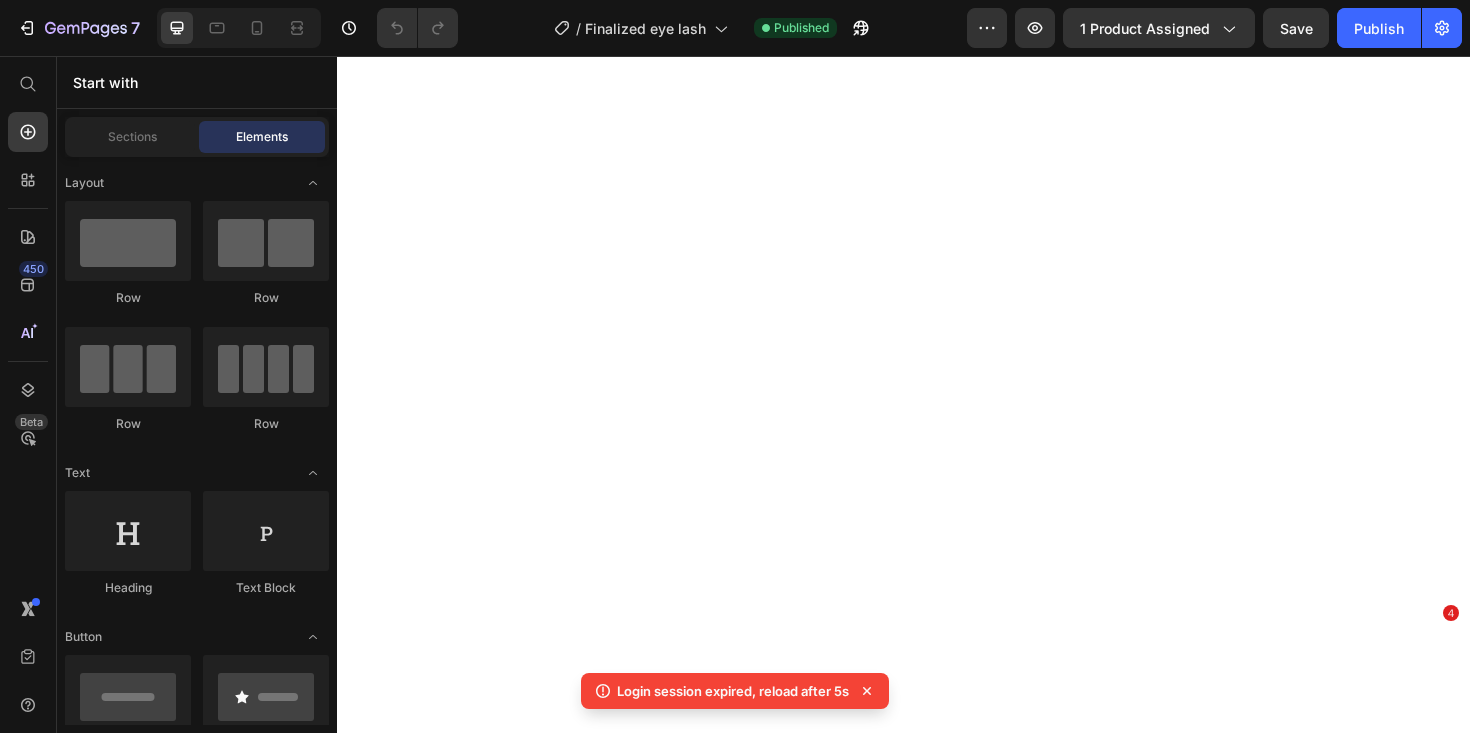 scroll, scrollTop: 0, scrollLeft: 0, axis: both 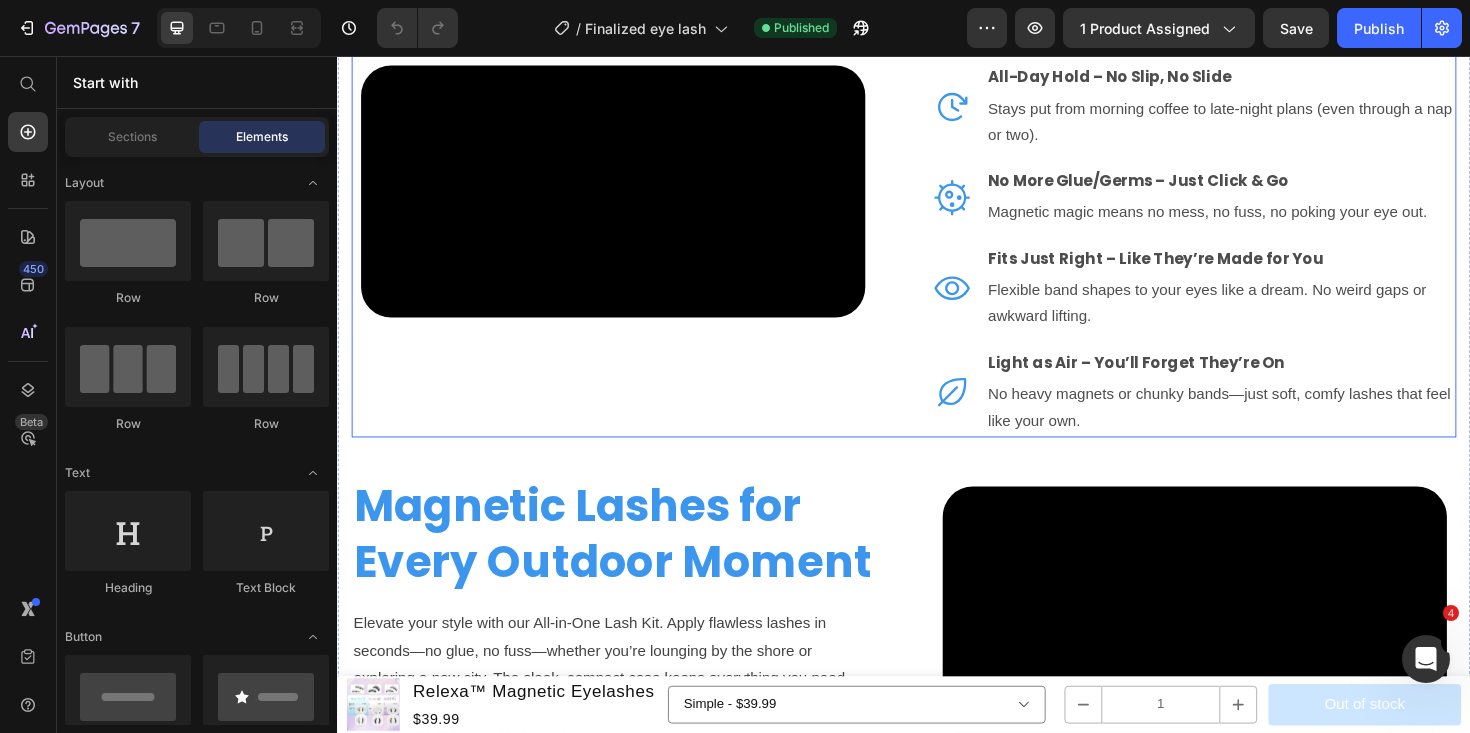 click on "Video Effortless Beauty, Built for Everyday Comfort Heading
Icon All-Day Hold – No Slip, No Slide Text Block Stays put from morning coffee to late-night plans (even through a nap or two). Text Block
Icon No More Glue/Germs – Just Click & Go Text Block Magnetic magic means no mess, no fuss, no poking your eye out. Text Block
Icon Fits Just Right – Like They’re Made for You Text Flexible band shapes to your eyes like a dream. No weird gaps or awkward lifting. Text Block
Icon Light as Air – You’ll Forget They’re On Text No heavy magnets or chunky bands—just soft, comfy lashes that feel like your own. Text Block Advanced List Row" at bounding box center [937, 199] 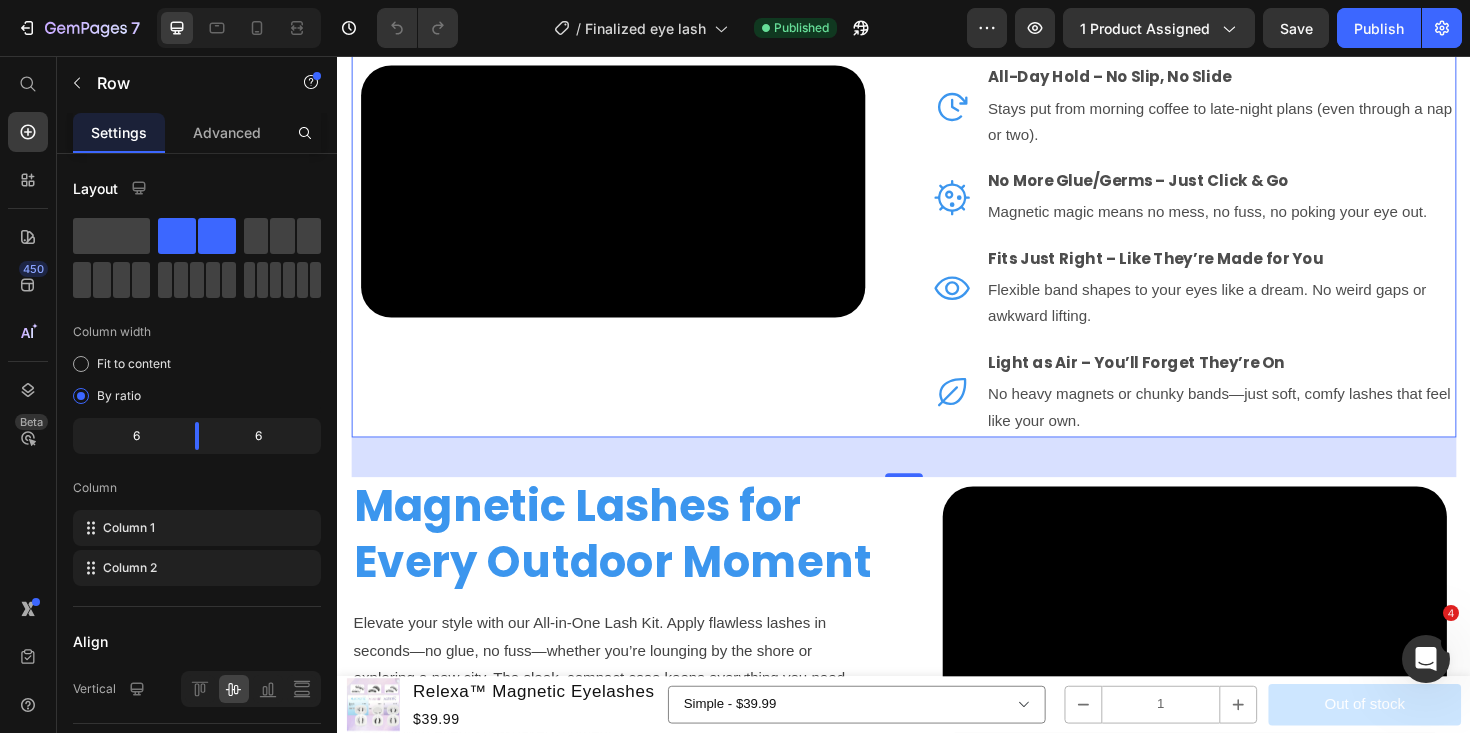 click on "Video Effortless Beauty, Built for Everyday Comfort Heading
Icon All-Day Hold – No Slip, No Slide Text Block Stays put from morning coffee to late-night plans (even through a nap or two). Text Block
Icon No More Glue/Germs – Just Click & Go Text Block Magnetic magic means no mess, no fuss, no poking your eye out. Text Block
Icon Fits Just Right – Like They’re Made for You Text Flexible band shapes to your eyes like a dream. No weird gaps or awkward lifting. Text Block
Icon Light as Air – You’ll Forget They’re On Text No heavy magnets or chunky bands—just soft, comfy lashes that feel like your own. Text Block Advanced List Row   42" at bounding box center (937, 199) 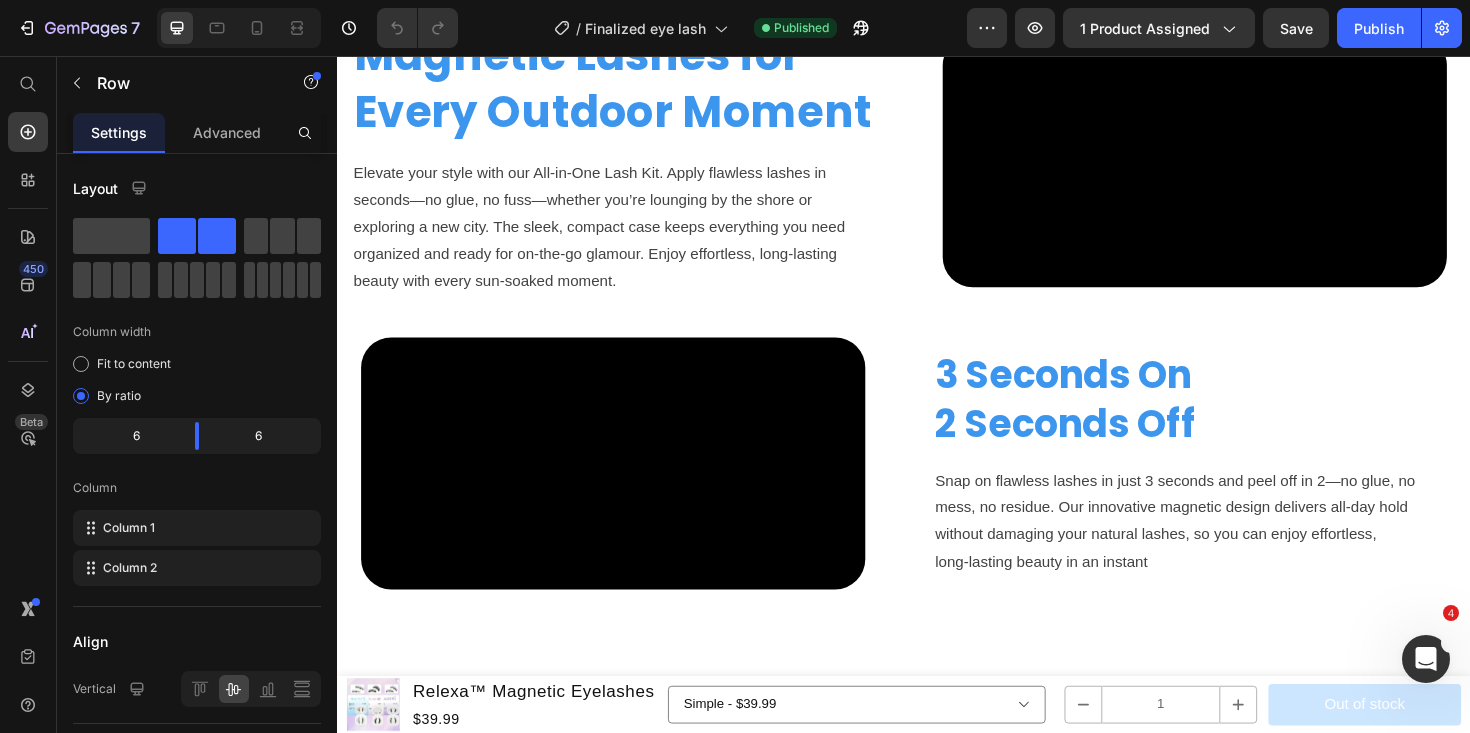 scroll, scrollTop: 2500, scrollLeft: 0, axis: vertical 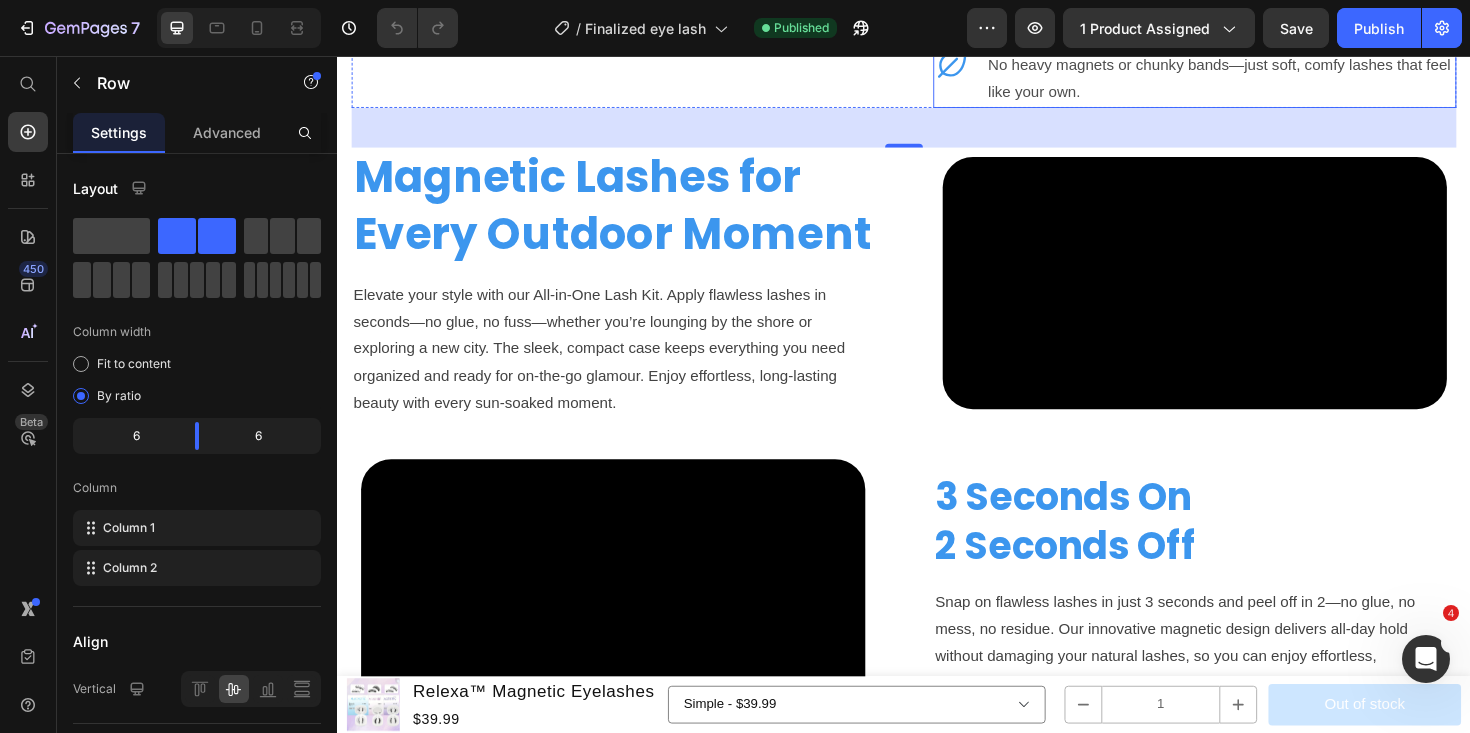 click on "Icon All-Day Hold – No Slip, No Slide Text Block Stays put from morning coffee to late-night plans (even through a nap or two). Text Block" at bounding box center [1245, -239] 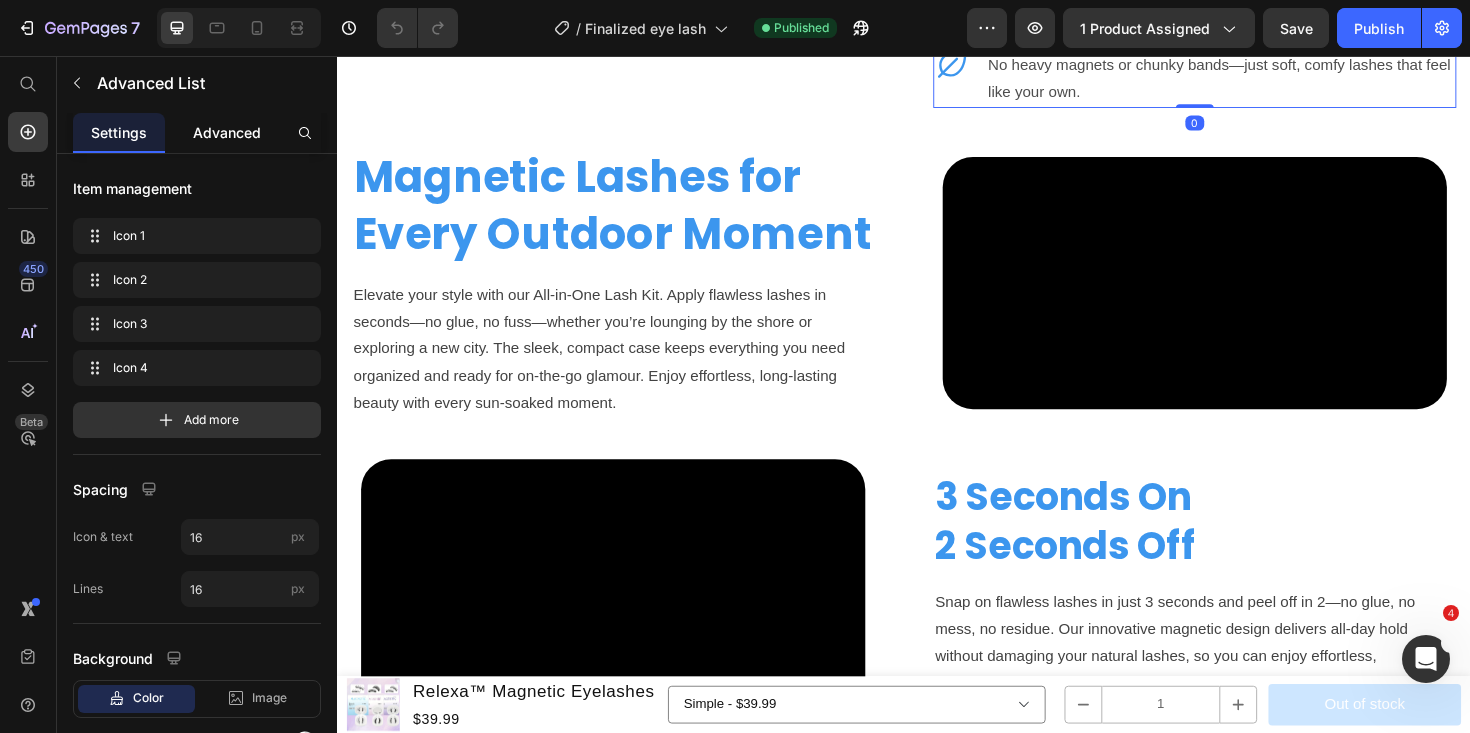 click on "Advanced" 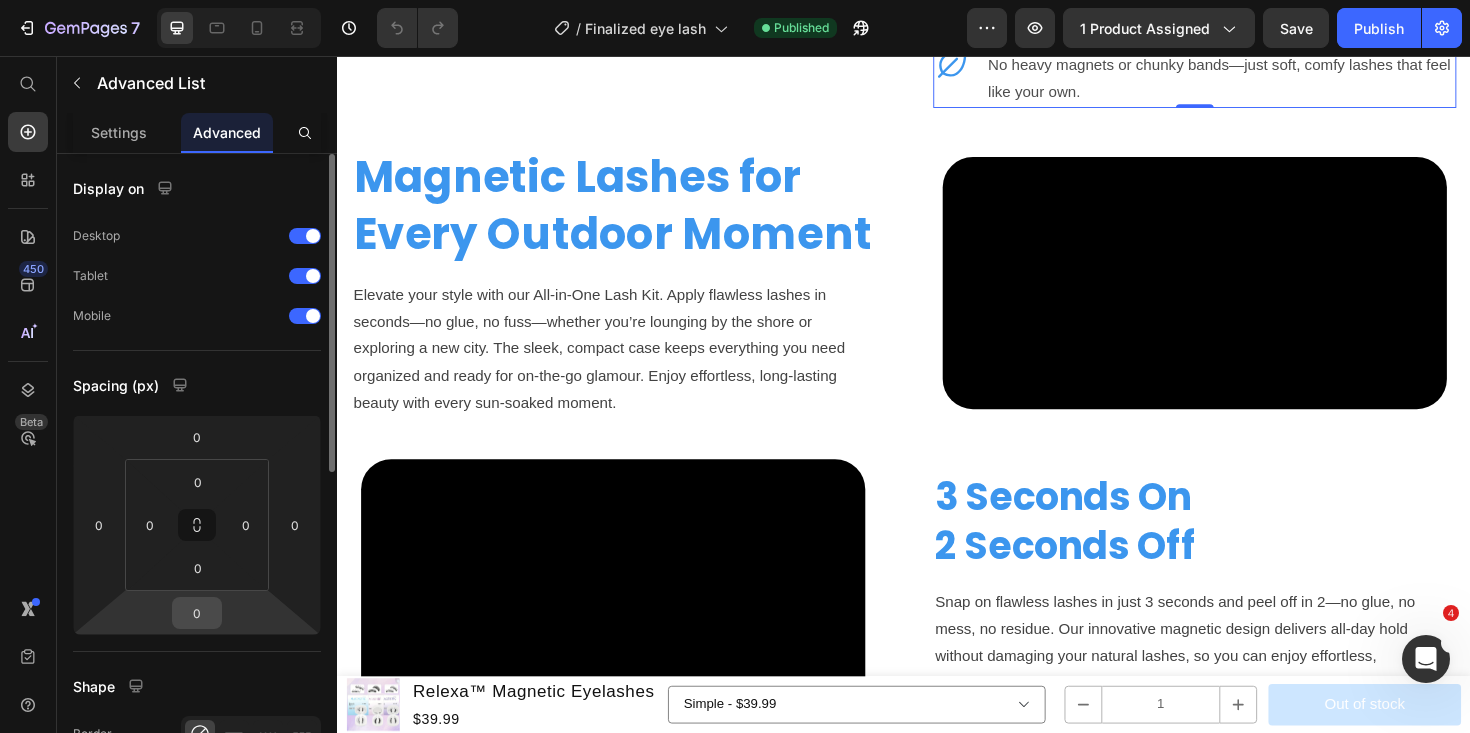 click on "0" at bounding box center (197, 613) 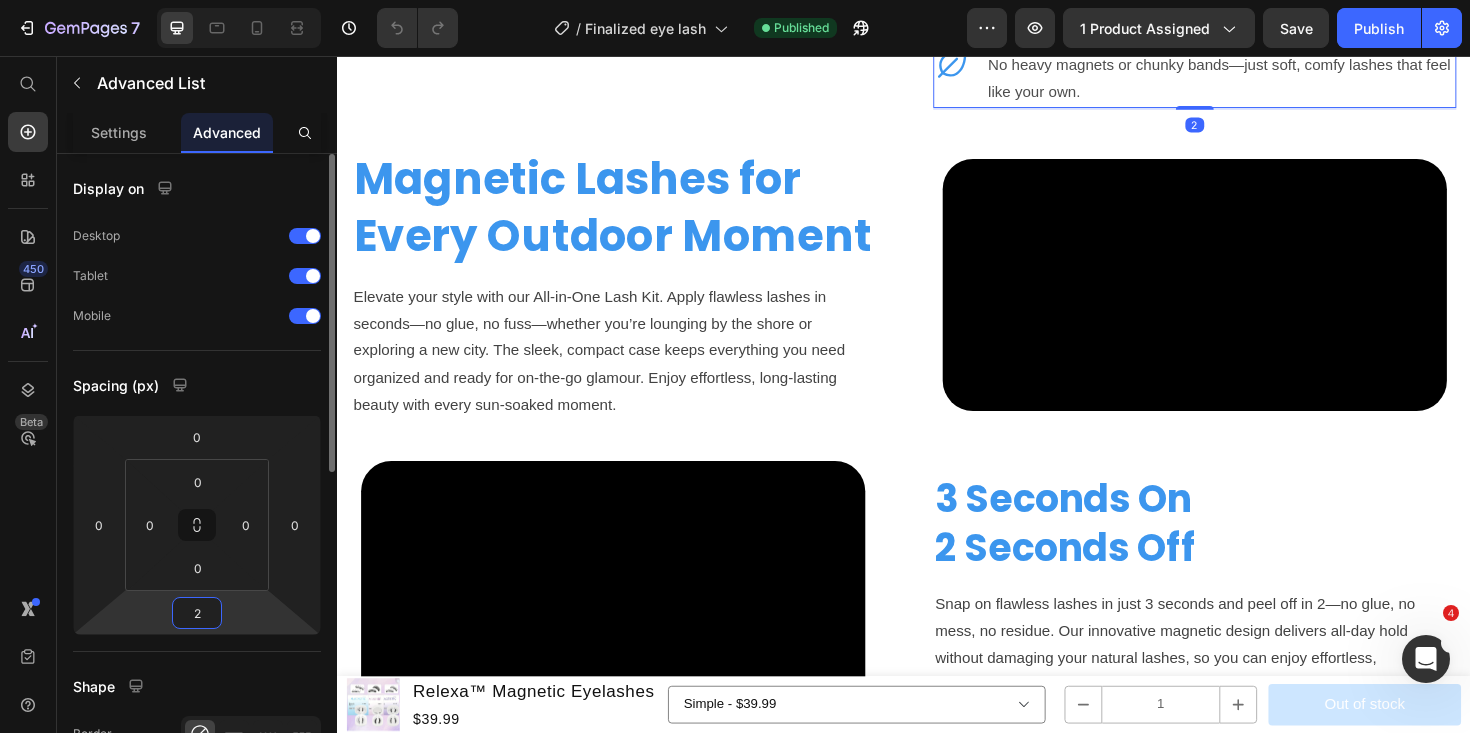 type on "20" 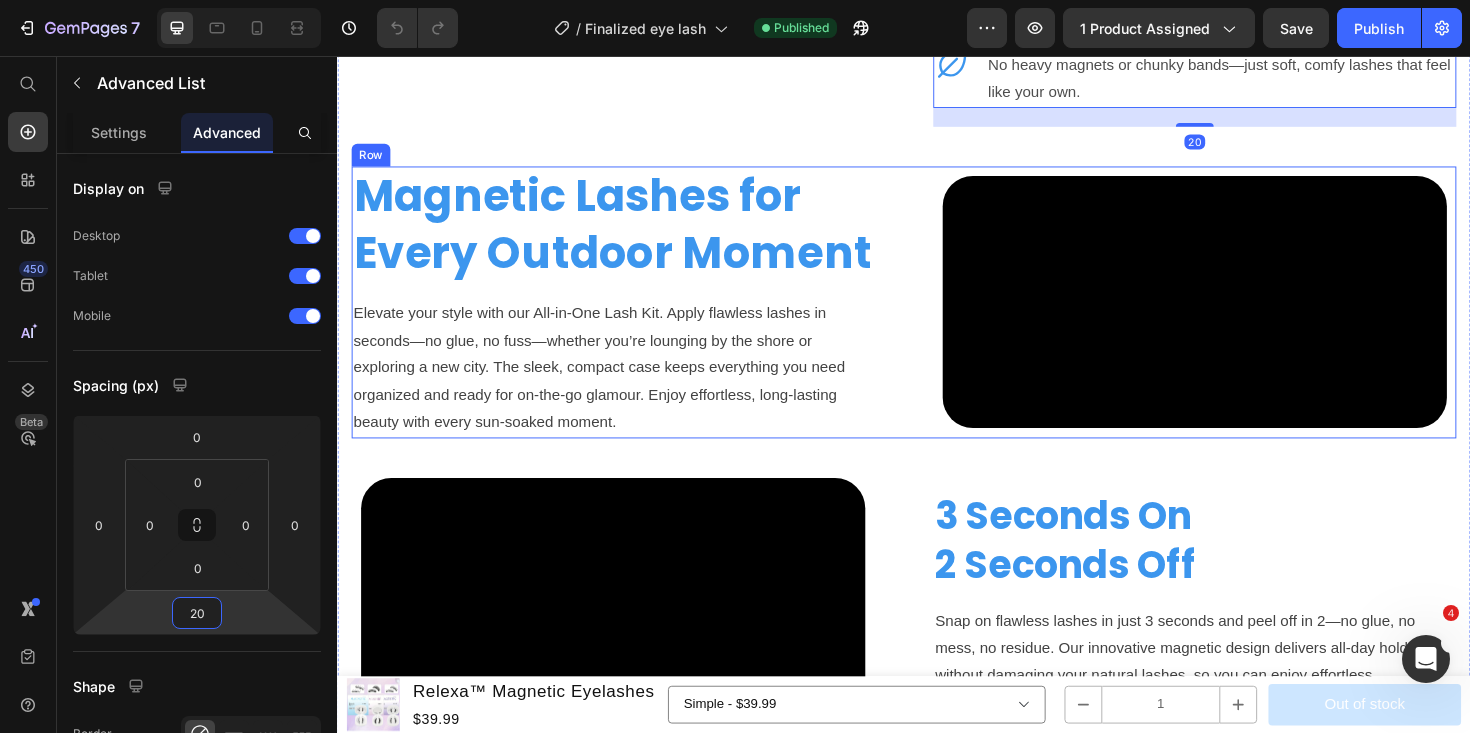 click on "Magnetic Lashes for Every Outdoor Moment Heading Elevate your style with our All‑in‑One Lash Kit. Apply flawless lashes in seconds—no glue, no fuss—whether you’re lounging by the shore or exploring a new city. The sleek, compact case keeps everything you need organized and ready for on‑the‑go glamour. Enjoy effortless, long‑lasting beauty with every sun‑soaked moment. Text block" at bounding box center [629, 317] 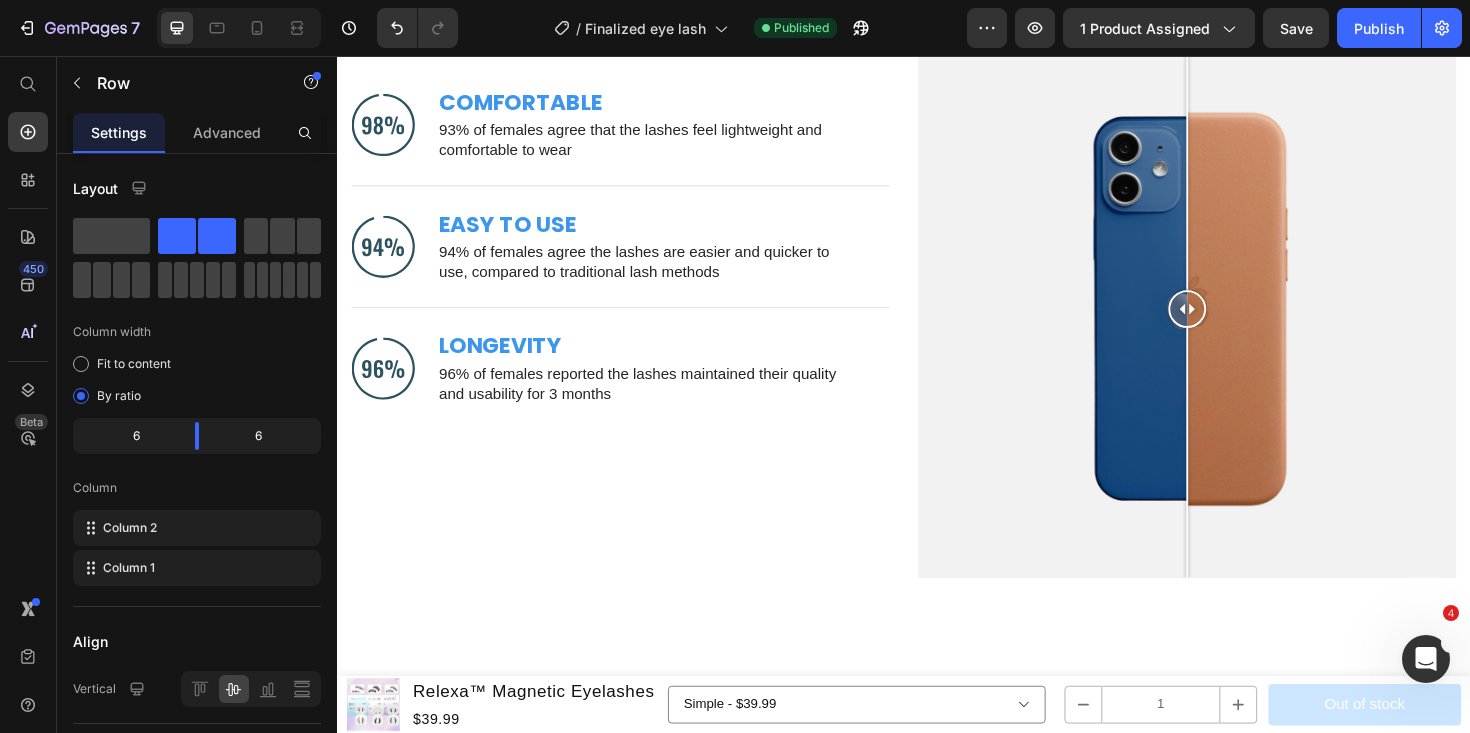 scroll, scrollTop: 4581, scrollLeft: 0, axis: vertical 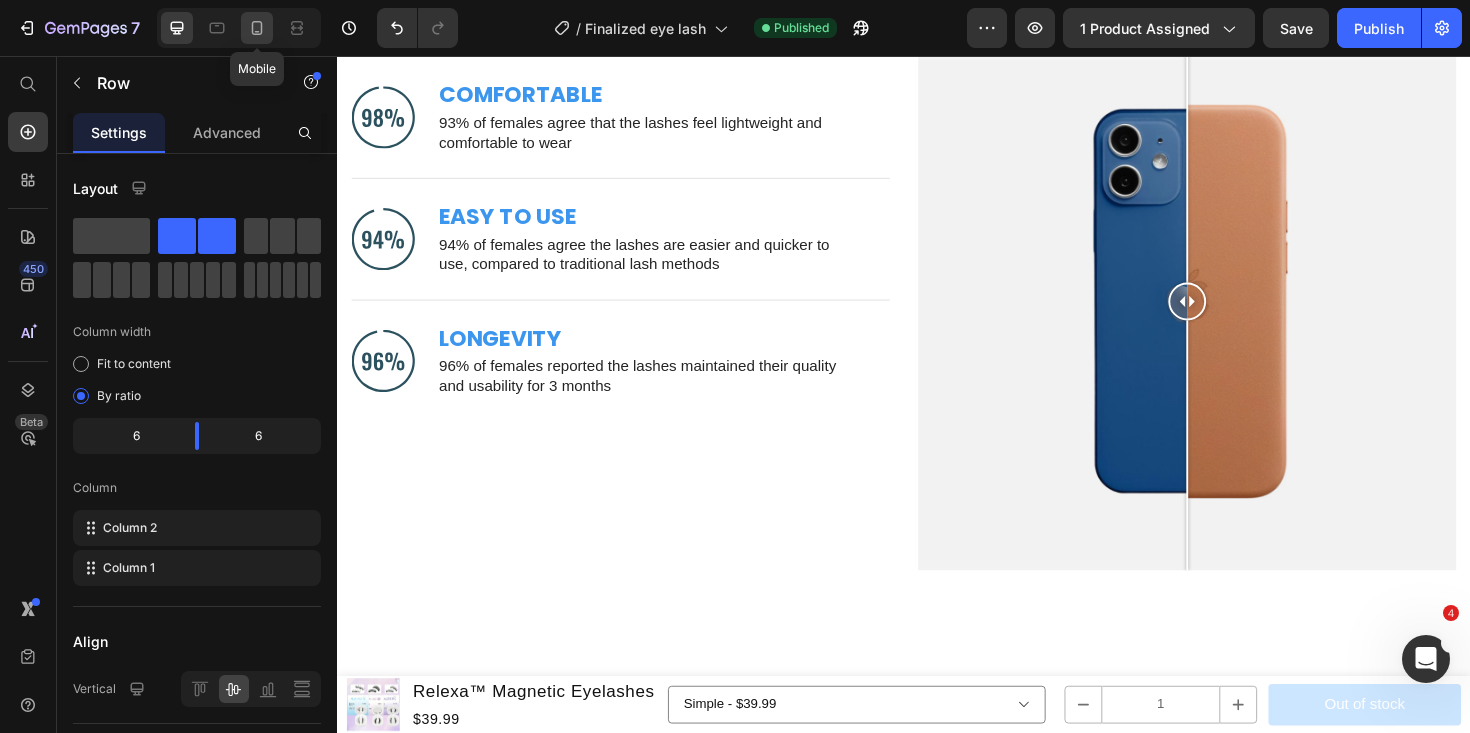 click 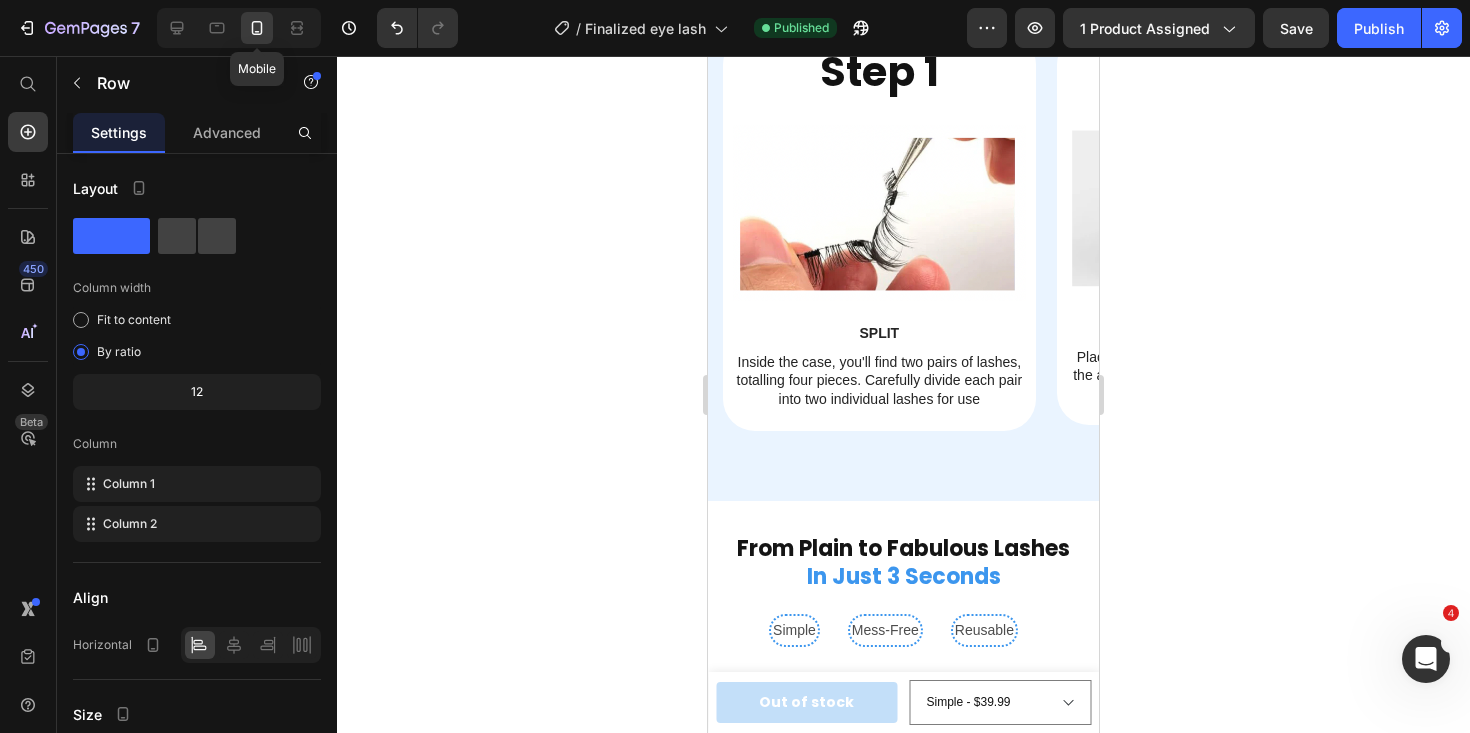 click 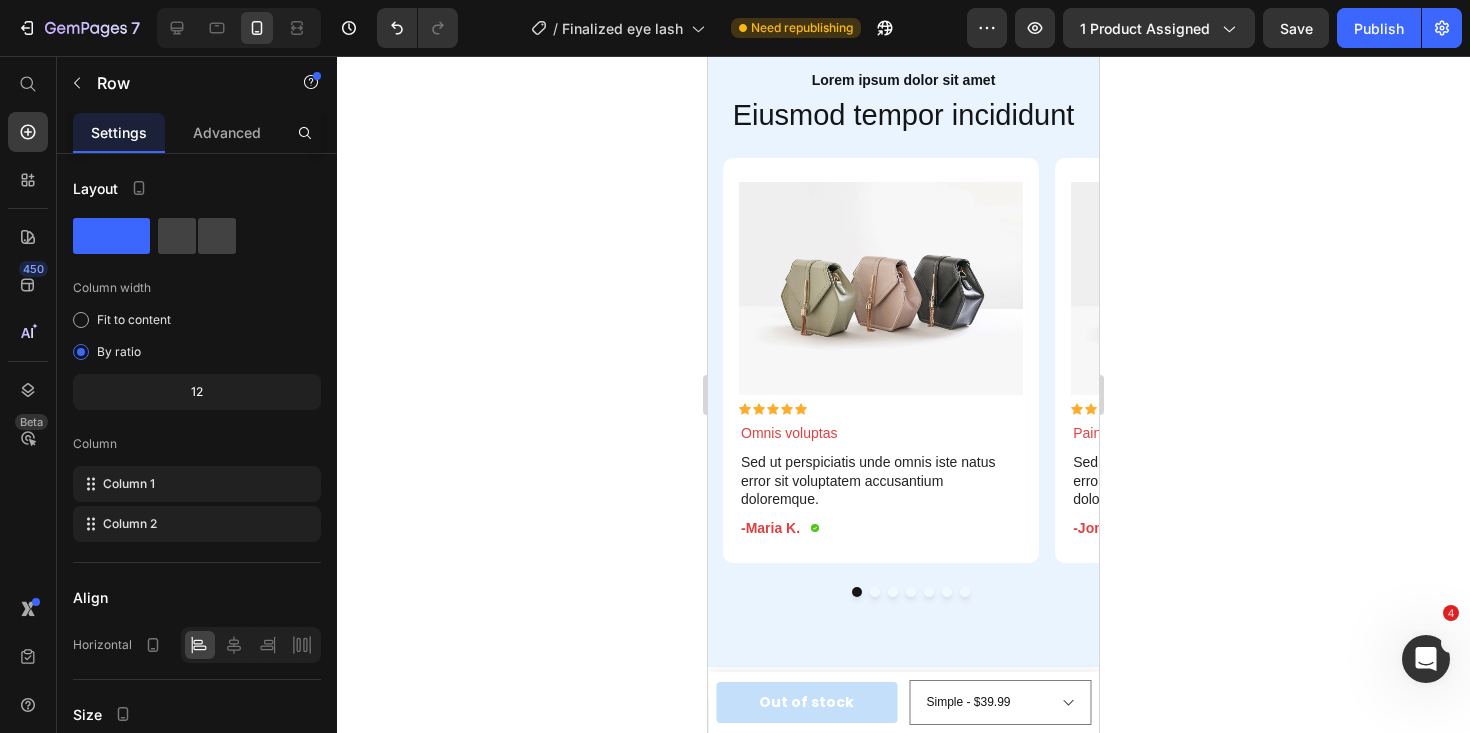 scroll, scrollTop: 7208, scrollLeft: 0, axis: vertical 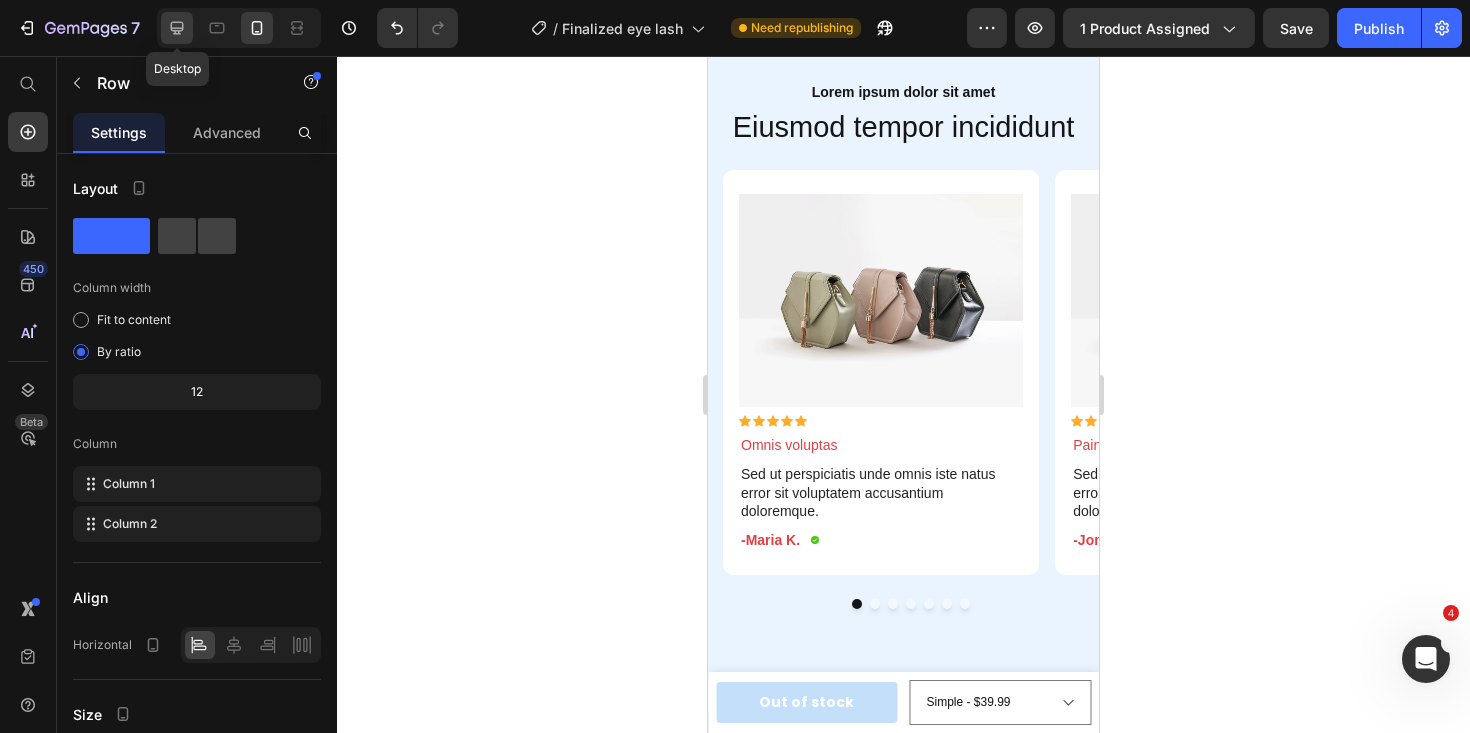 click 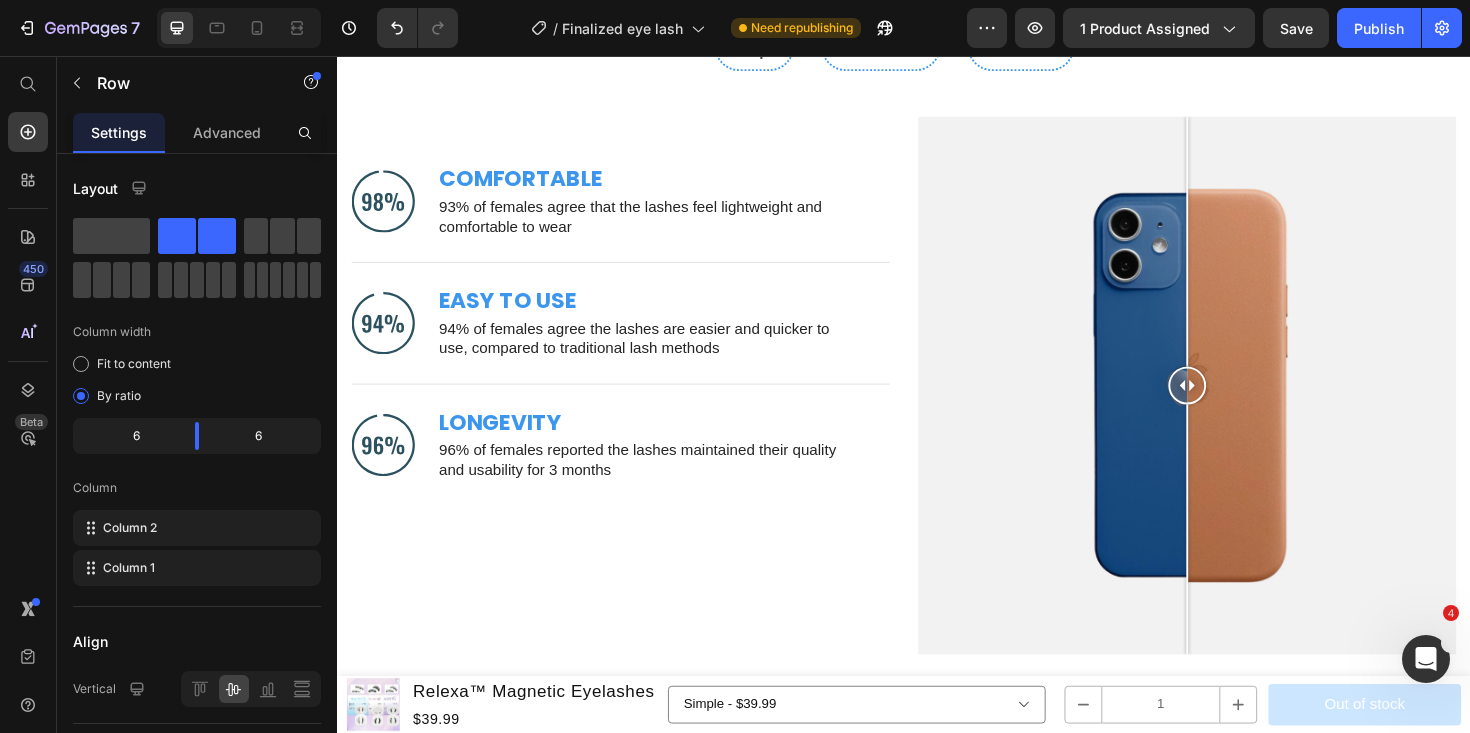 scroll, scrollTop: 5306, scrollLeft: 0, axis: vertical 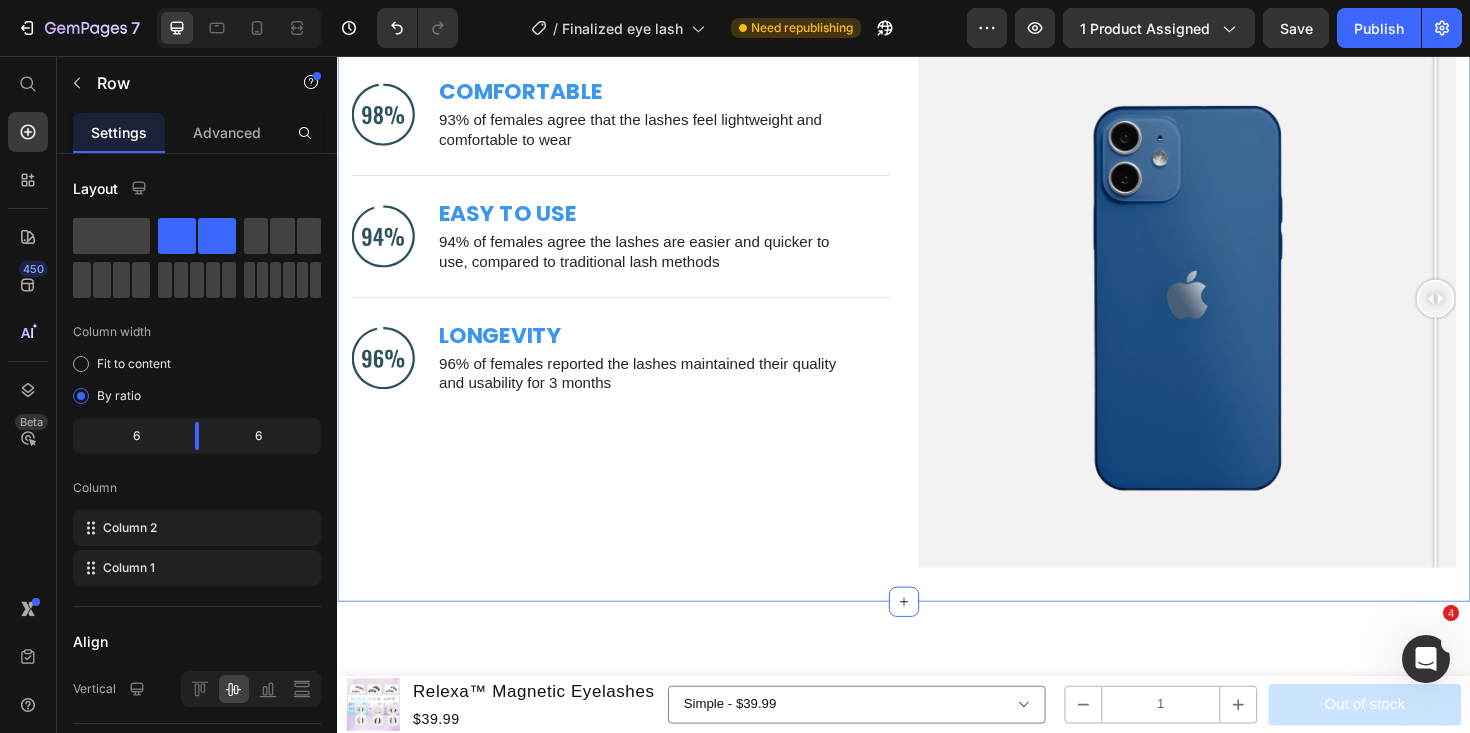 drag, startPoint x: 1234, startPoint y: 324, endPoint x: 1535, endPoint y: 335, distance: 301.20093 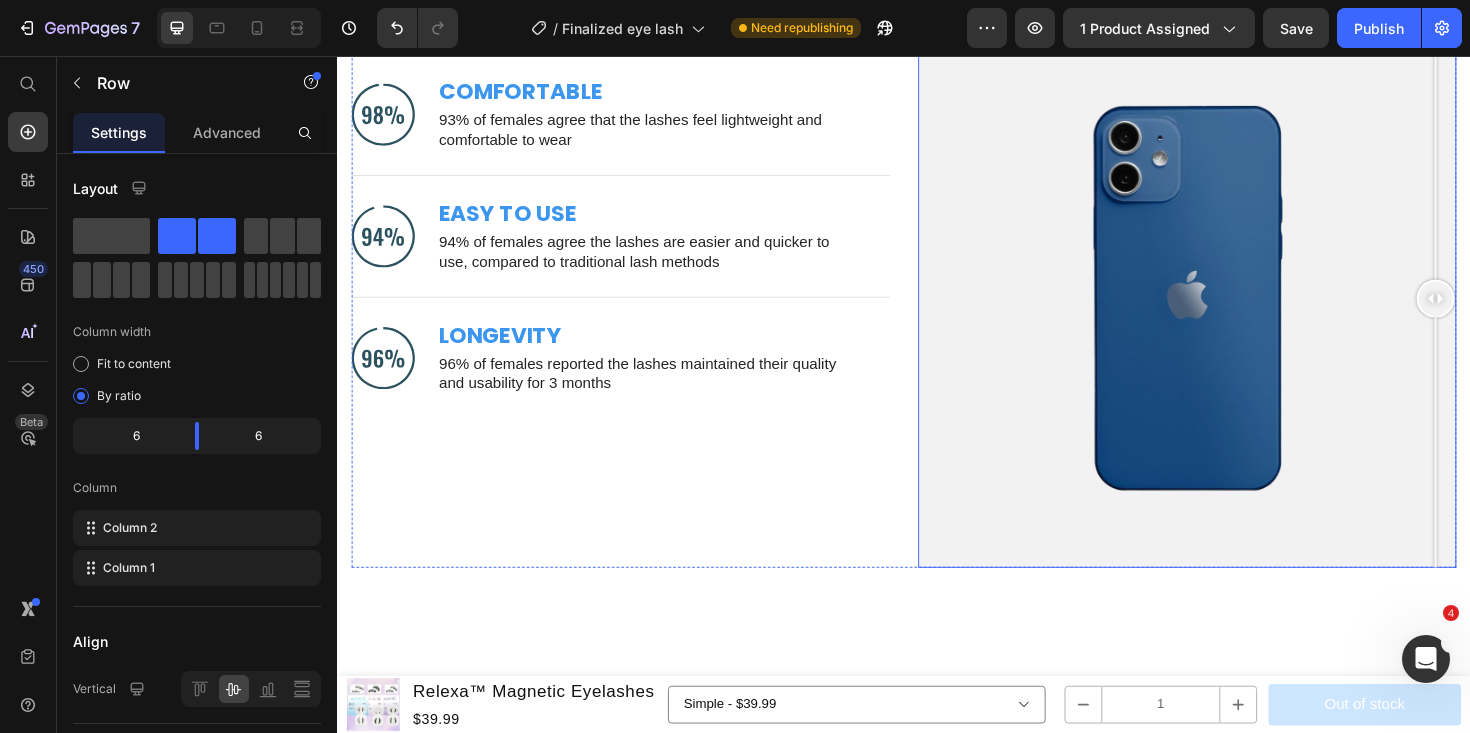 click at bounding box center [1237, 313] 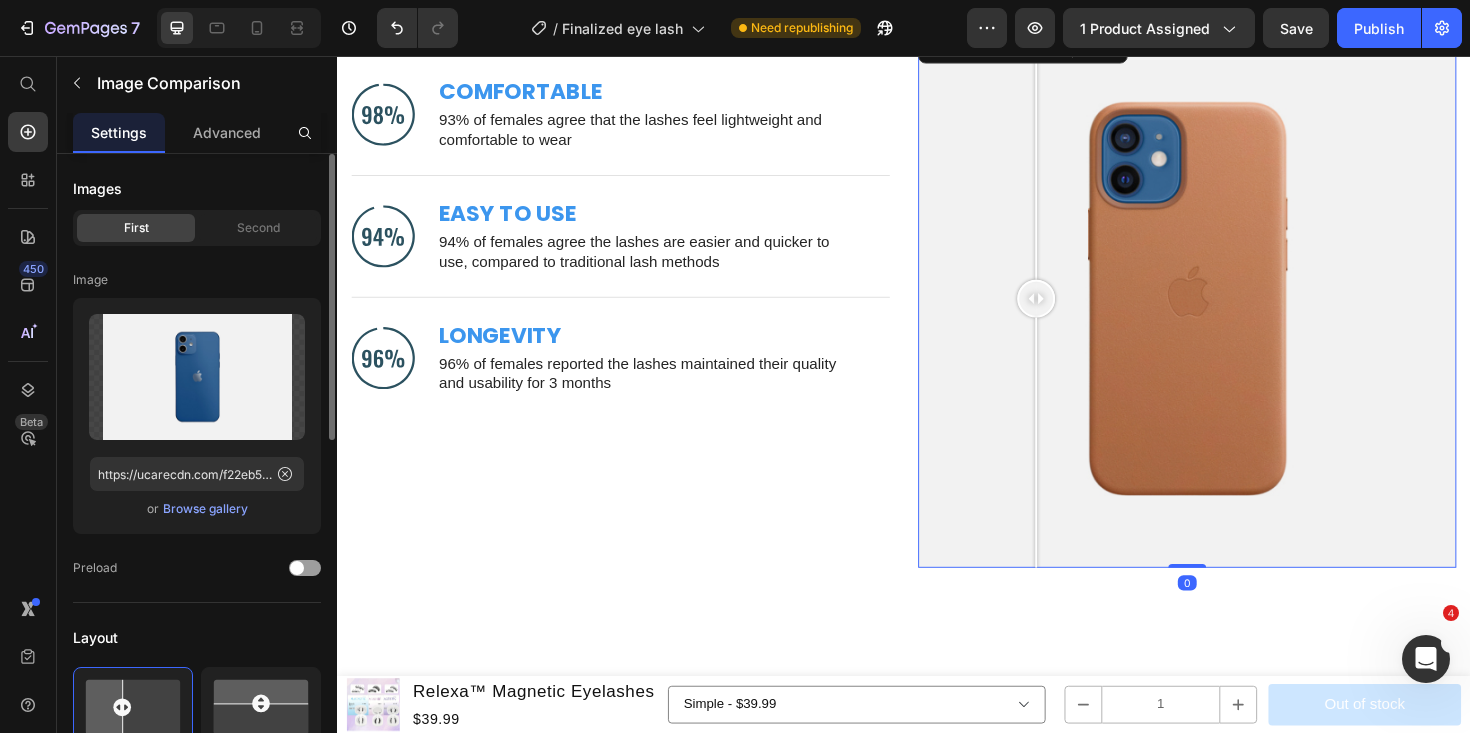 click on "Browse gallery" at bounding box center (205, 509) 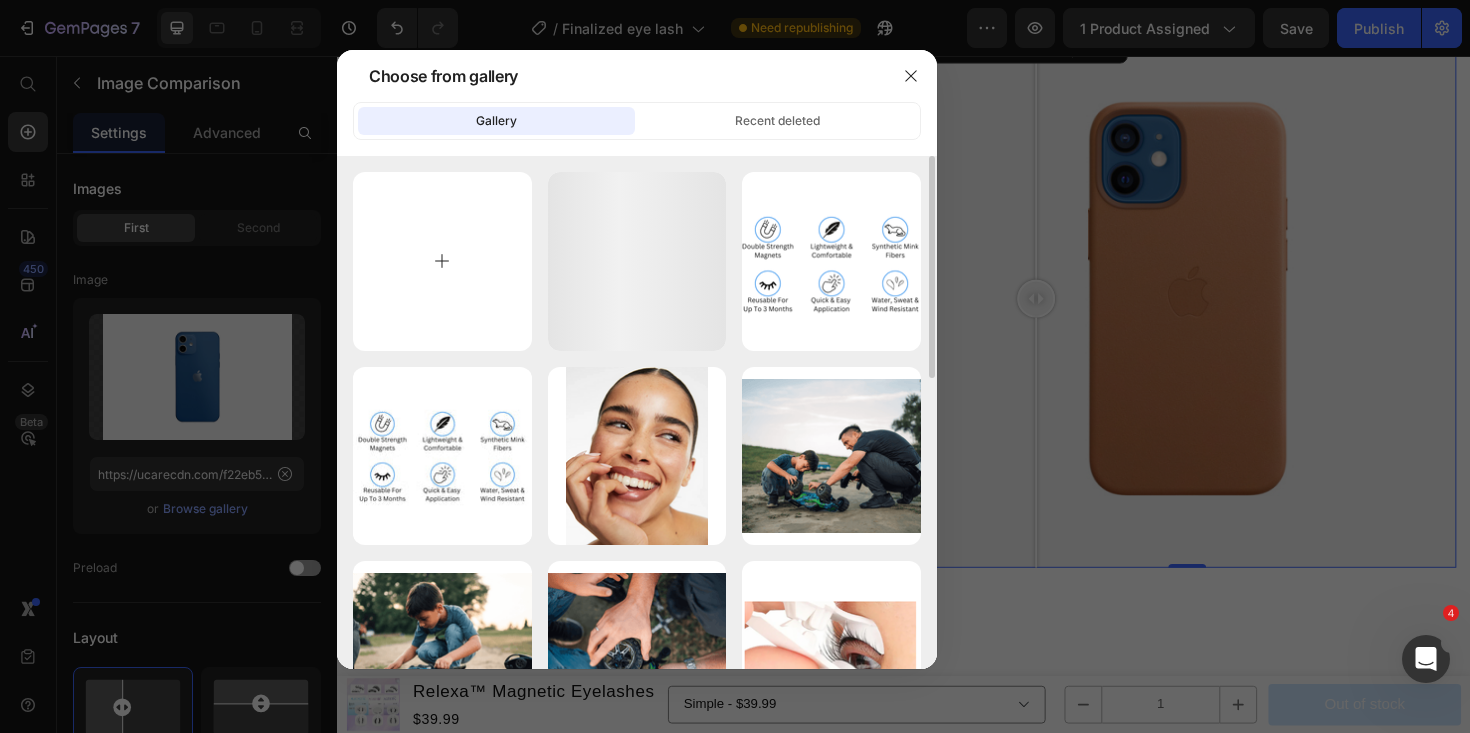 click at bounding box center (442, 261) 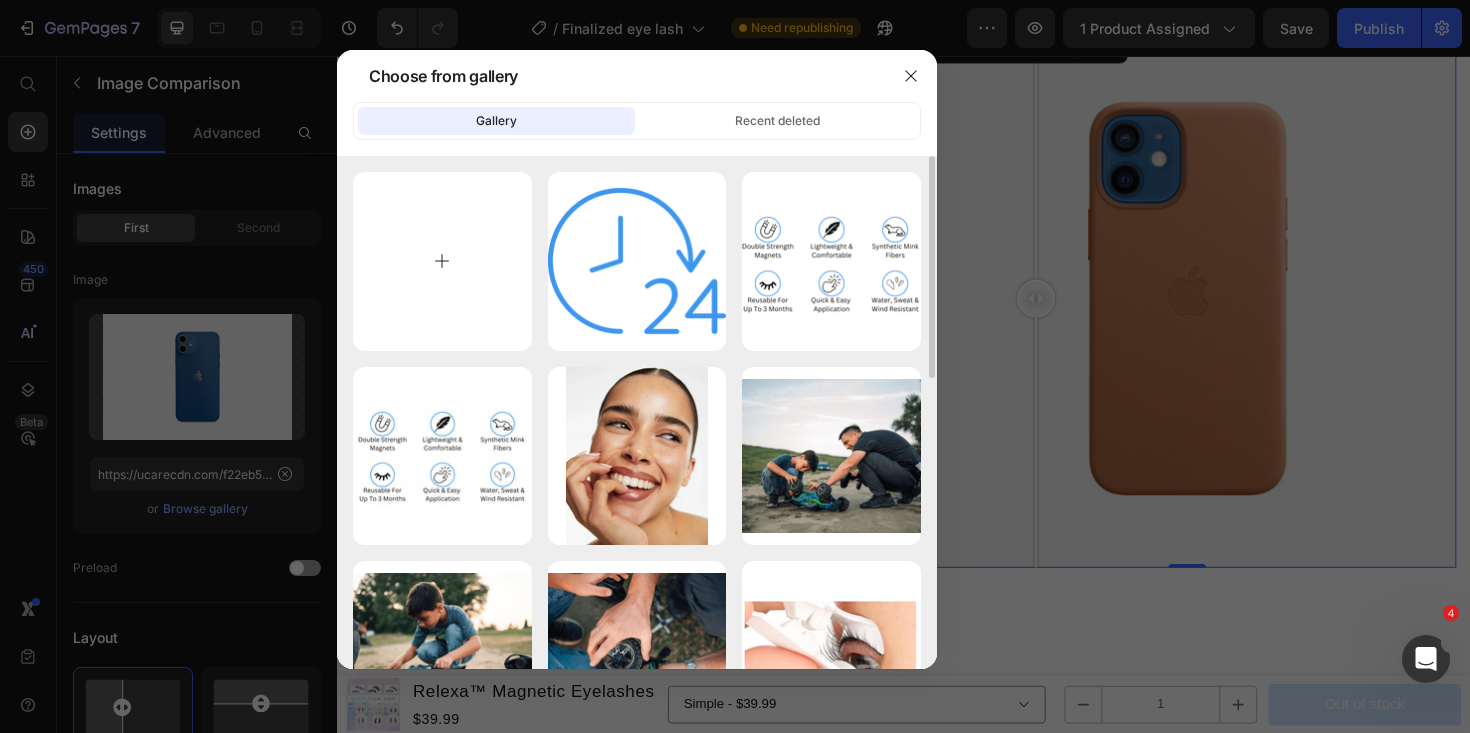 type on "C:\fakepath\11.jpg" 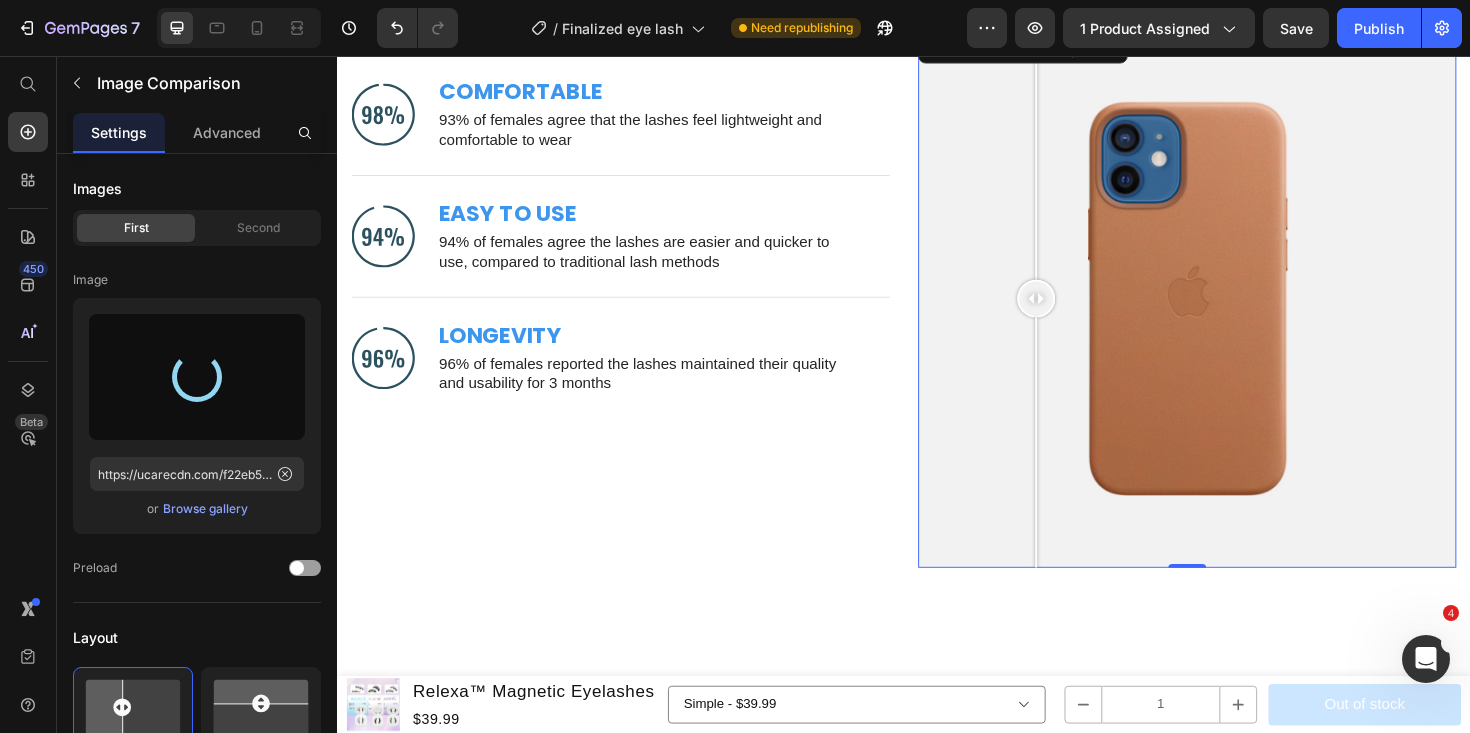 type on "https://cdn.shopify.com/s/files/1/0654/5473/5433/files/gempages_553762635250664510-9dba2abb-41c9-4866-97f5-d3379a0aae81.jpg" 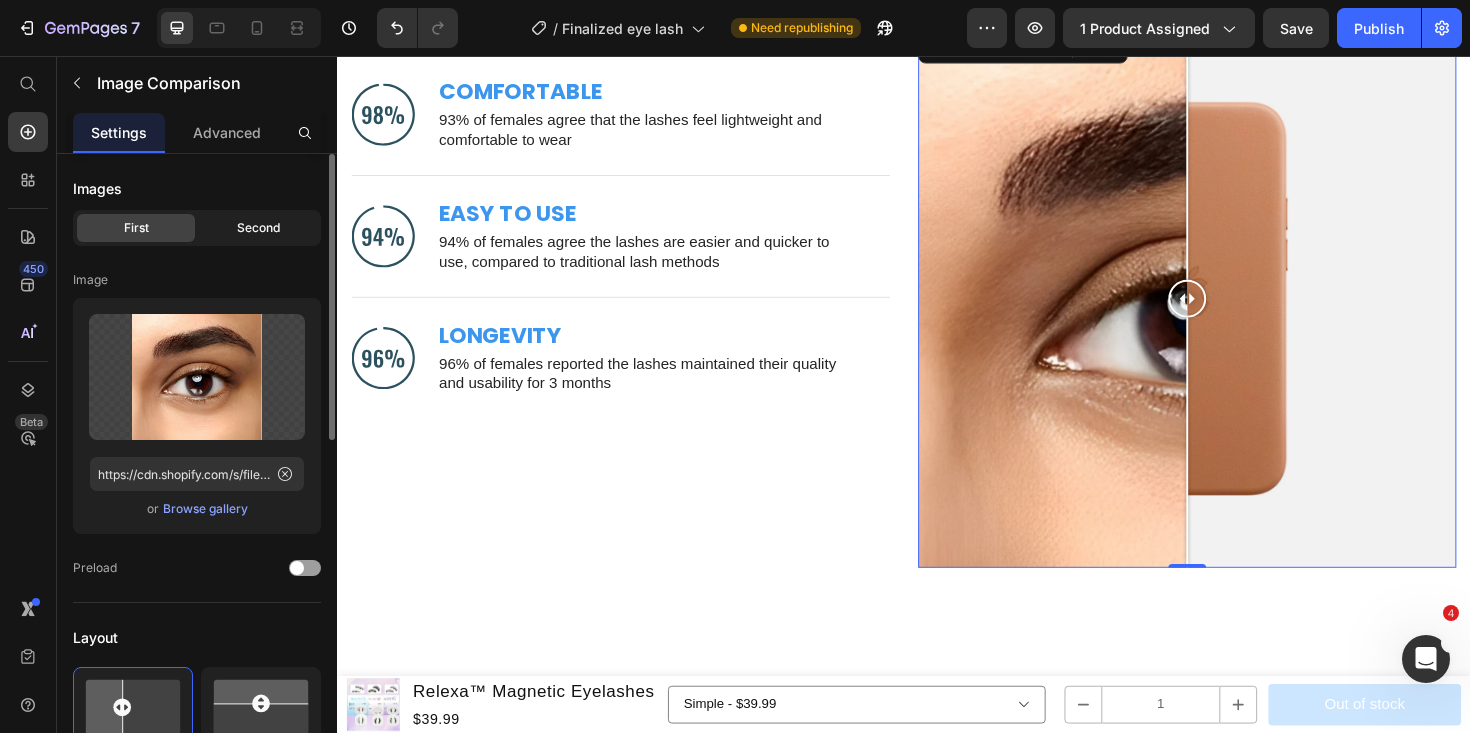click on "Second" 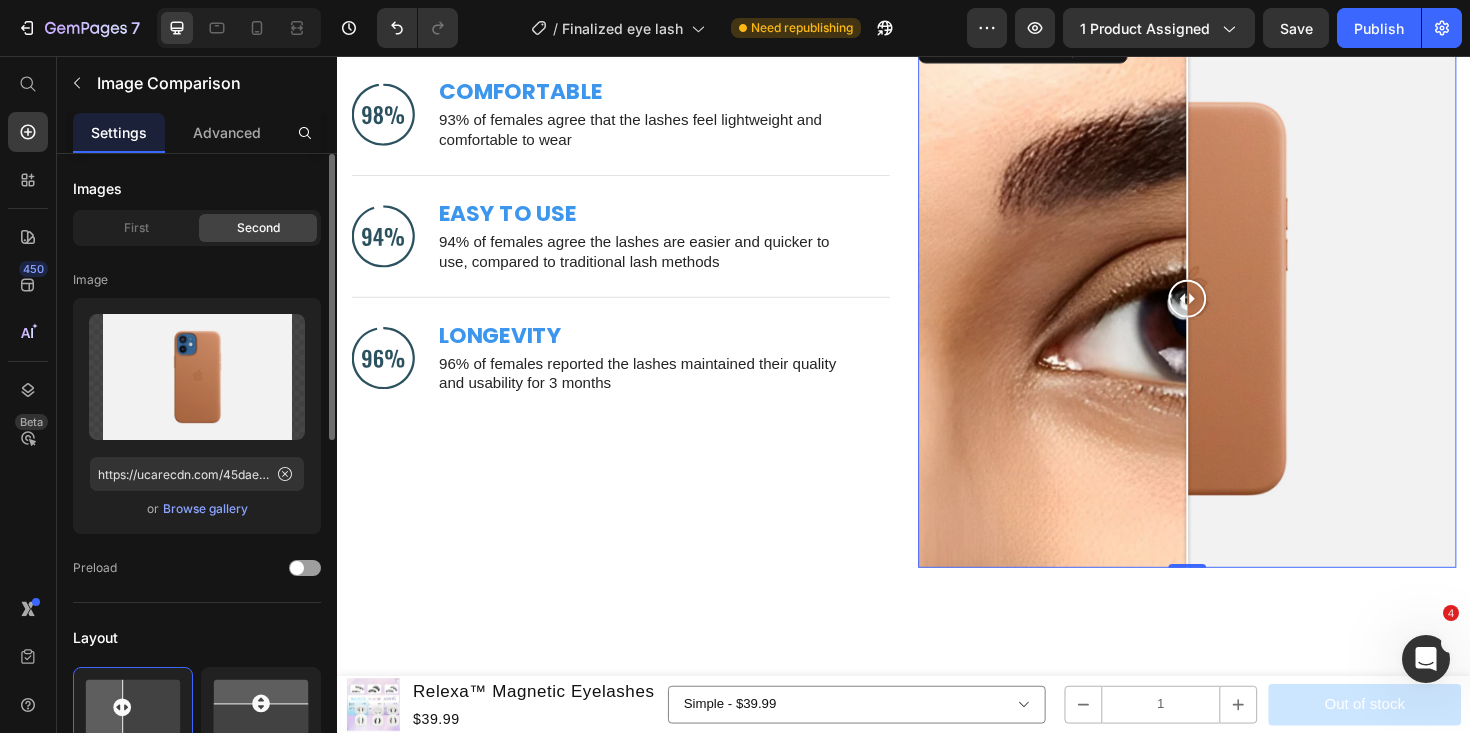 click on "Browse gallery" at bounding box center (205, 509) 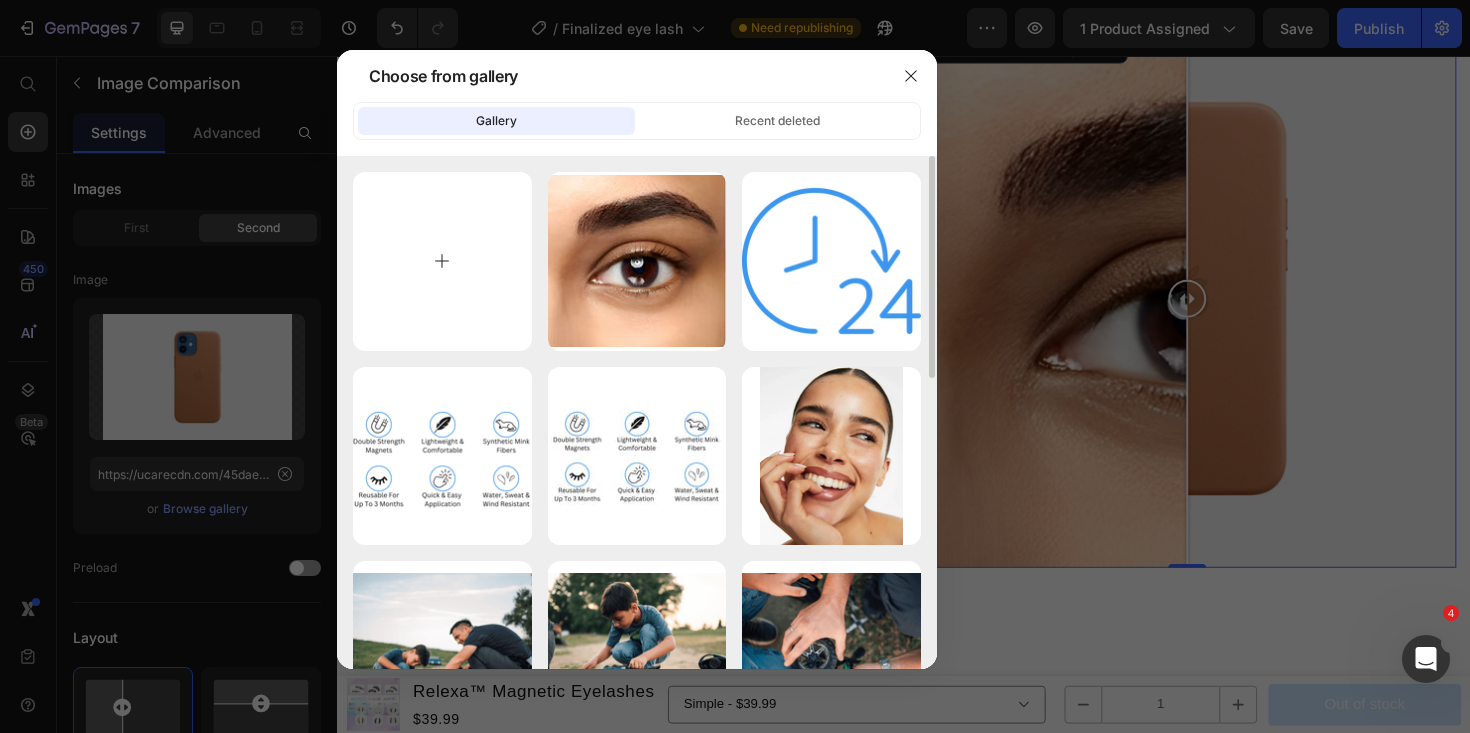 click at bounding box center [442, 261] 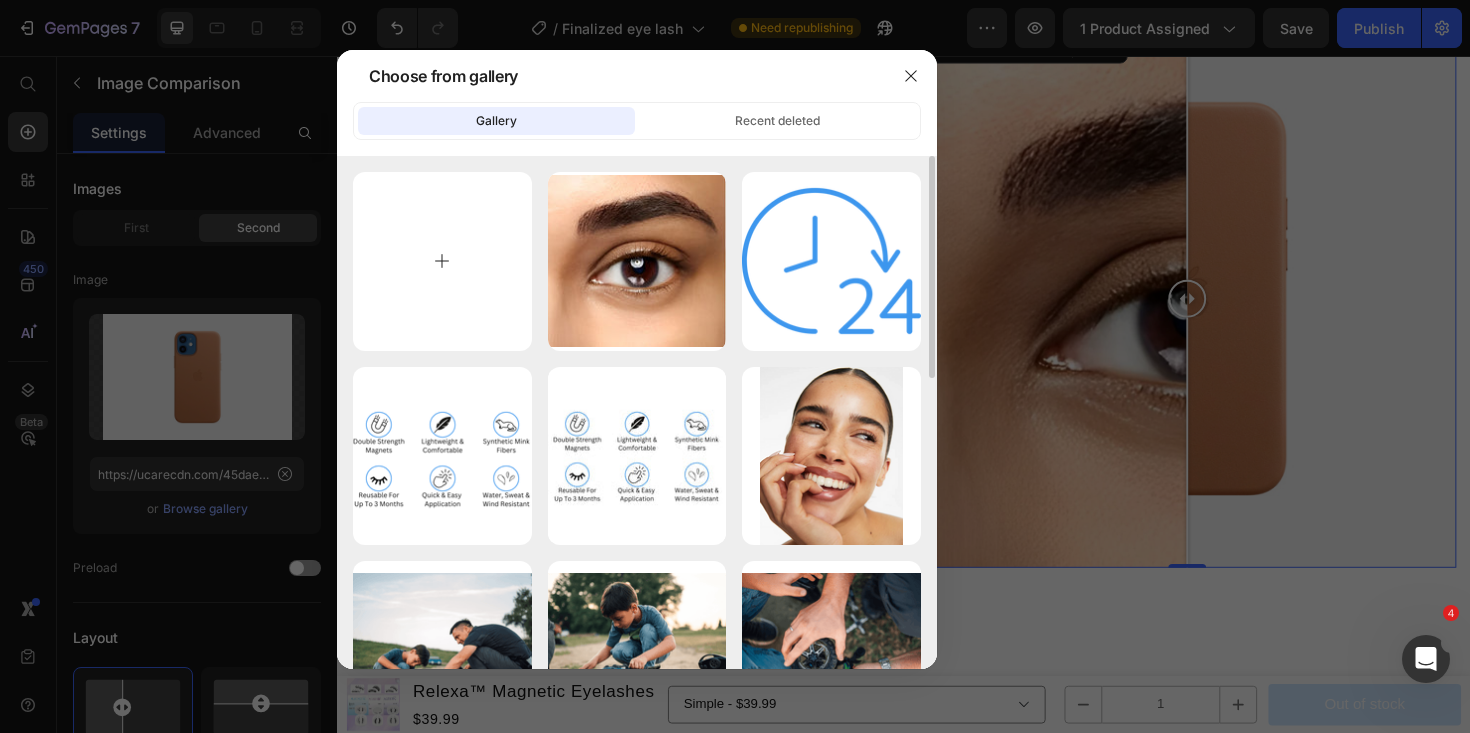 type on "C:\fakepath\12.jpg" 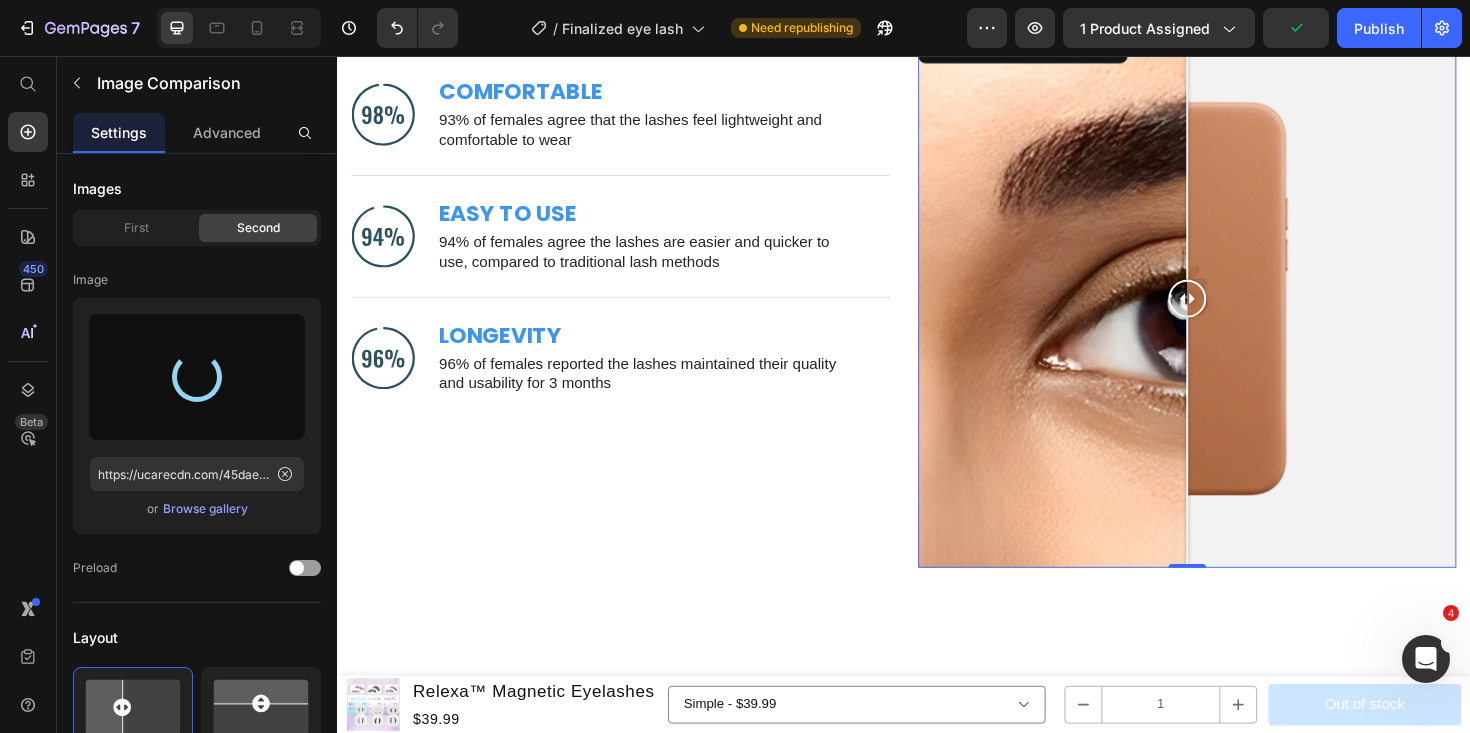 type on "https://cdn.shopify.com/s/files/1/0654/5473/5433/files/gempages_553762635250664510-df1a5c6a-684f-4f0f-b82a-d9b25fc0b1c7.jpg" 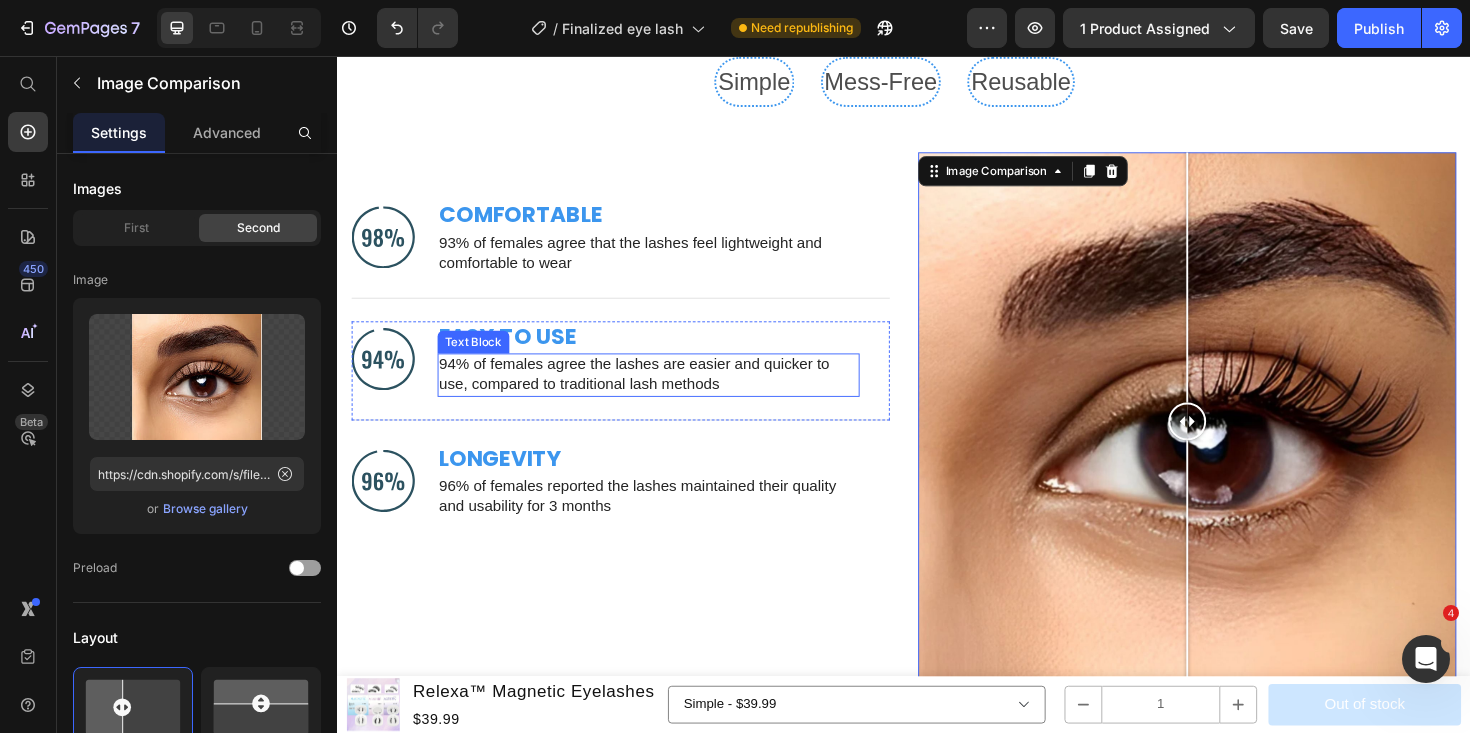 scroll, scrollTop: 5165, scrollLeft: 0, axis: vertical 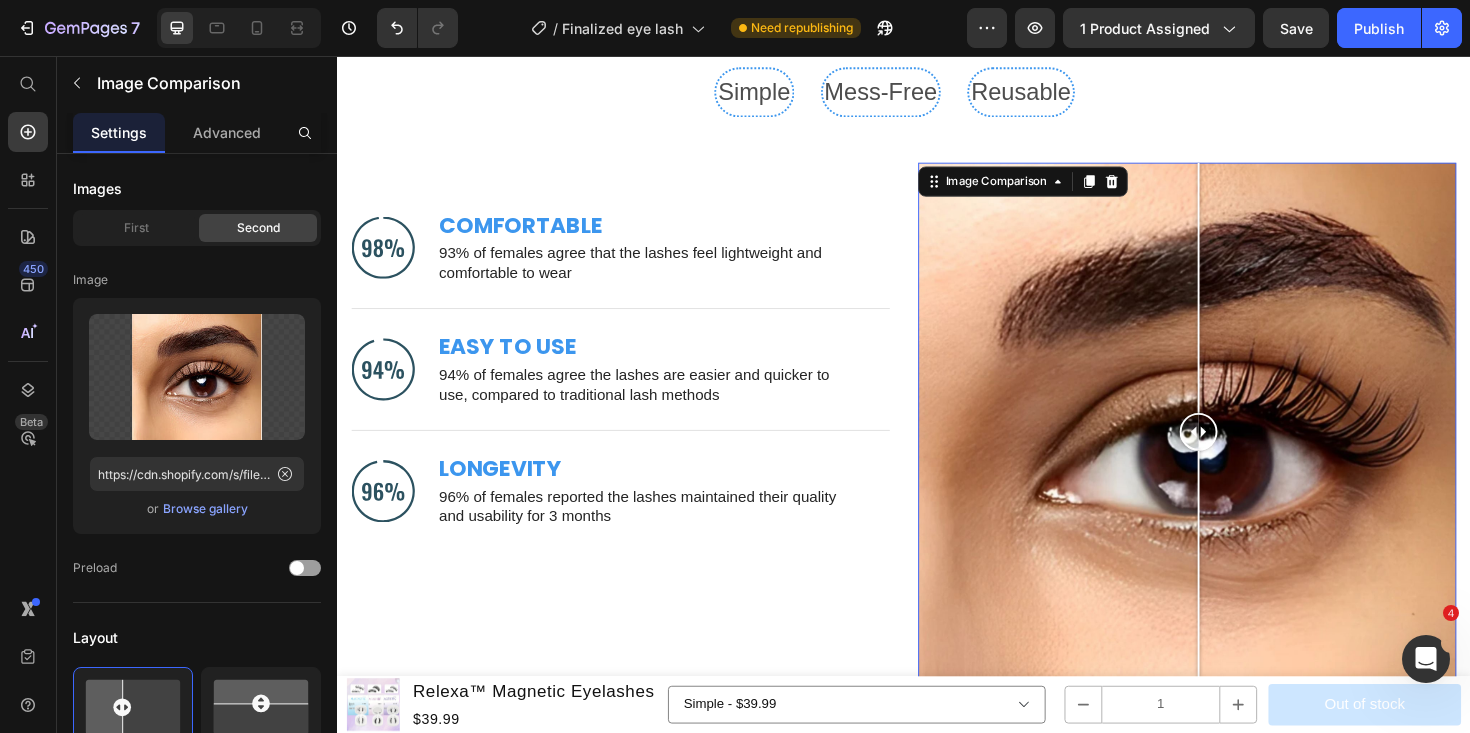 drag, startPoint x: 1238, startPoint y: 466, endPoint x: 1249, endPoint y: 465, distance: 11.045361 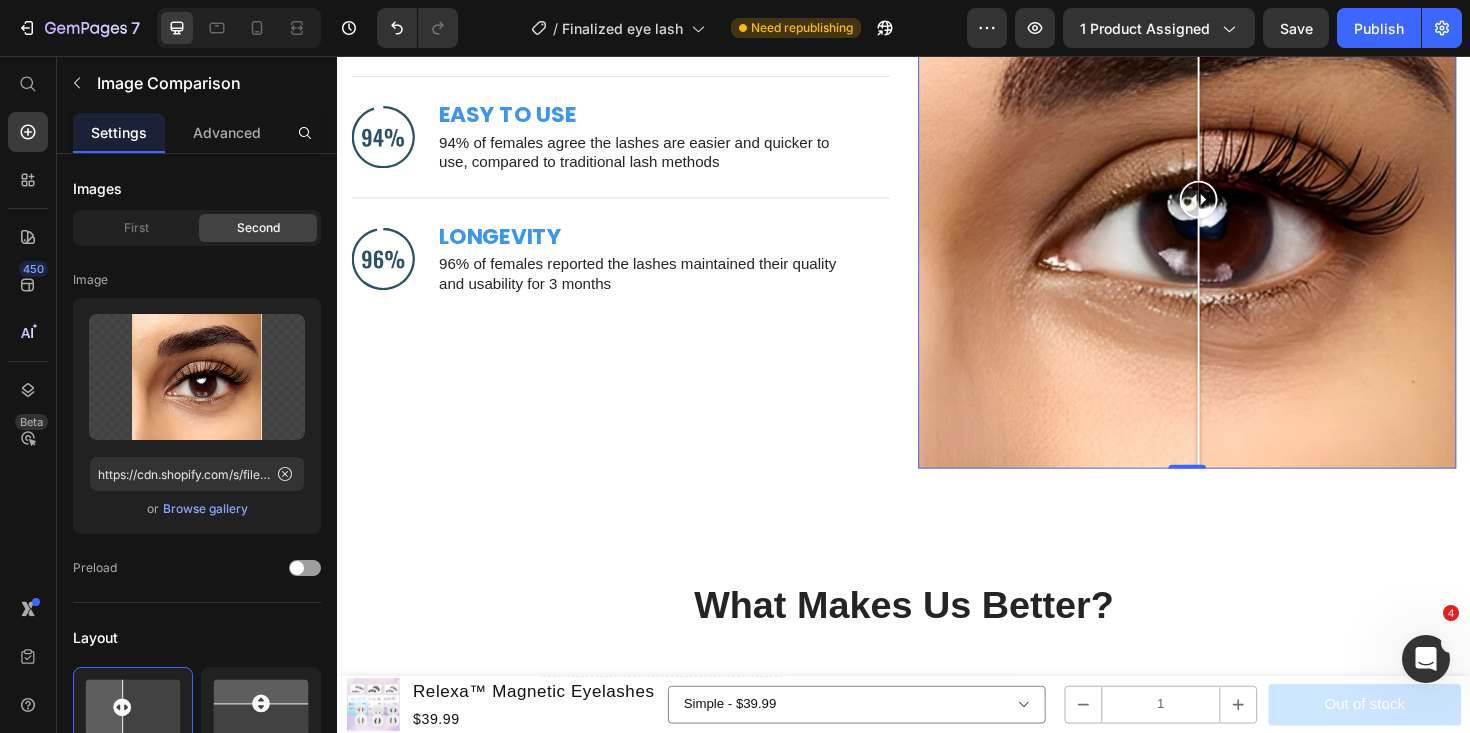 scroll, scrollTop: 5352, scrollLeft: 0, axis: vertical 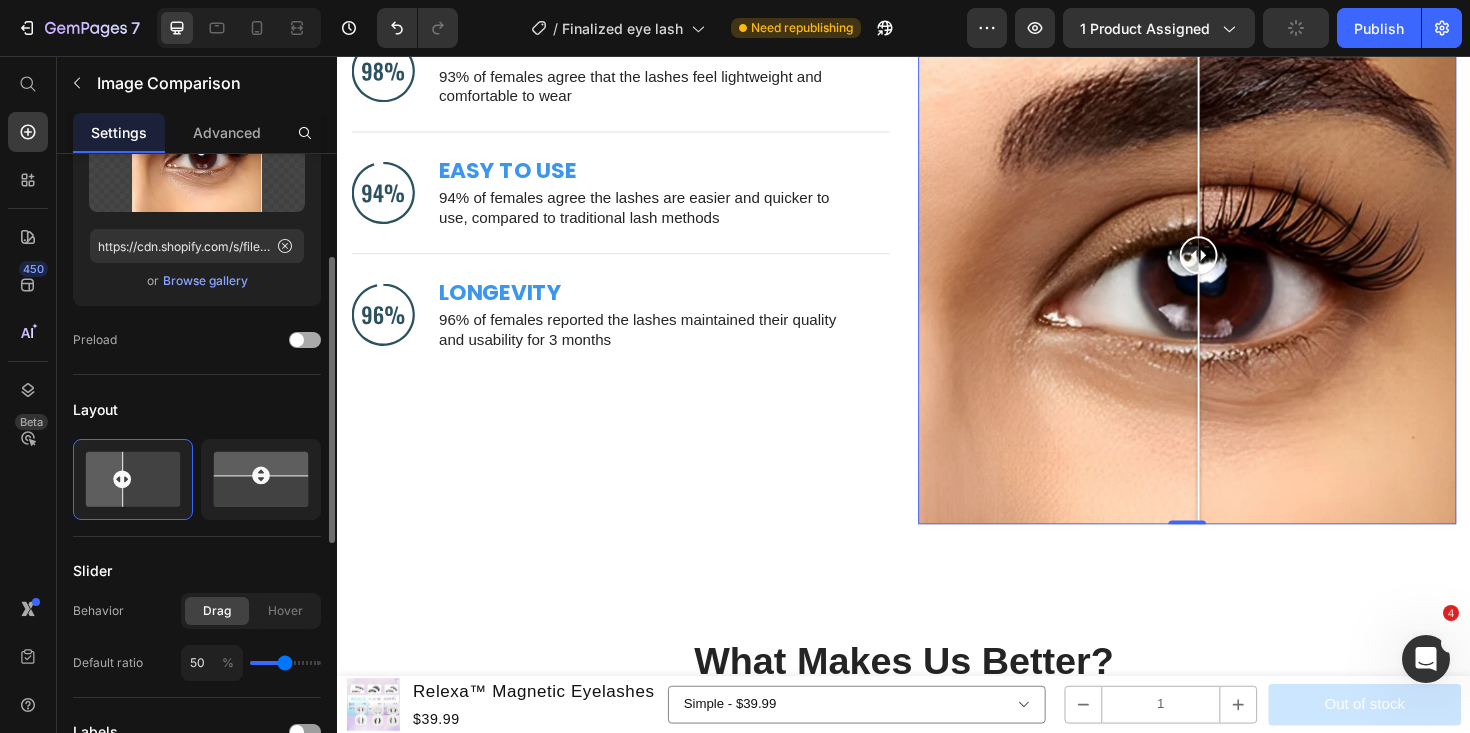 click at bounding box center (297, 340) 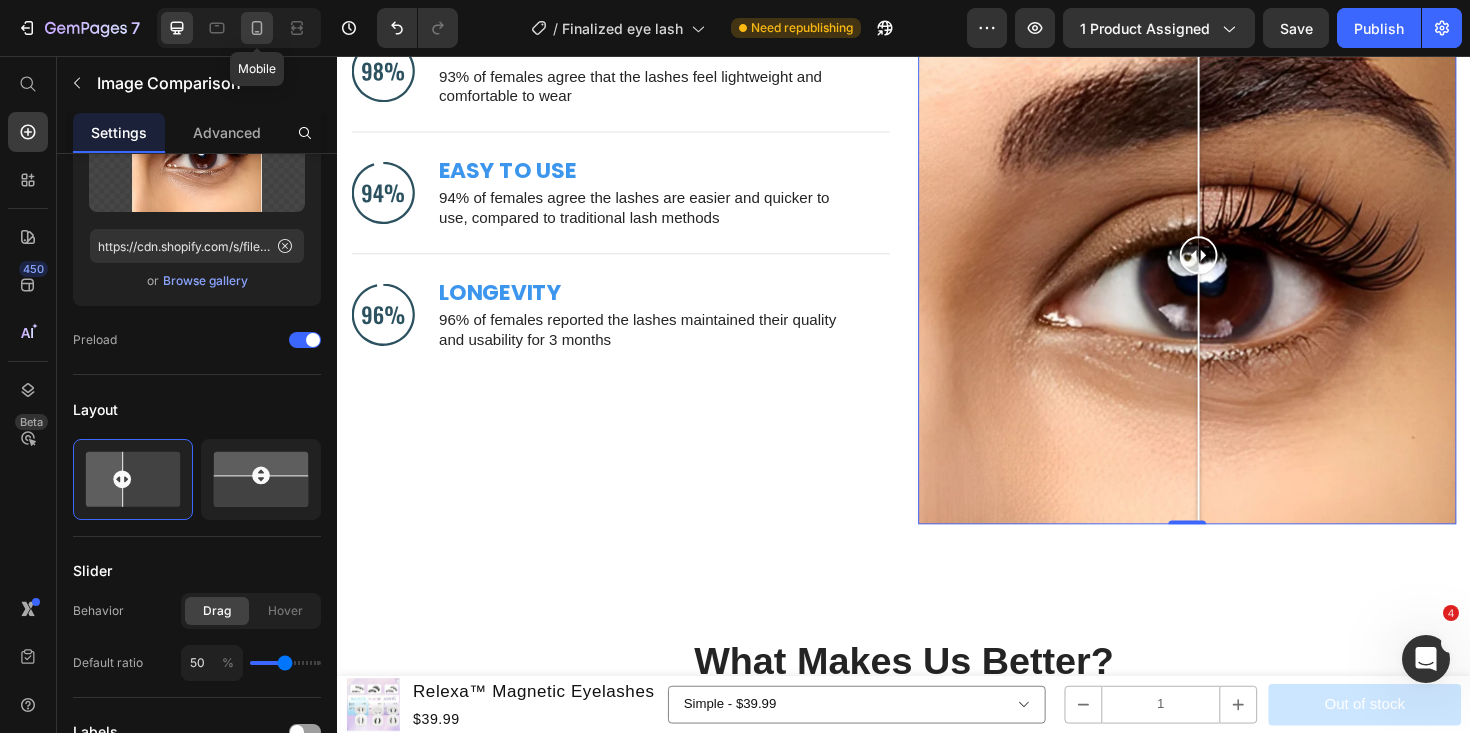 click 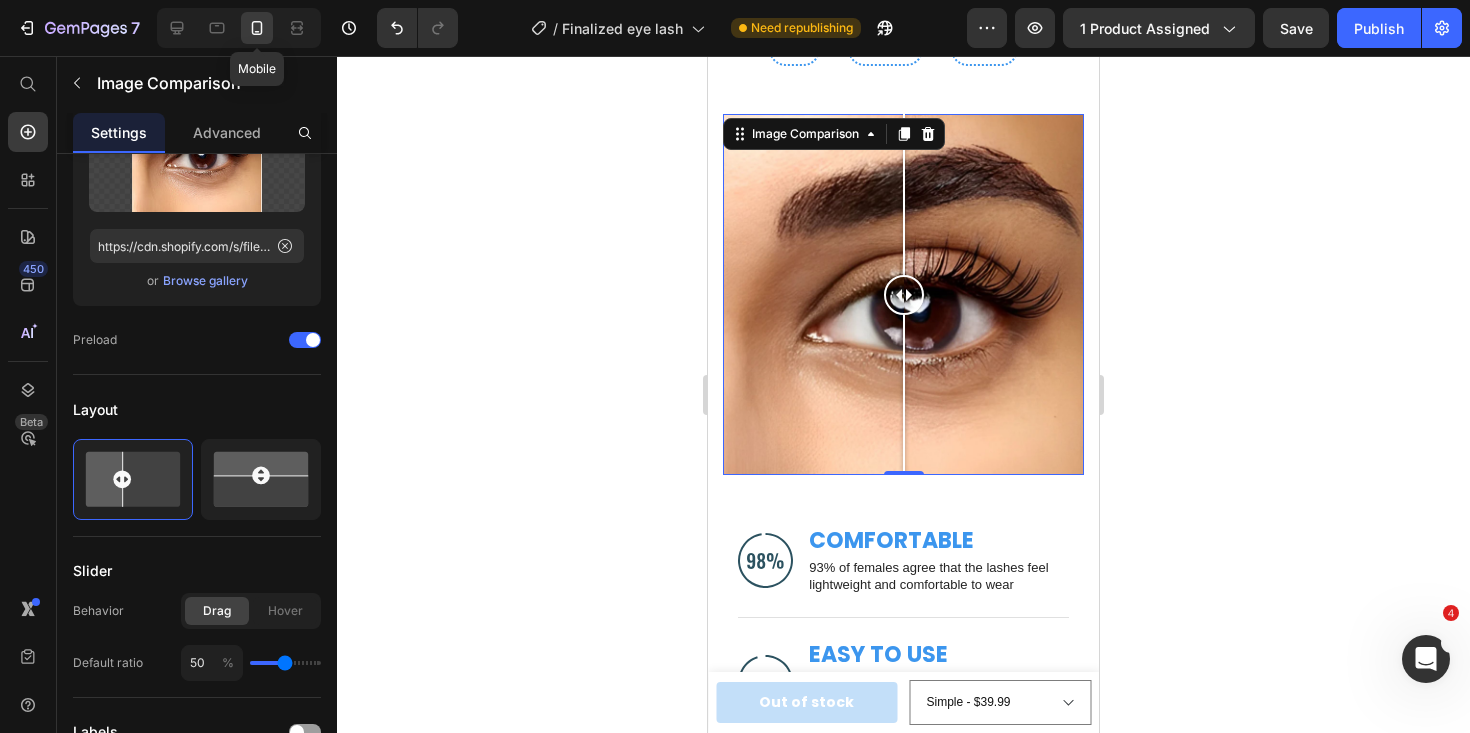 scroll, scrollTop: 4981, scrollLeft: 0, axis: vertical 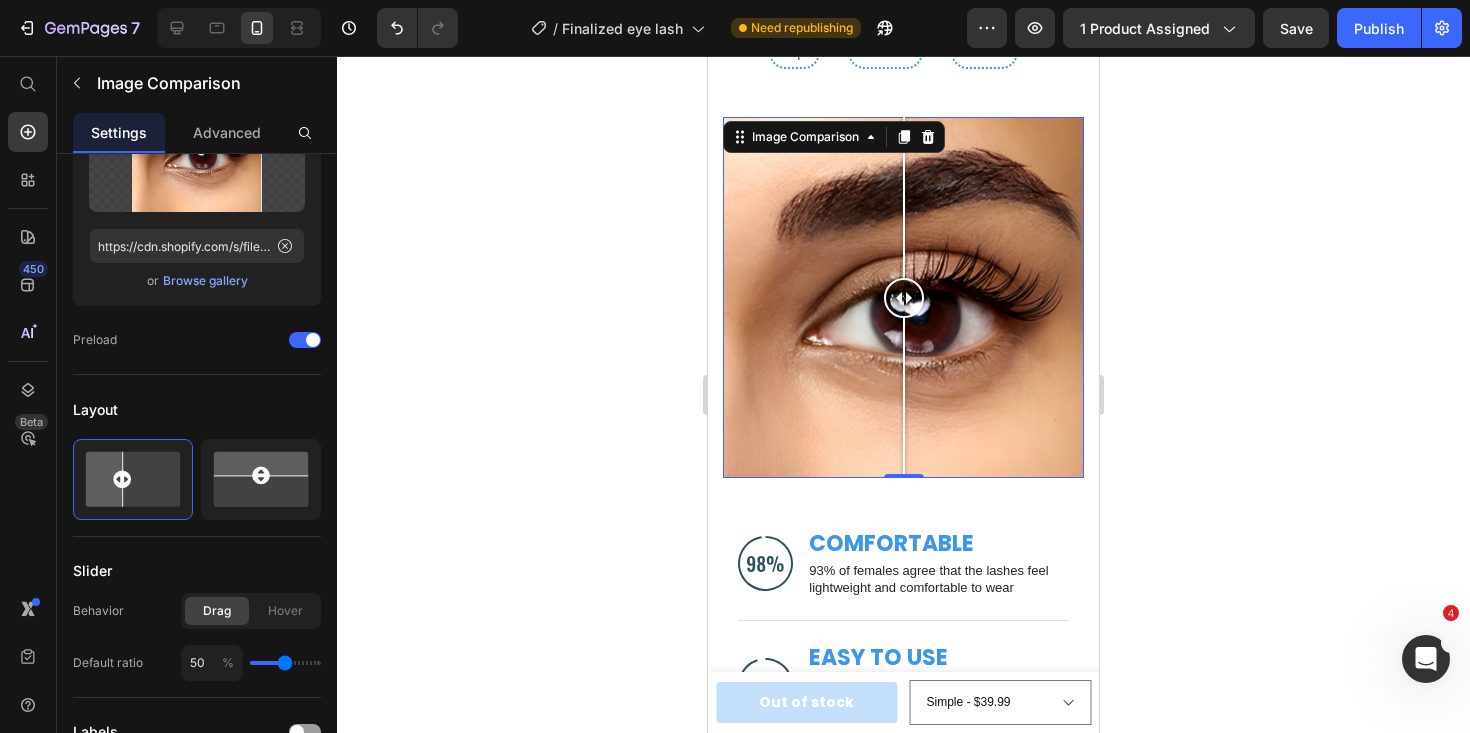 click 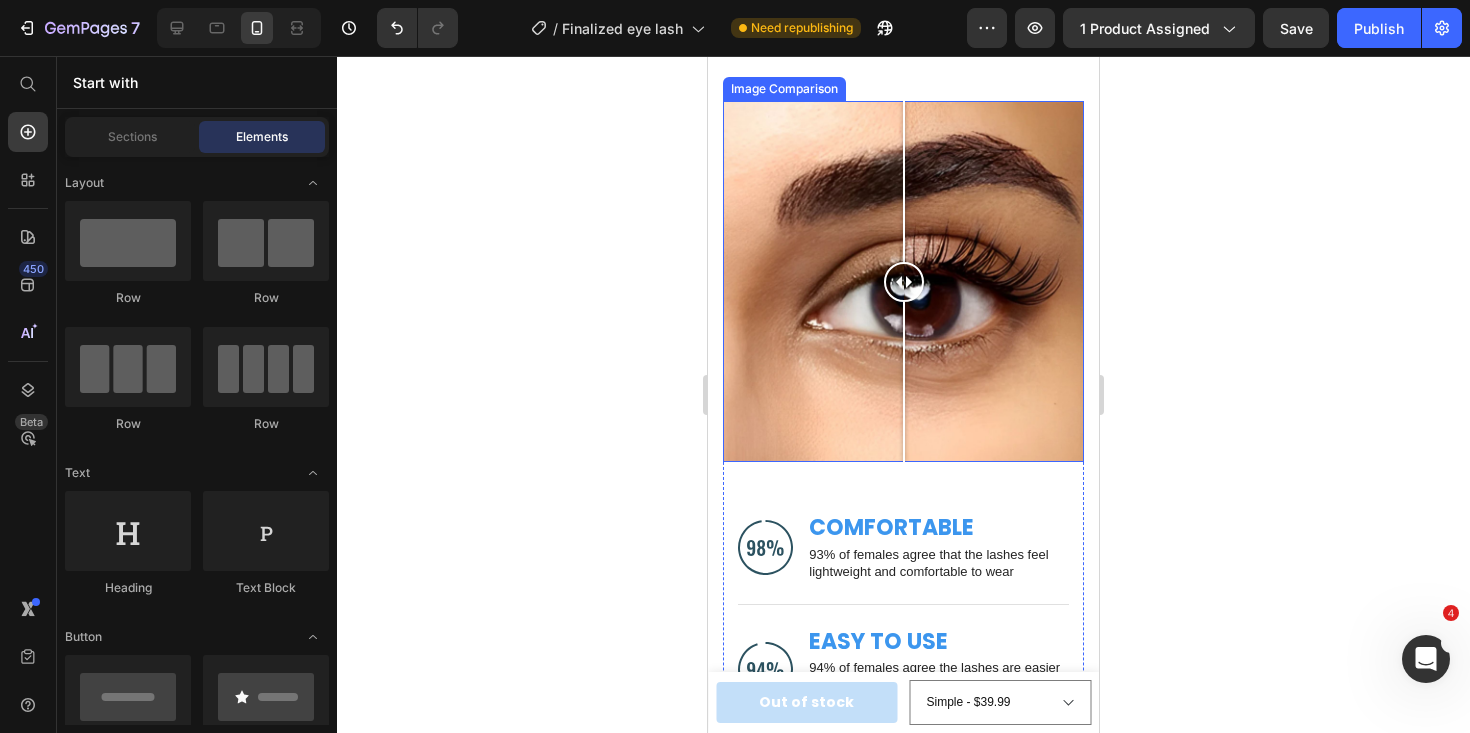 scroll, scrollTop: 5035, scrollLeft: 0, axis: vertical 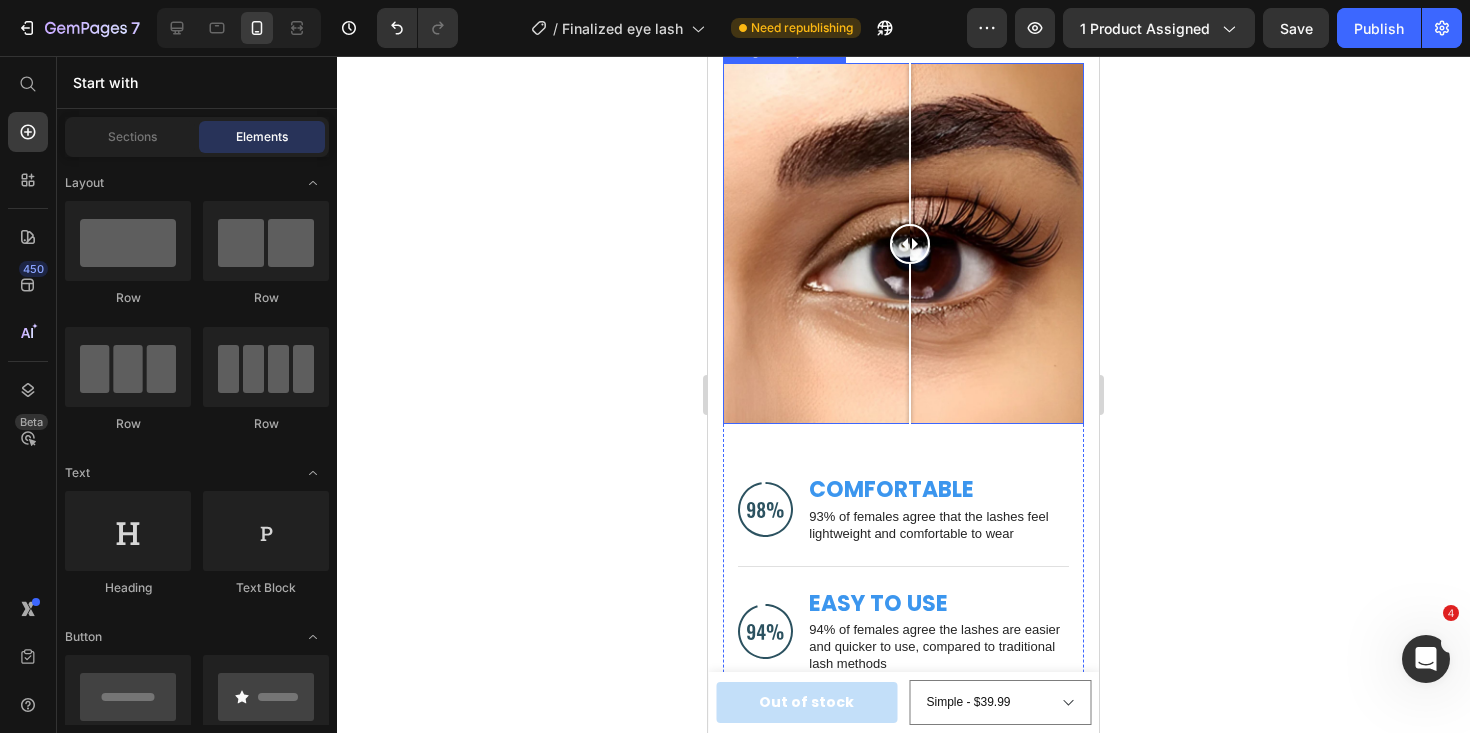 drag, startPoint x: 914, startPoint y: 248, endPoint x: 911, endPoint y: 266, distance: 18.248287 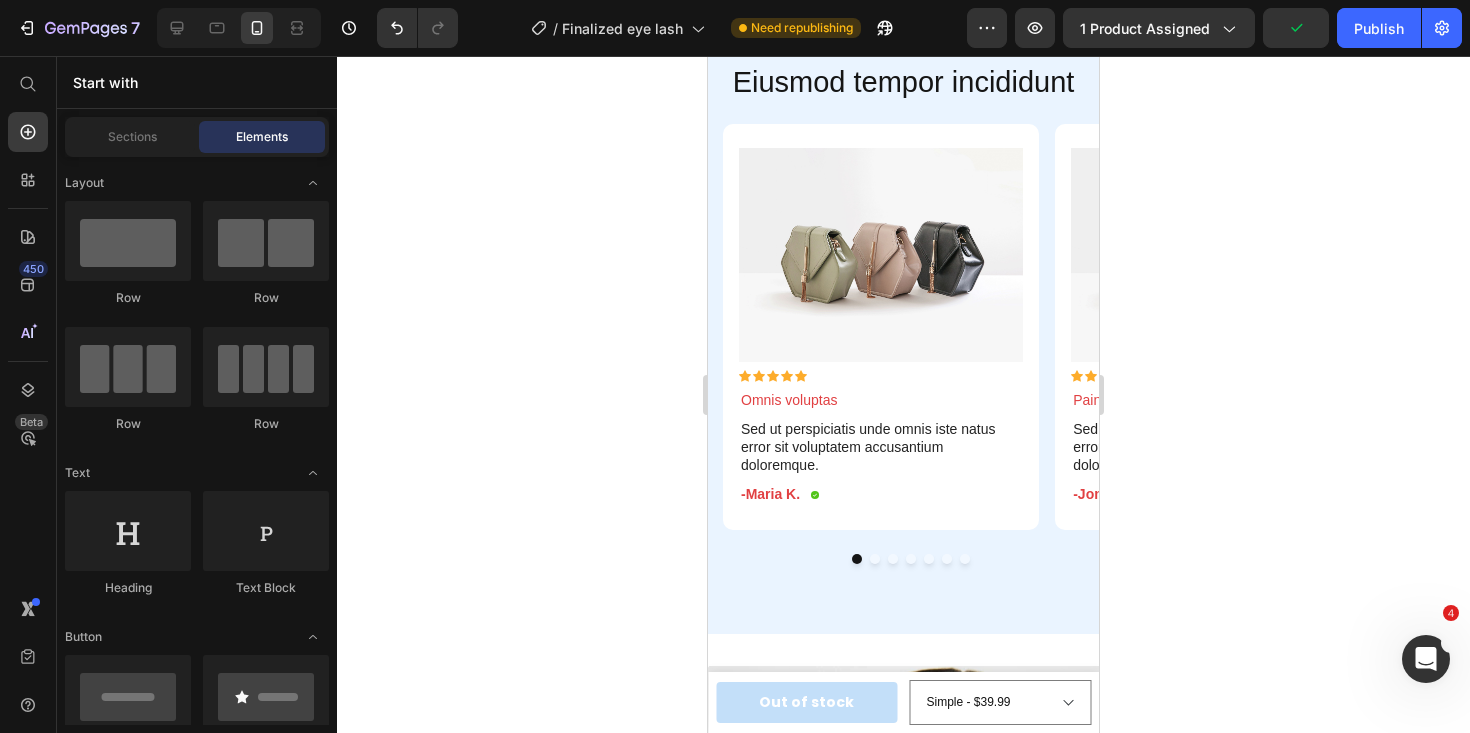 scroll, scrollTop: 6885, scrollLeft: 0, axis: vertical 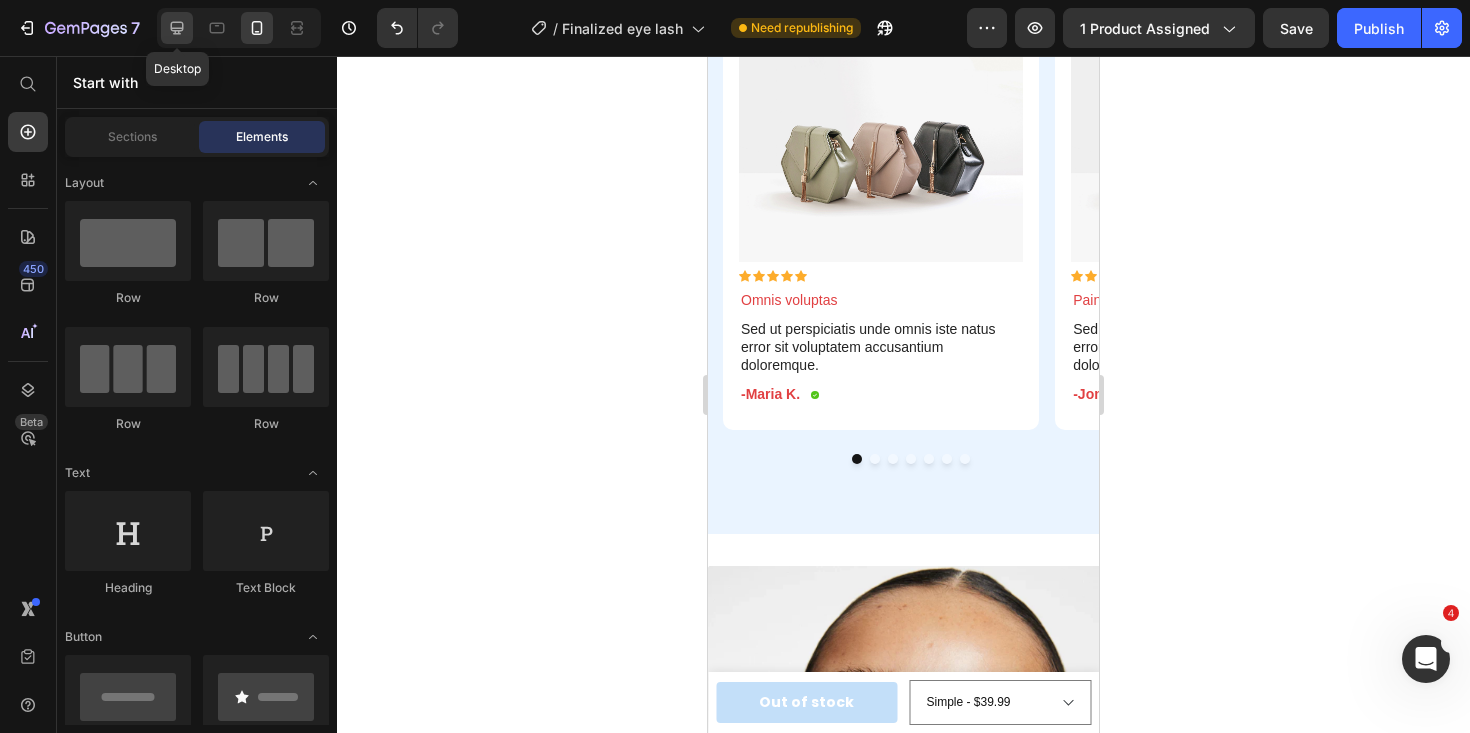 click 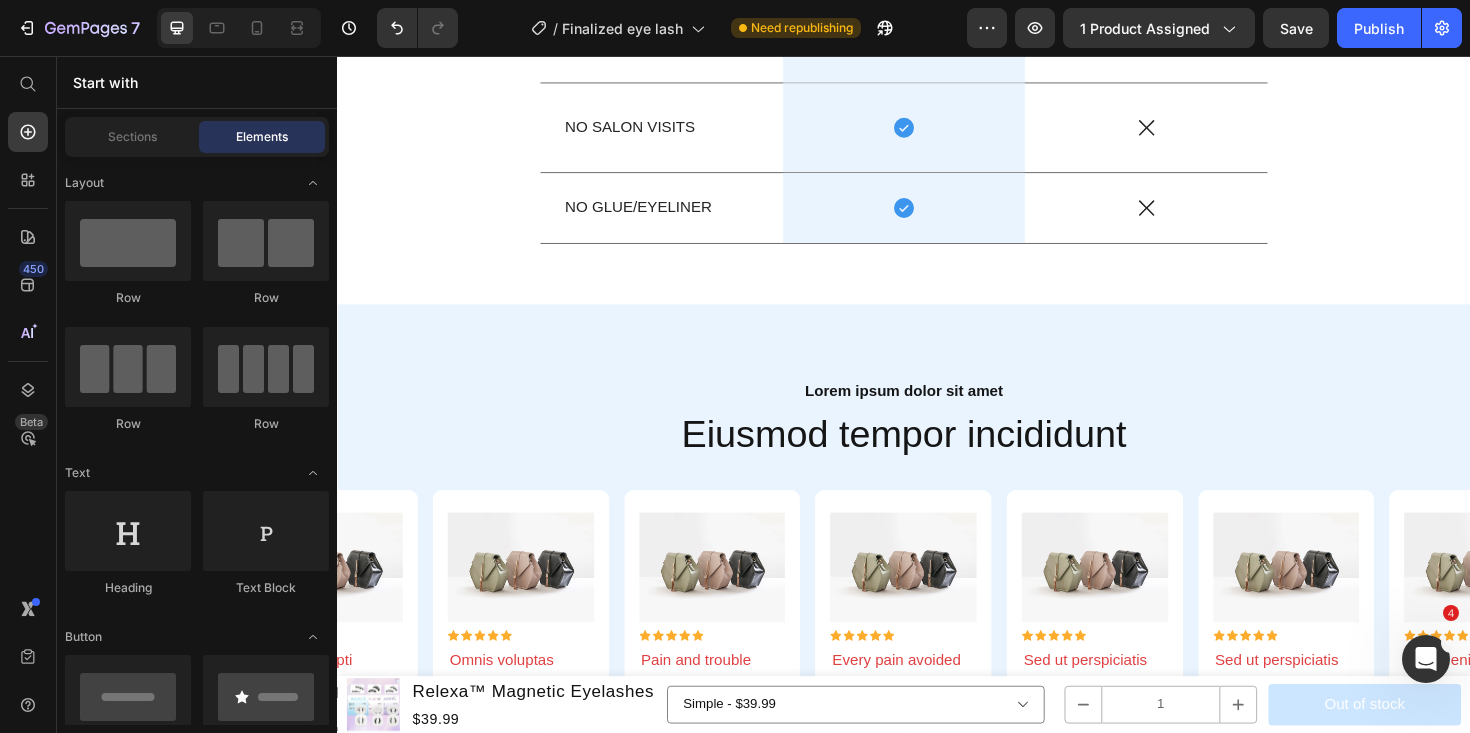 scroll, scrollTop: 6542, scrollLeft: 0, axis: vertical 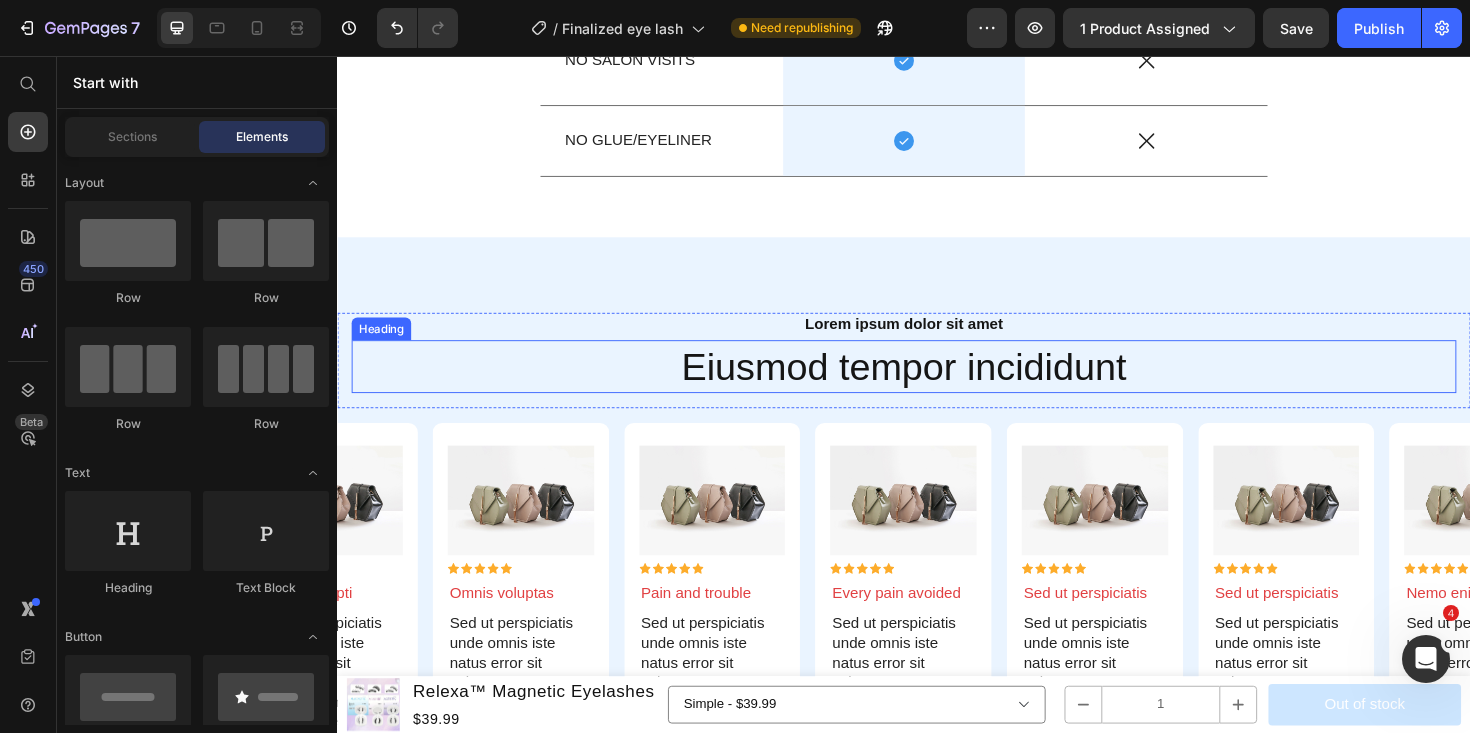 click on "Eiusmod tempor incididunt" at bounding box center [937, 385] 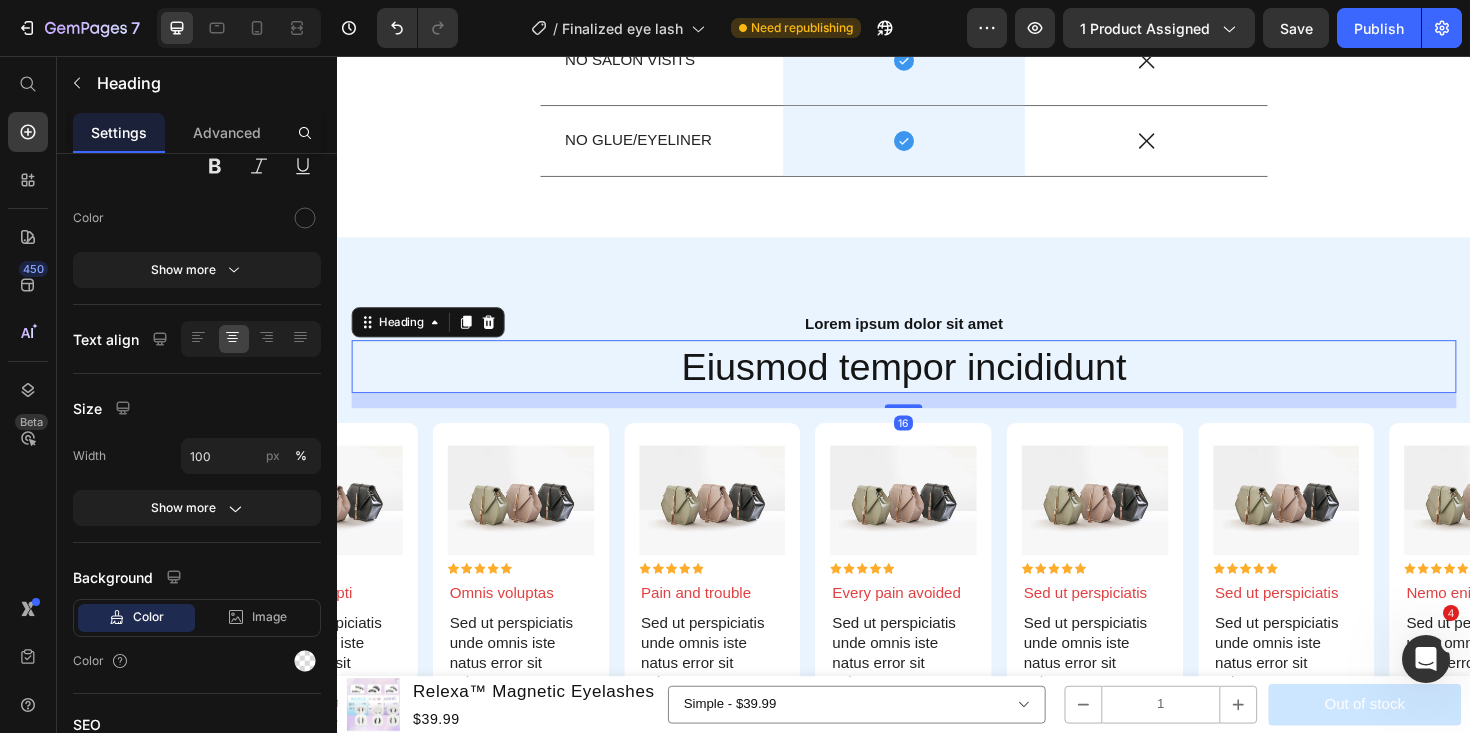 scroll, scrollTop: 0, scrollLeft: 0, axis: both 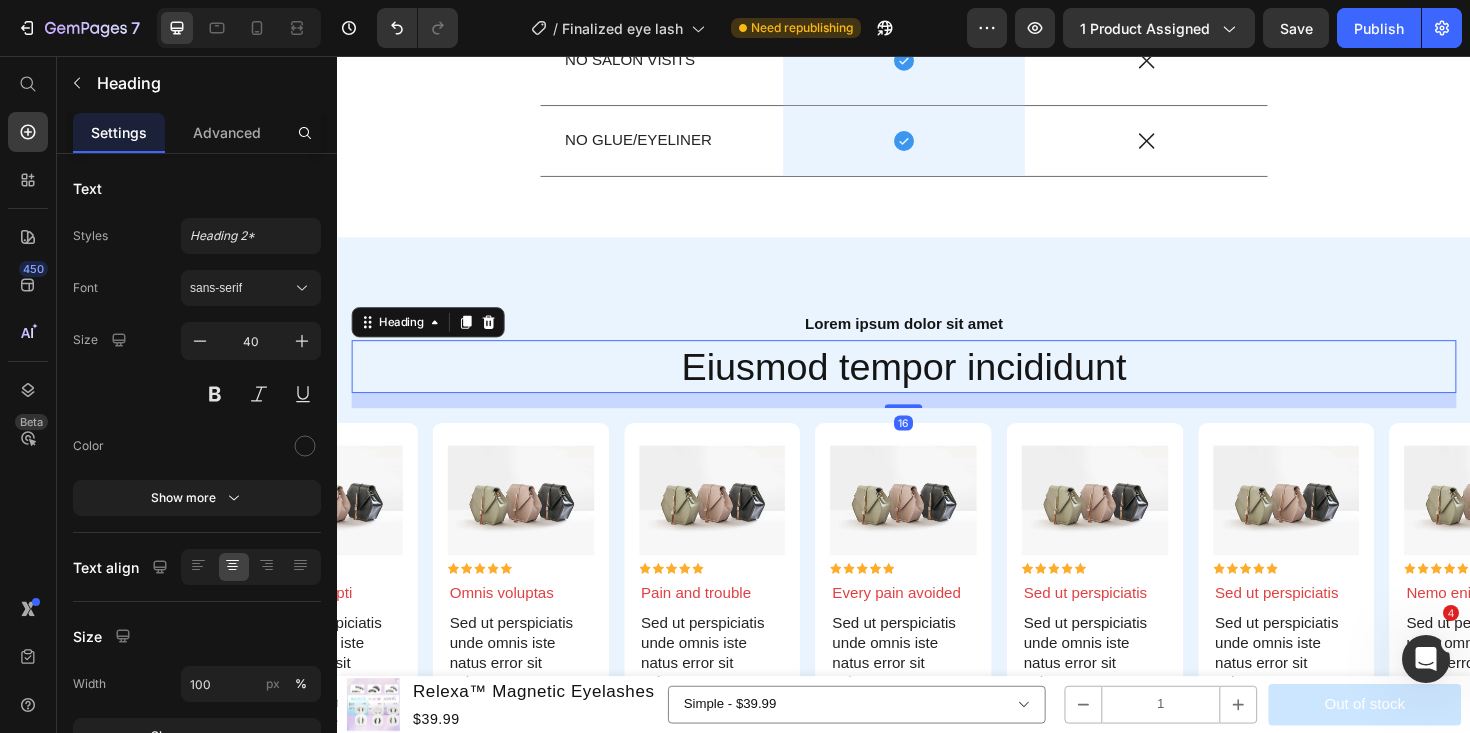 click on "Eiusmod tempor incididunt" at bounding box center (937, 385) 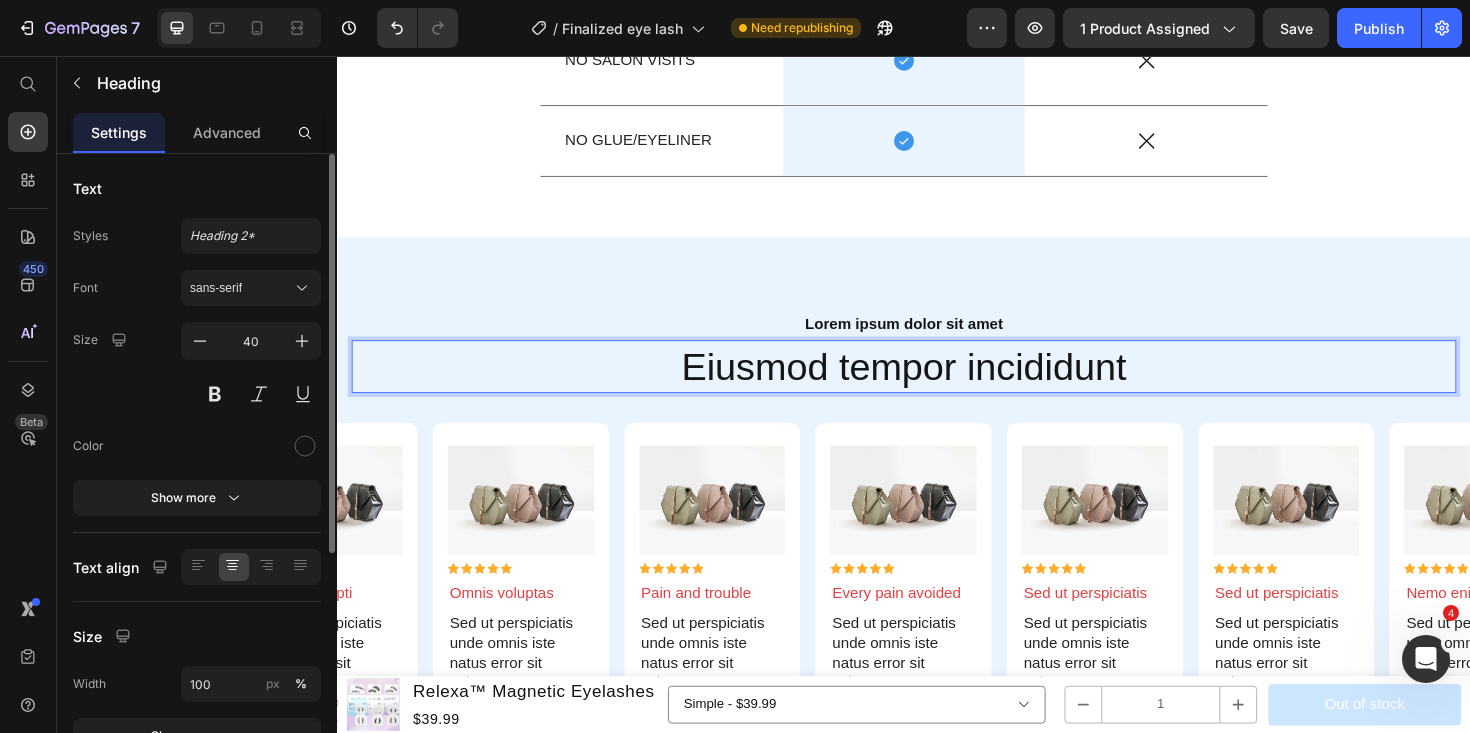 click on "Eiusmod tempor incididunt" at bounding box center (937, 385) 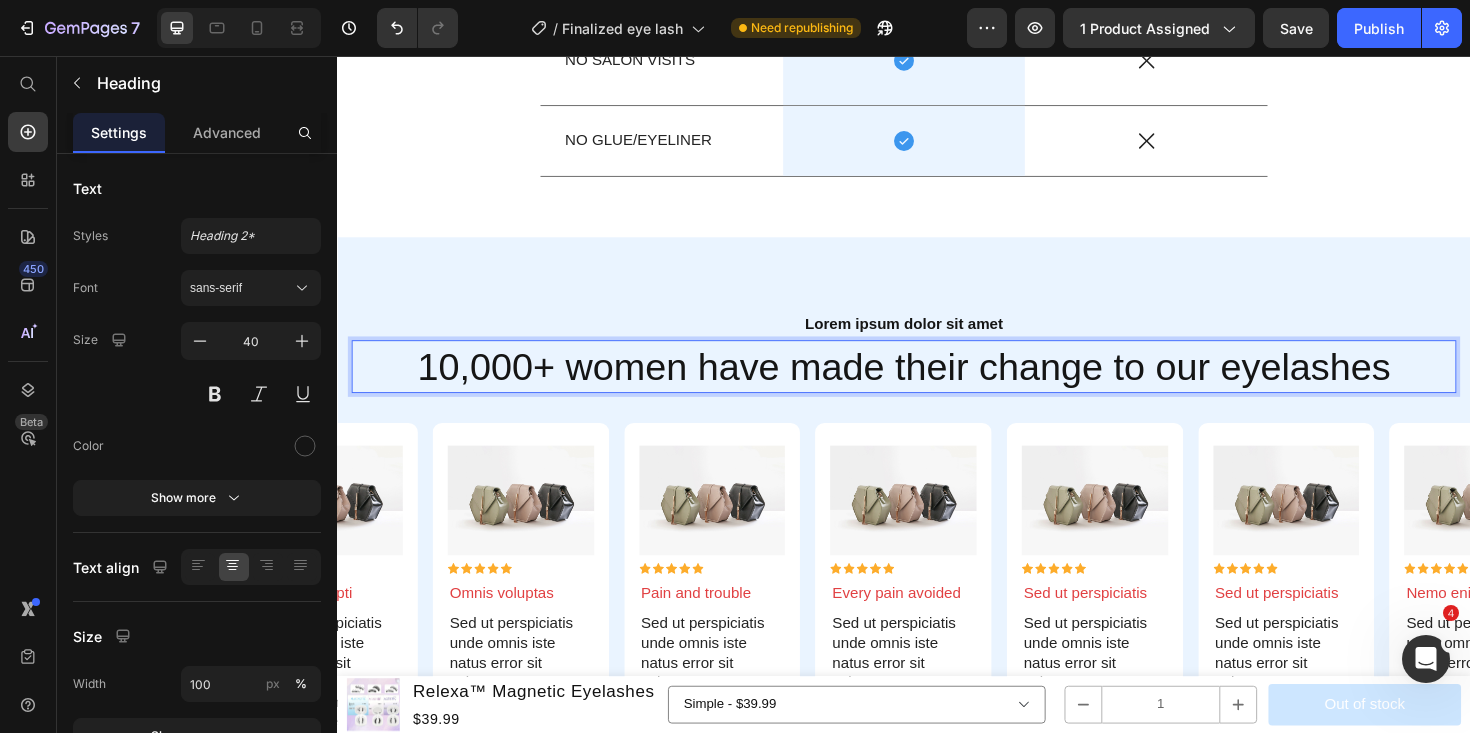 click on "10,000+ women have made their change to our eyelashes" at bounding box center (937, 385) 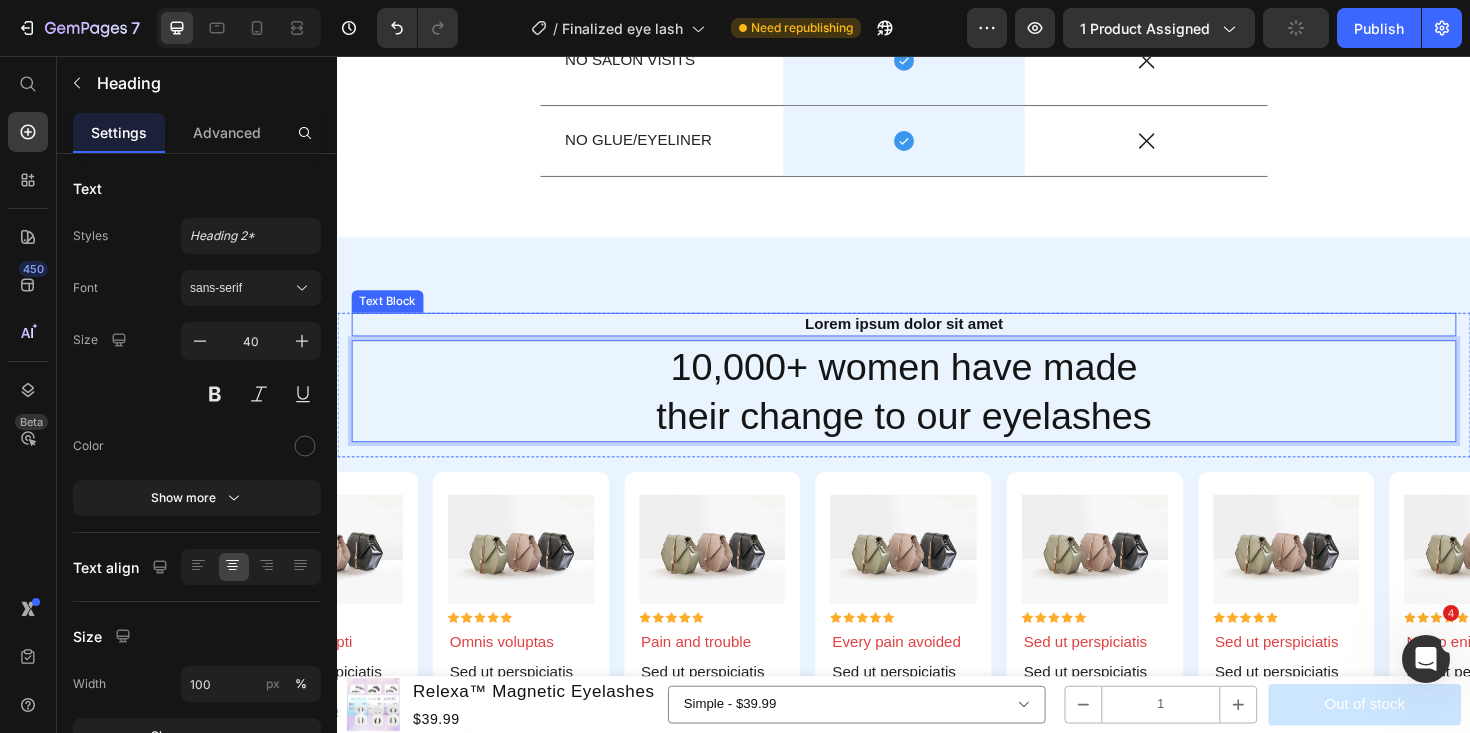 click on "Lorem ipsum dolor sit amet" at bounding box center [937, 340] 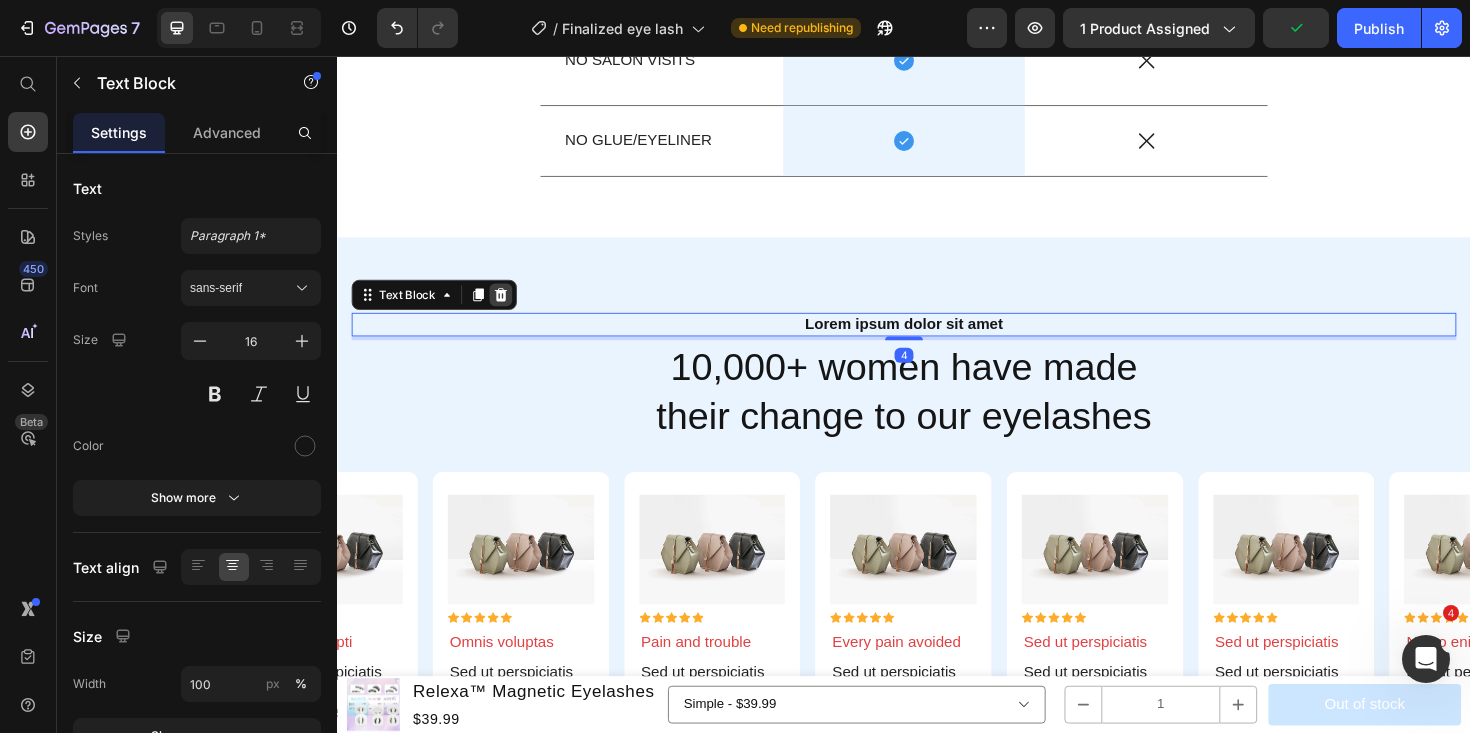 click 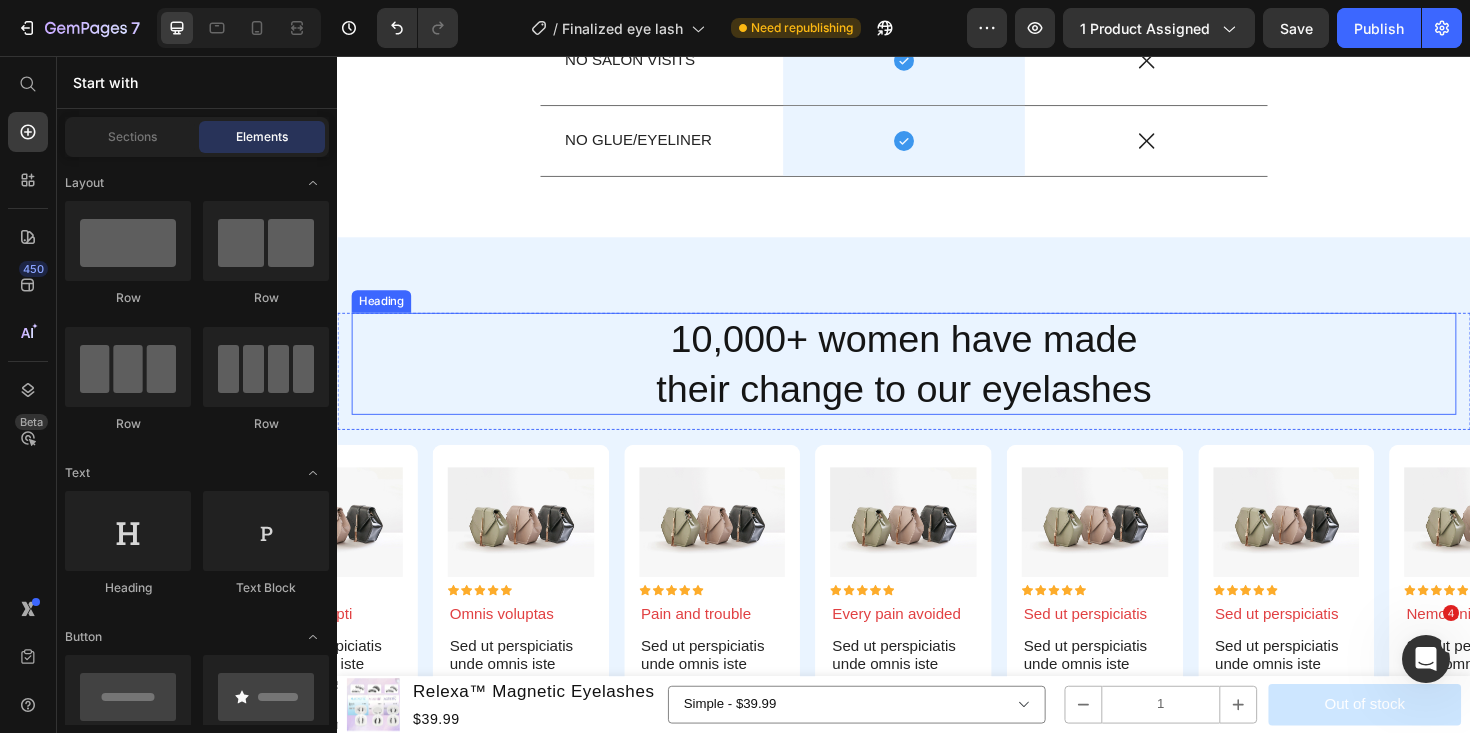 click on "10,000+ women have made  their change to our eyelashes" at bounding box center (937, 382) 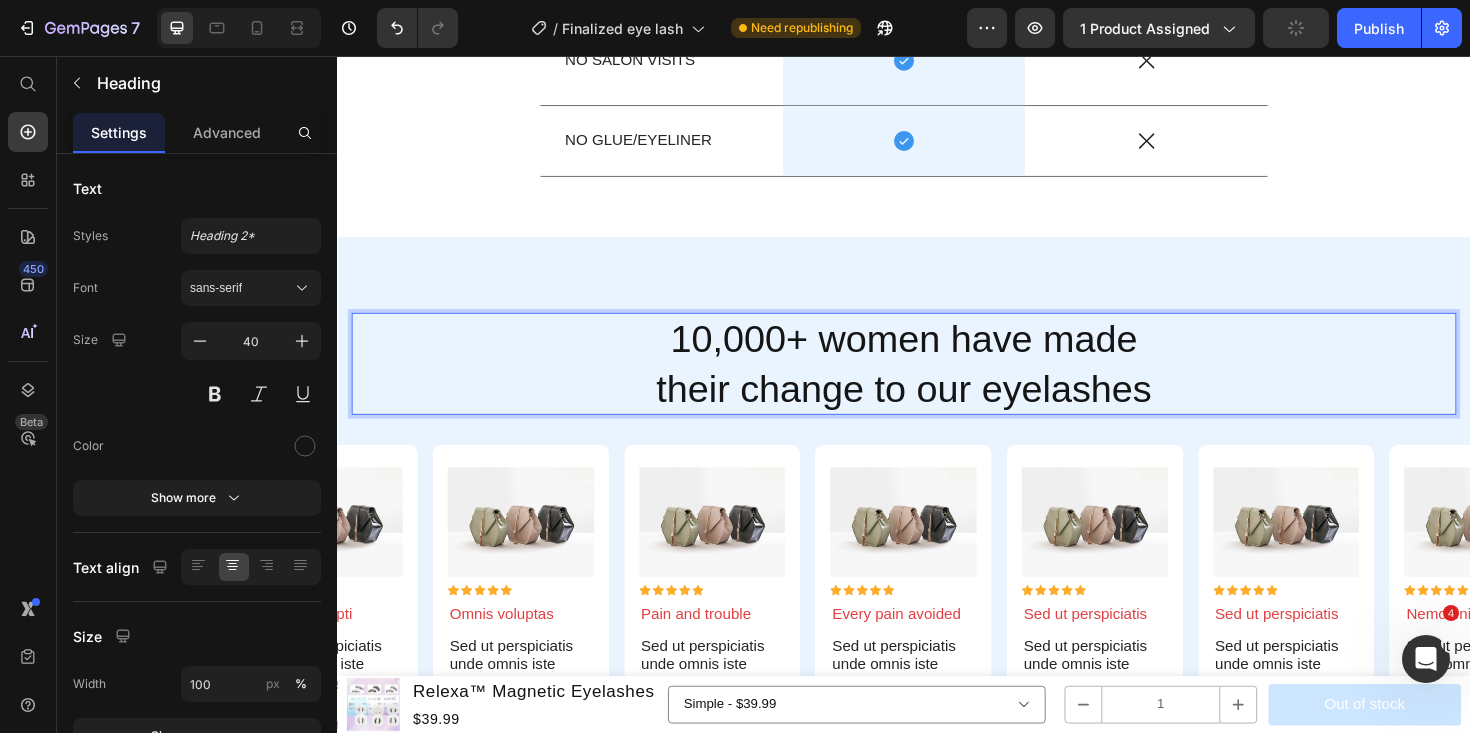 click on "10,000+ women have made  their change to our eyelashes" at bounding box center [937, 382] 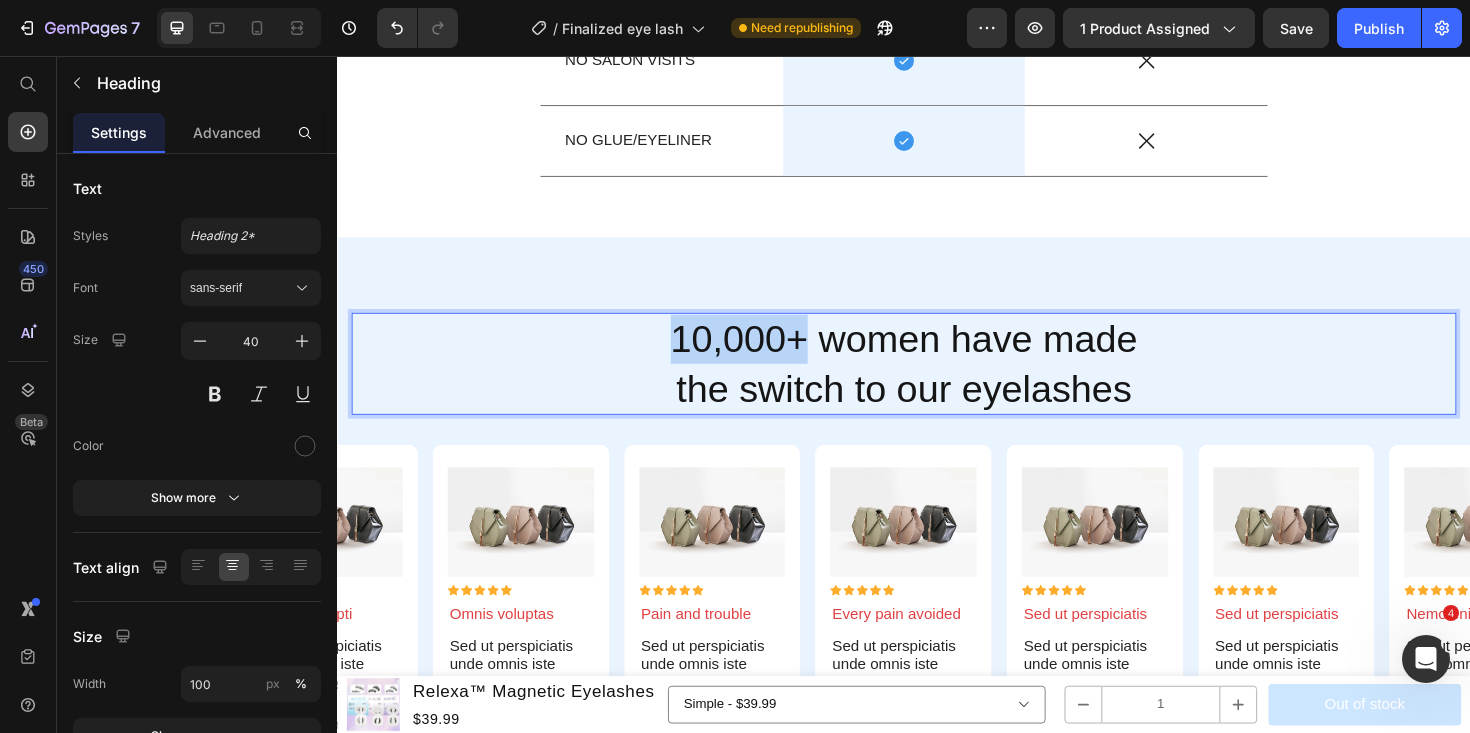 drag, startPoint x: 677, startPoint y: 352, endPoint x: 809, endPoint y: 353, distance: 132.00378 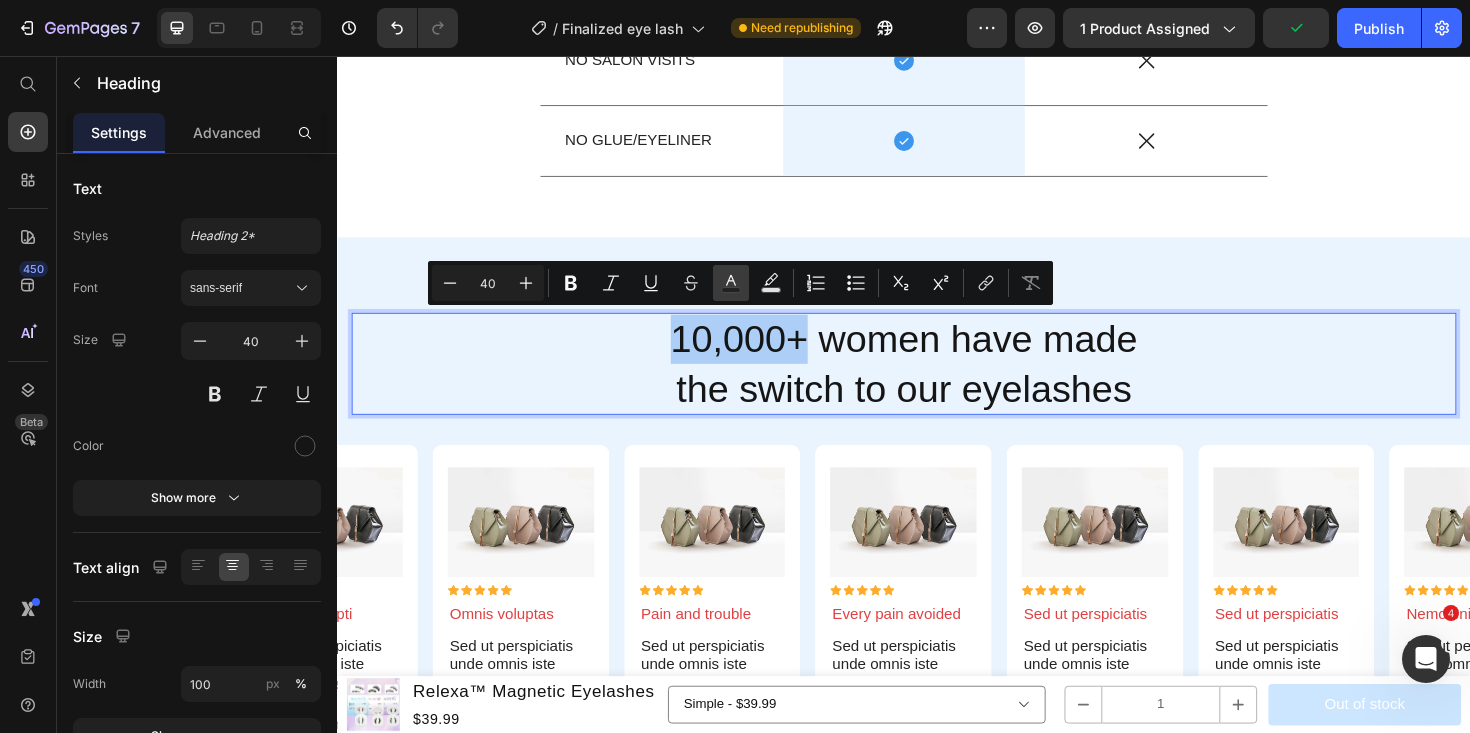 click 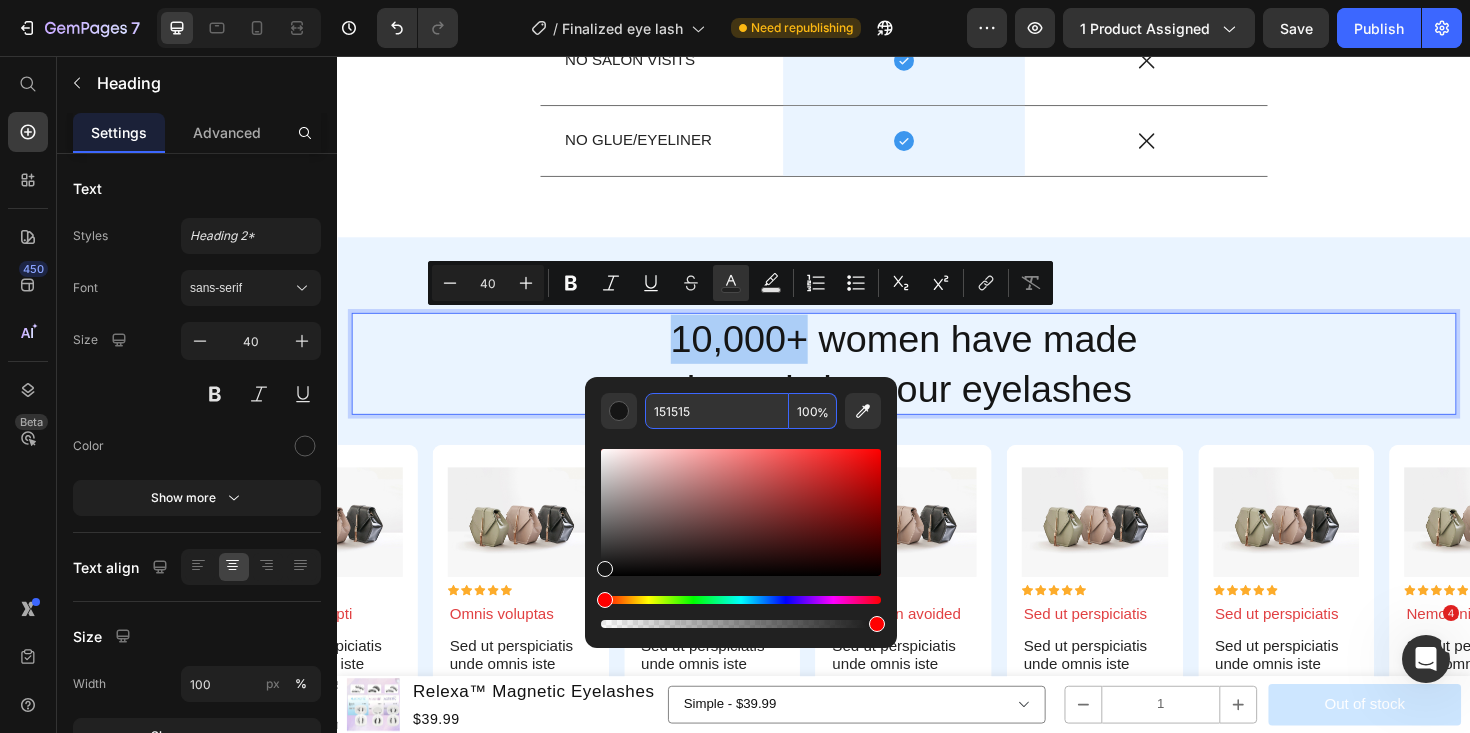 click on "151515" at bounding box center (717, 411) 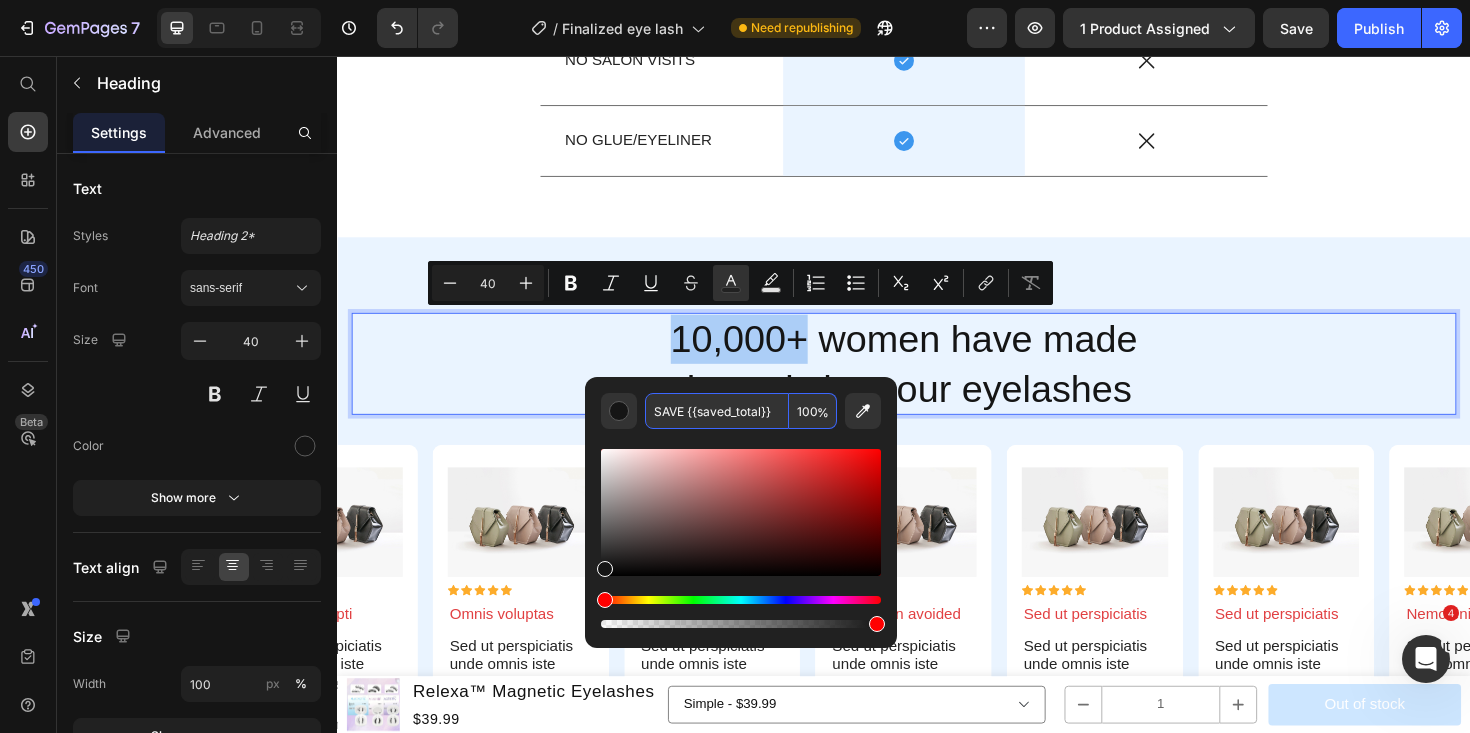 click on "SAVE {{saved_total}}" at bounding box center (717, 411) 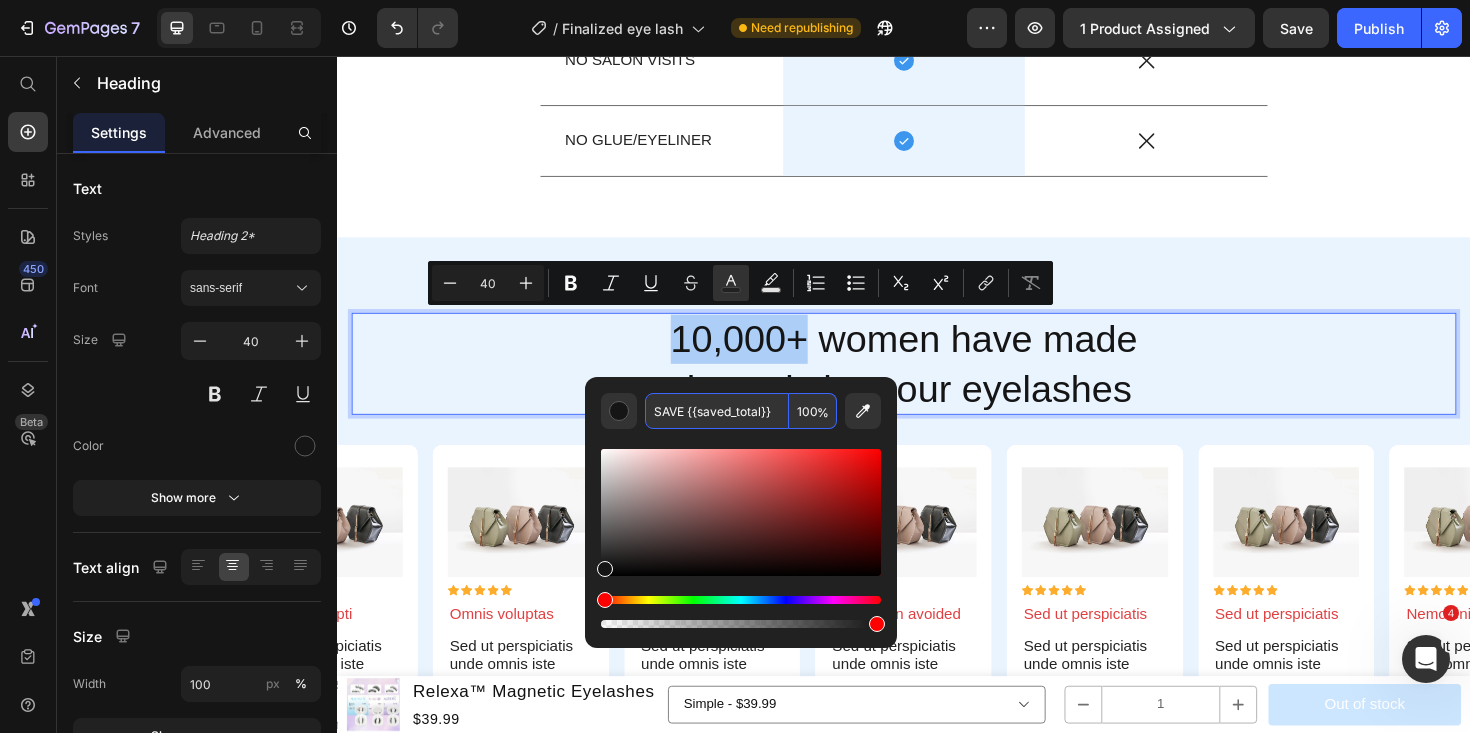 click on "SAVE {{saved_total}}" at bounding box center [717, 411] 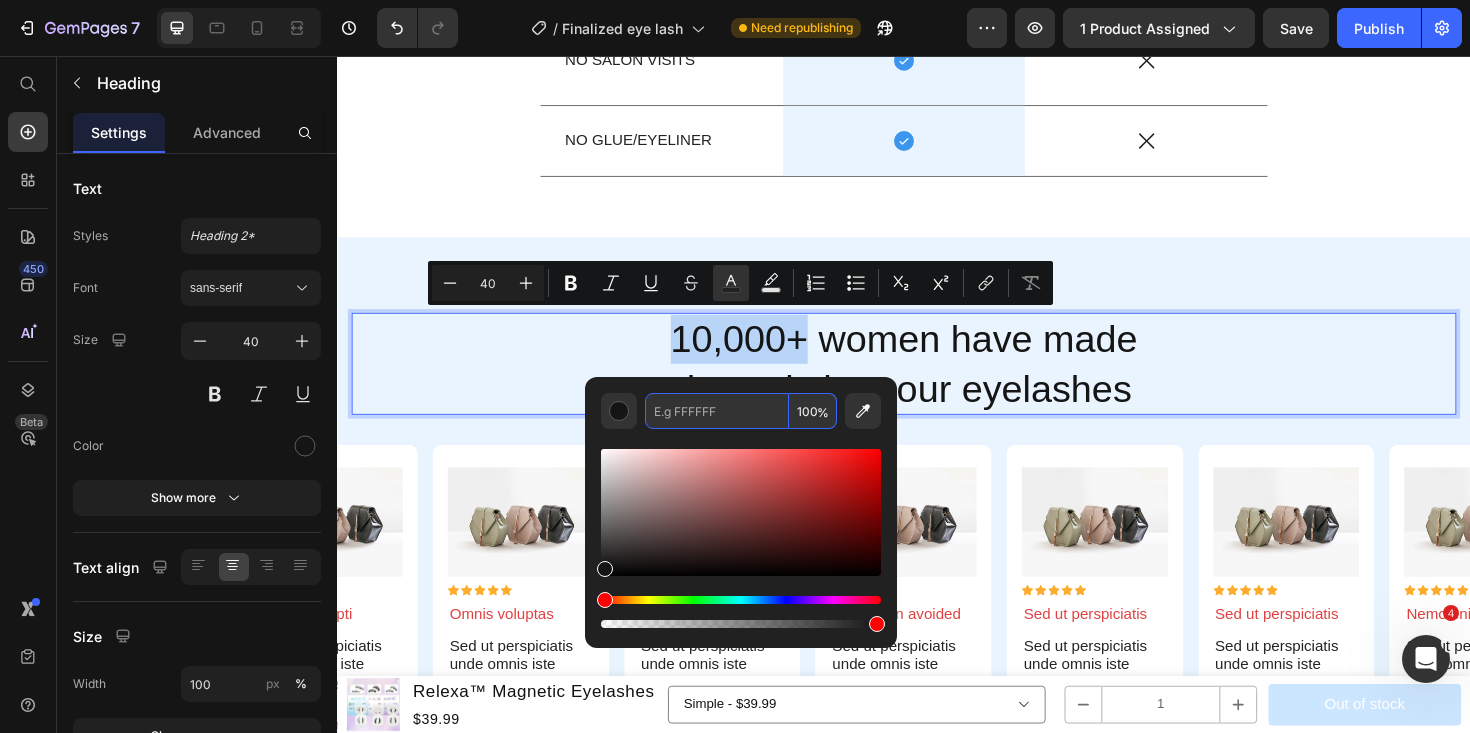click on "10,000+ women have made  the switch to our eyelashes" at bounding box center [937, 382] 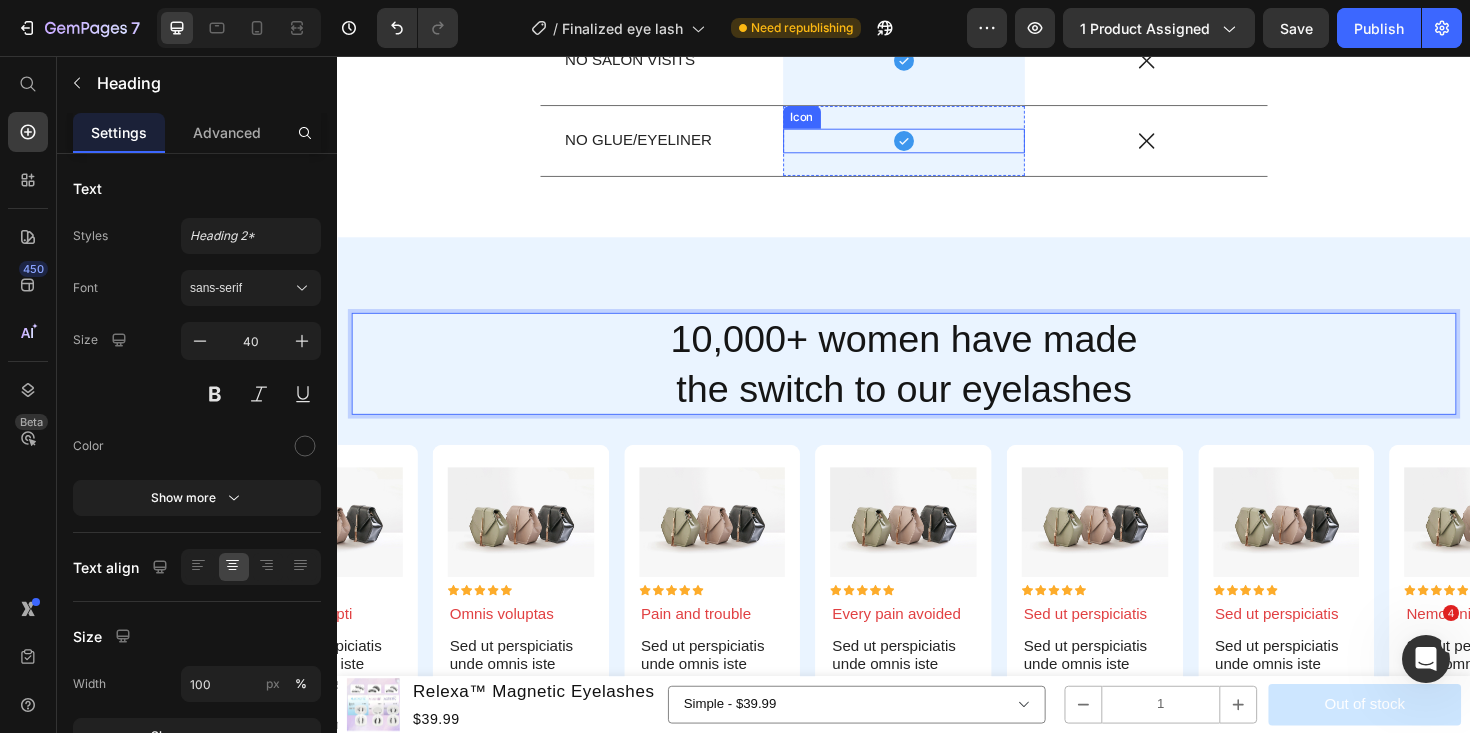 click 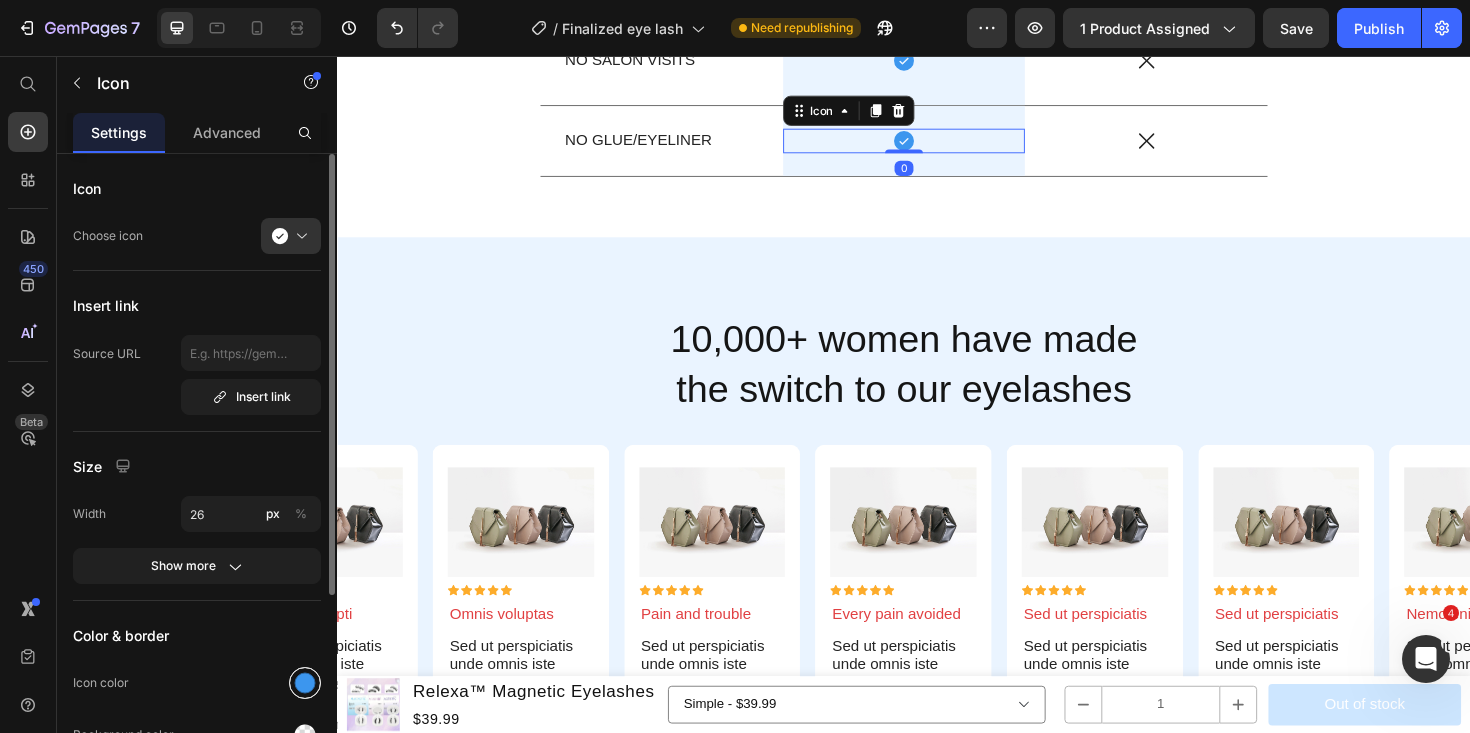 click at bounding box center (305, 683) 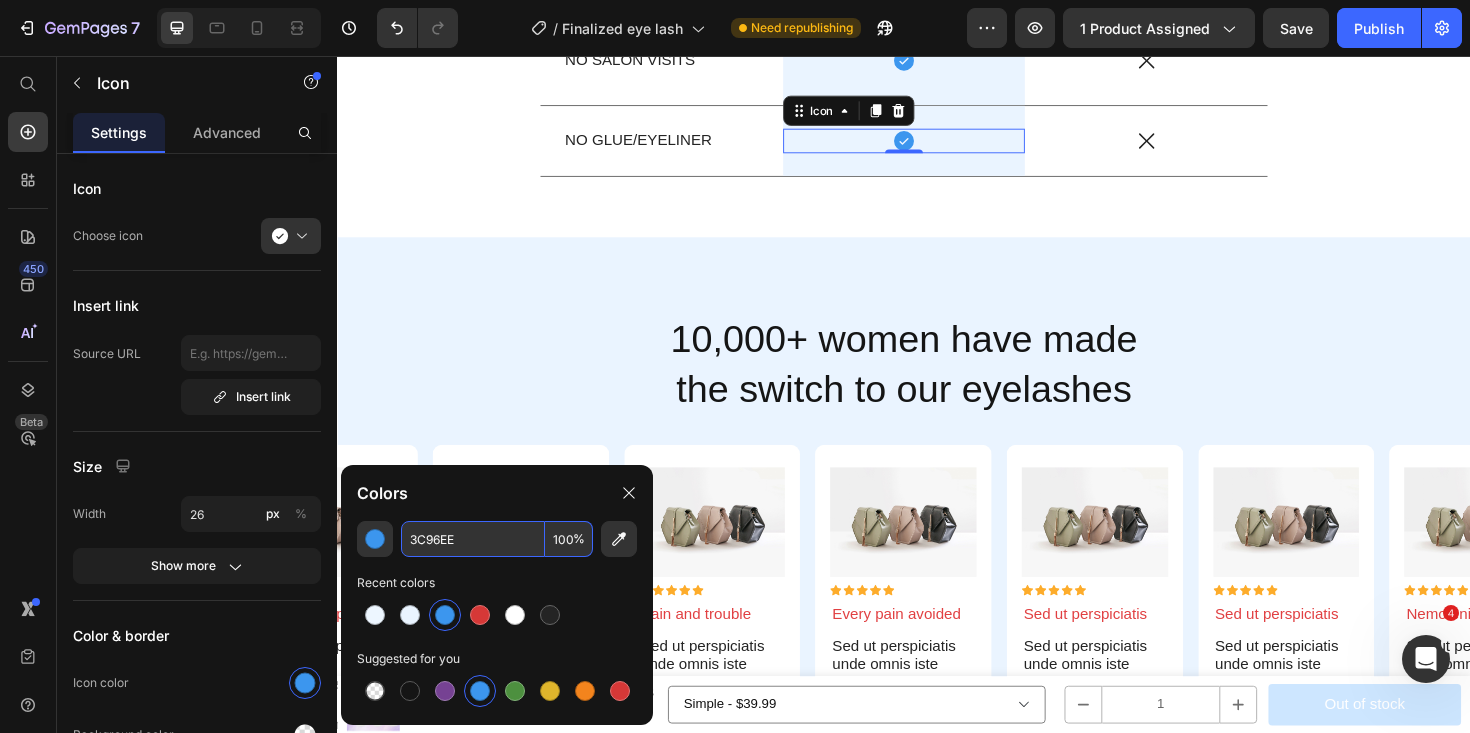 click on "3C96EE" at bounding box center (473, 539) 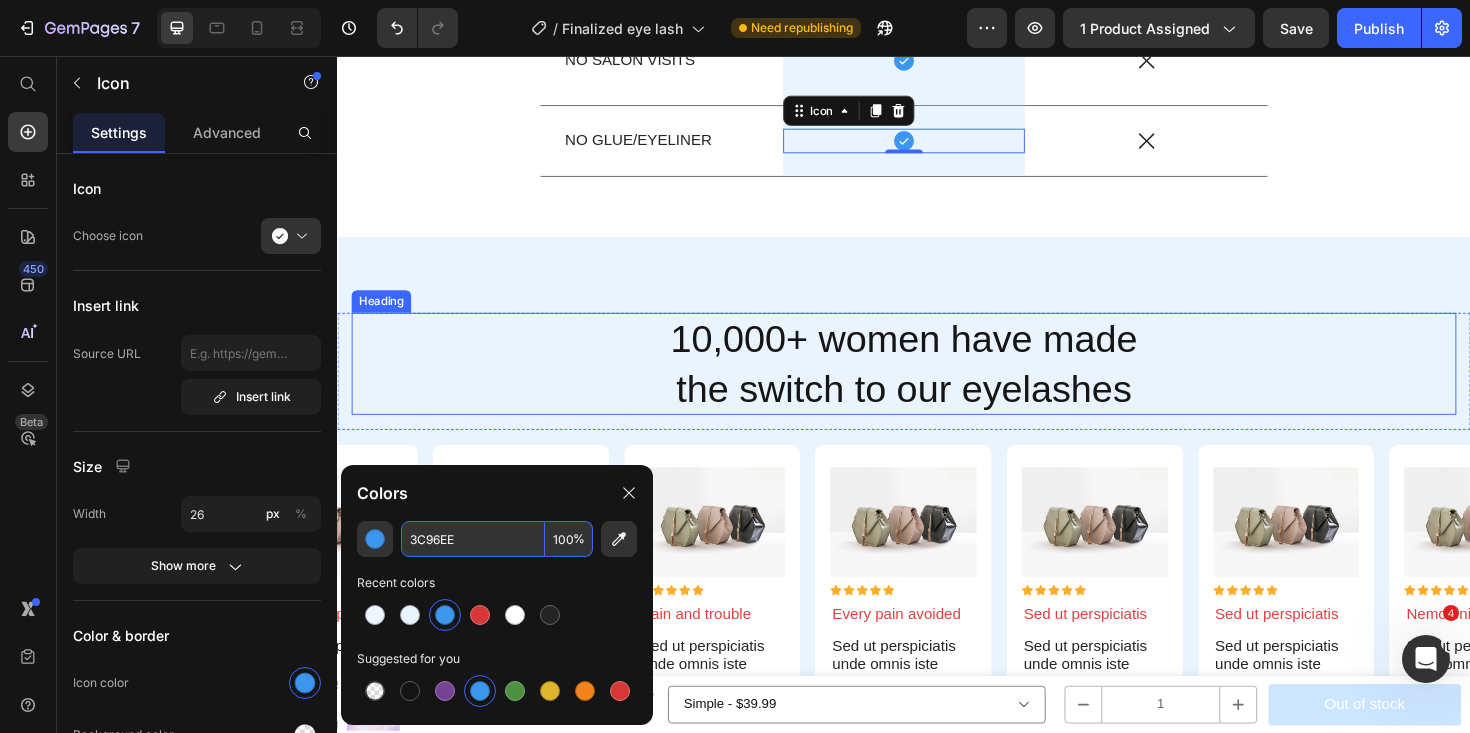 click on "10,000+ women have made  the switch to our eyelashes" at bounding box center [937, 382] 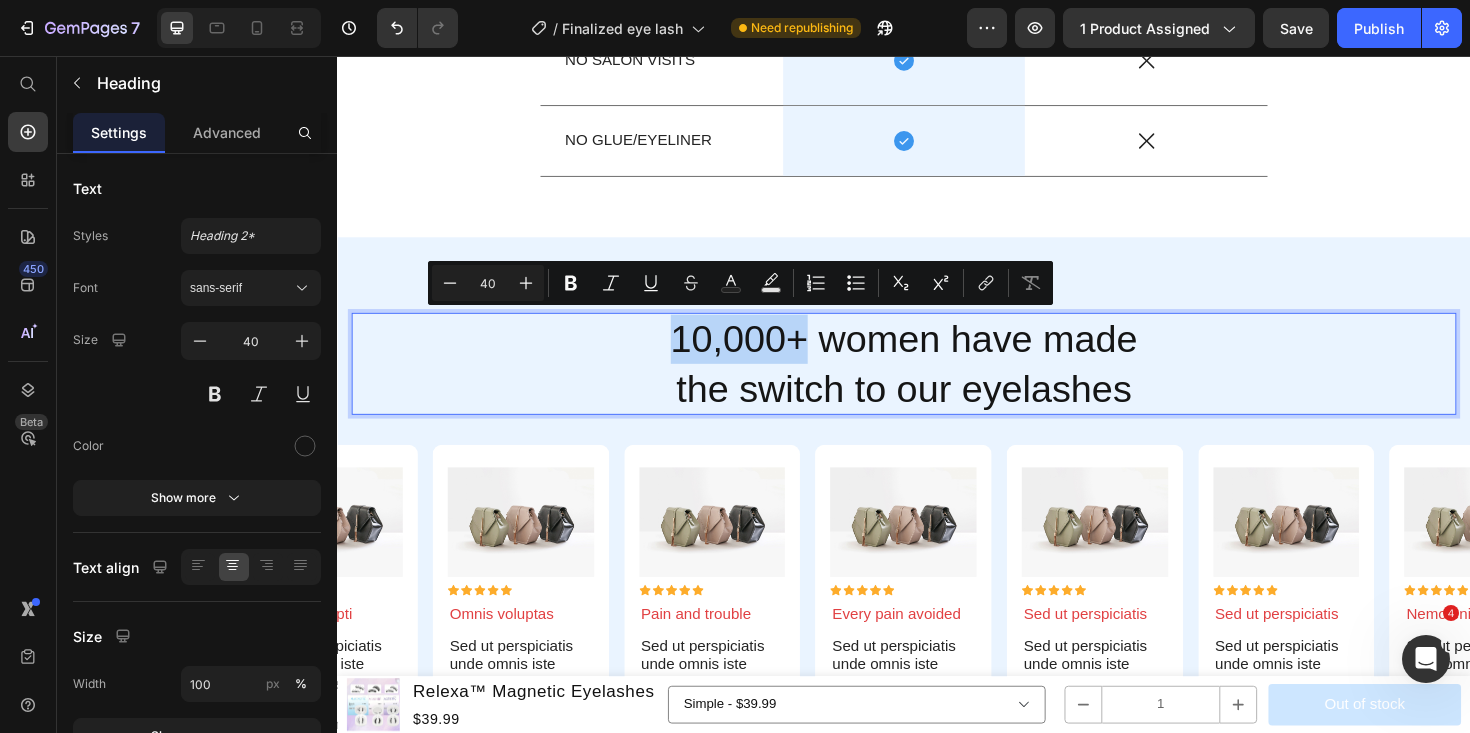 drag, startPoint x: 675, startPoint y: 353, endPoint x: 811, endPoint y: 355, distance: 136.01471 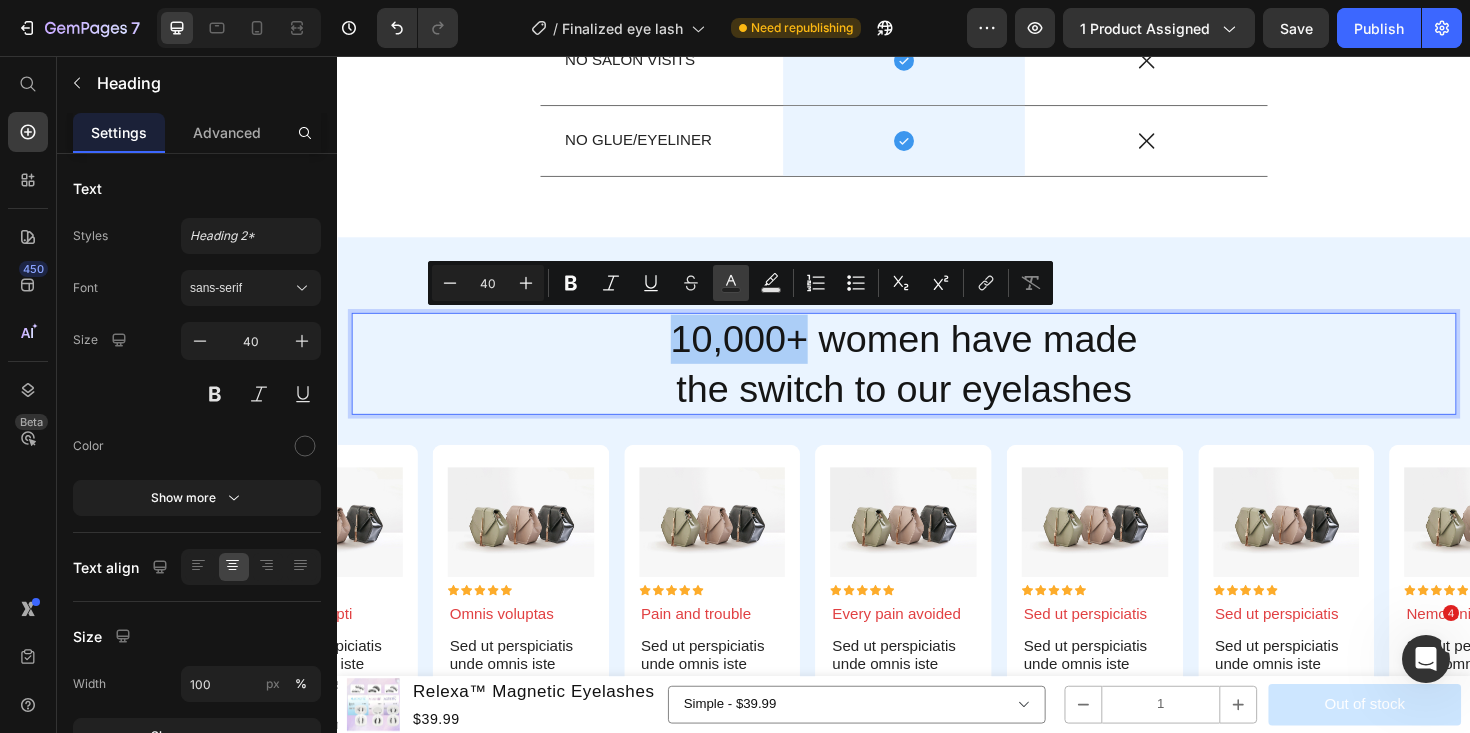 click 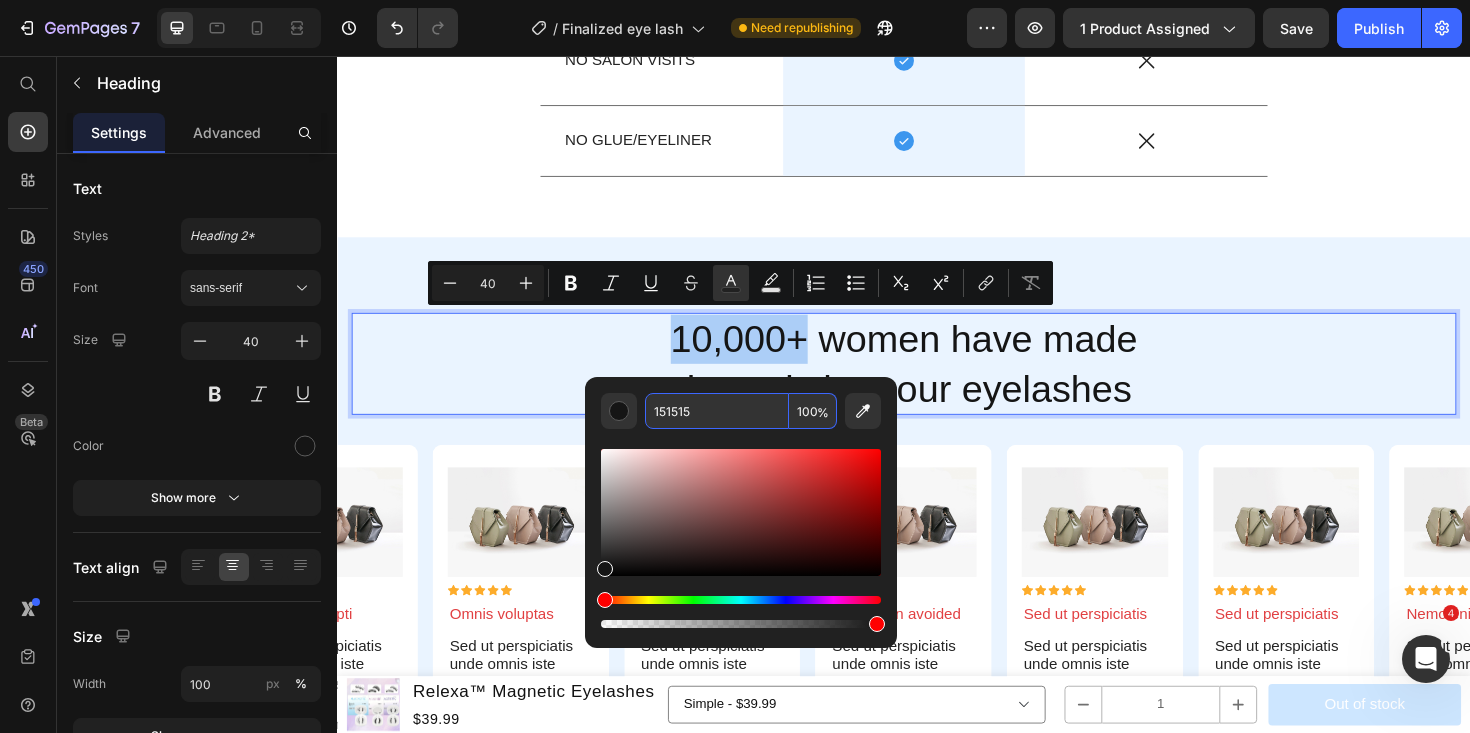 type 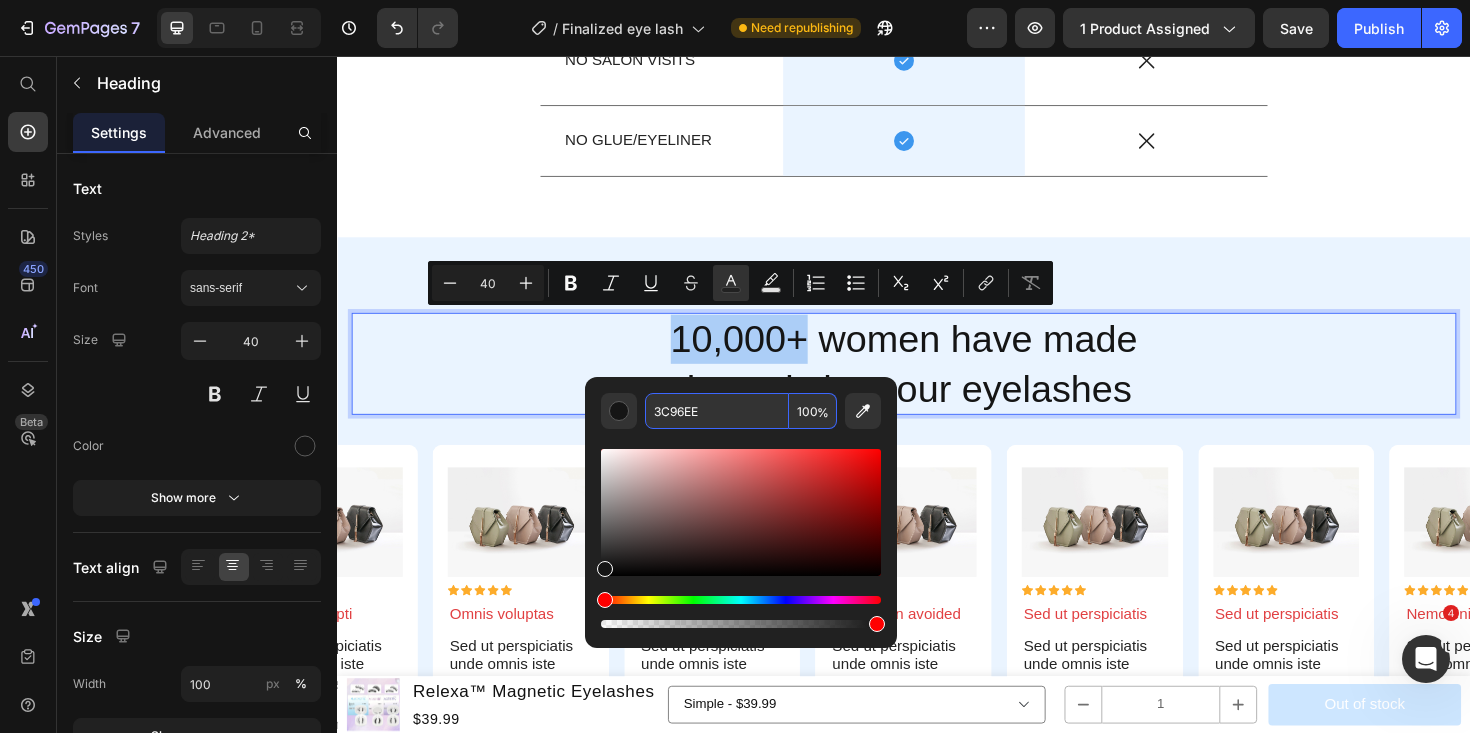 type on "3C96EE" 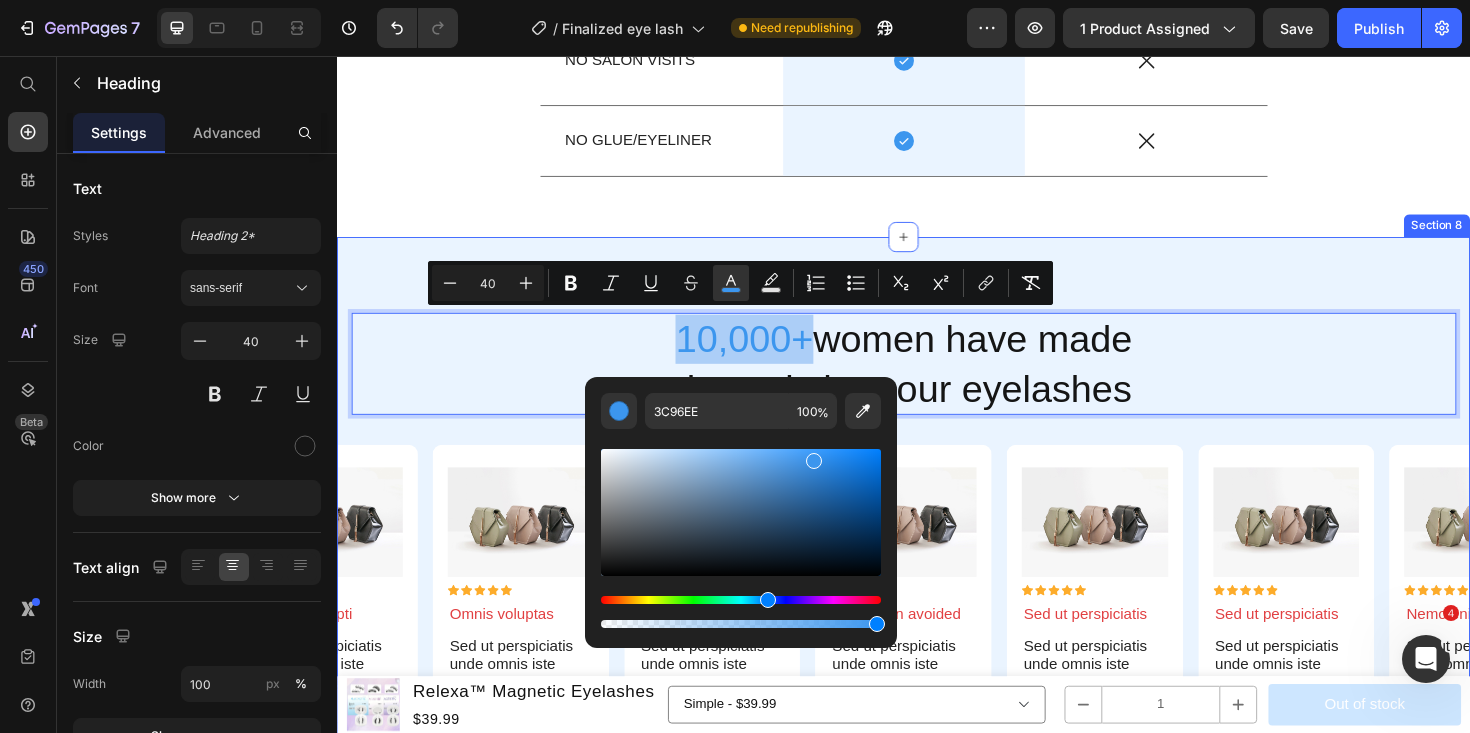click on "10,000+  women have made  the switch to our eyelashes Heading   16 Row Image Icon Icon Icon Icon Icon Icon List Omnis voluptas Text Block Sed ut perspiciatis unde omnis iste natus error sit voluptatem accusantium doloremque. Text Block -[NAME] Text Block
Icon Row Row Image Icon Icon Icon Icon Icon Icon List Pain and trouble Text Block Sed ut perspiciatis unde omnis iste natus error sit voluptatem accusantium doloremque. Text Block -[NAME] Text Block
Icon Row Row Image Icon Icon Icon Icon Icon Icon List Every pain avoided Text Block Sed ut perspiciatis unde omnis iste natus error sit voluptatem accusantium doloremque. Text Block -[NAME] Text Block
Icon Row Row Image Icon Icon Icon Icon Icon Icon List Sed ut perspiciatis Text Block Sed ut perspiciatis unde omnis iste natus error sit voluptatem accusantium doloremque. Text Block -[NAME] Text Block
Icon Row Row Image Icon Icon Icon Icon Icon Icon List Sed ut perspiciatis Text Block Text Block" at bounding box center [937, 598] 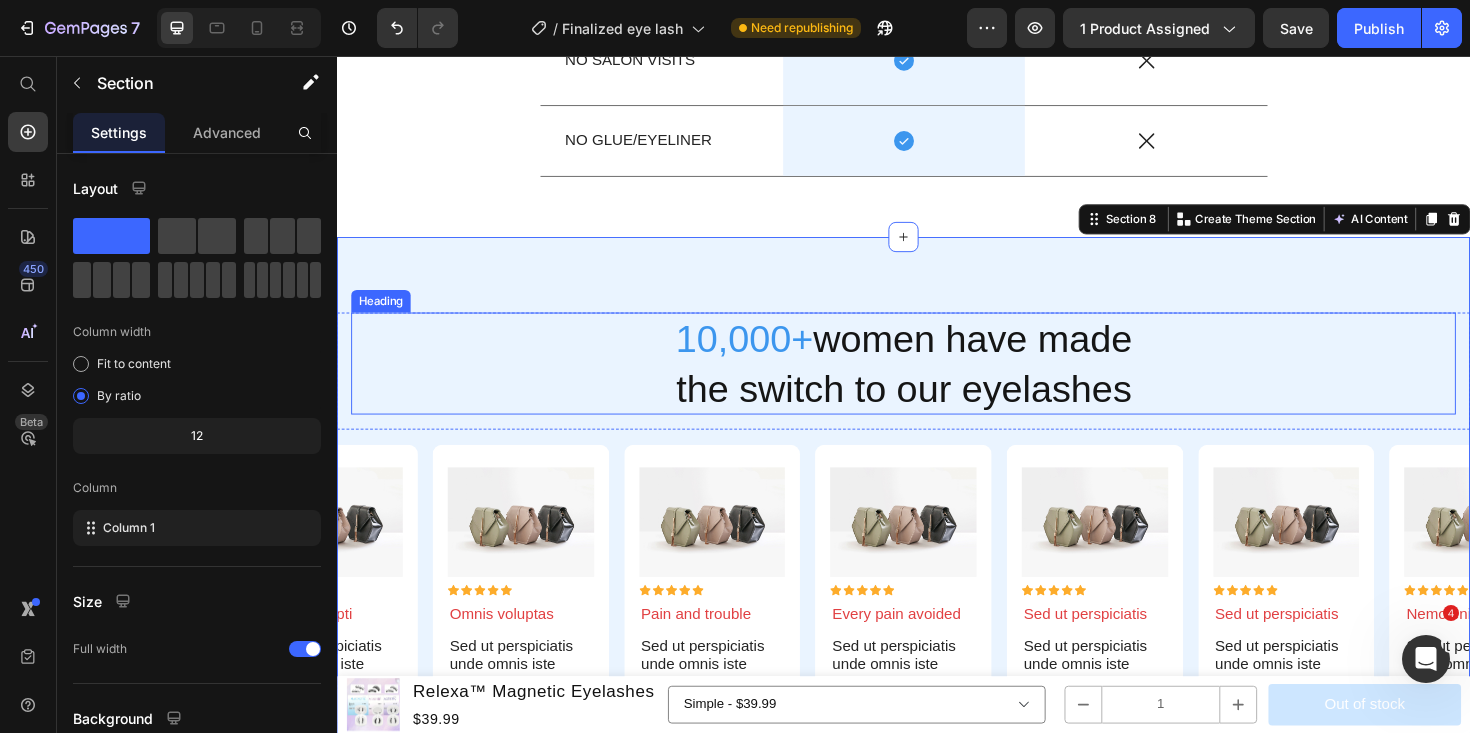click on "⁠⁠⁠⁠⁠⁠⁠ 10,000+  women have made  the switch to our eyelashes" at bounding box center [937, 382] 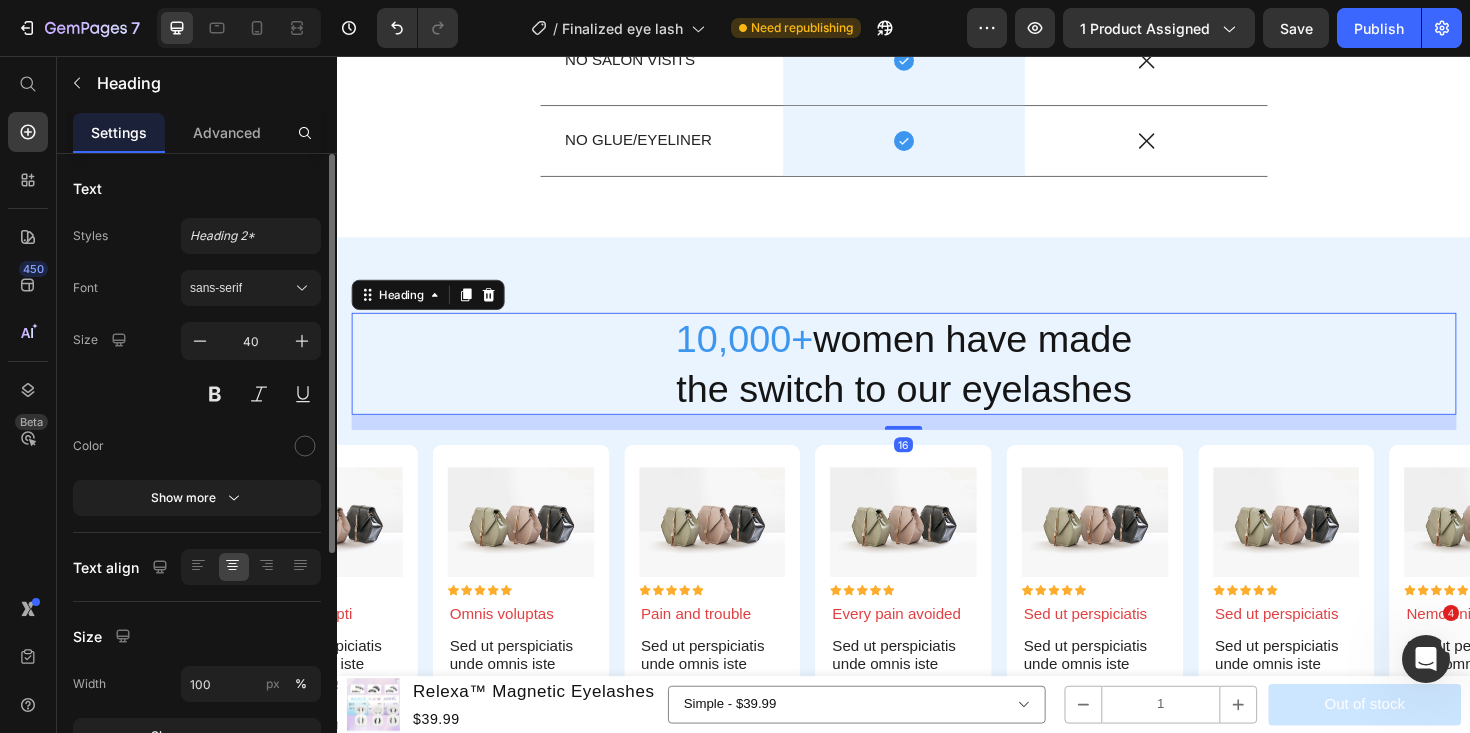 click on "Font sans-serif Size 40 Color Show more" at bounding box center [197, 393] 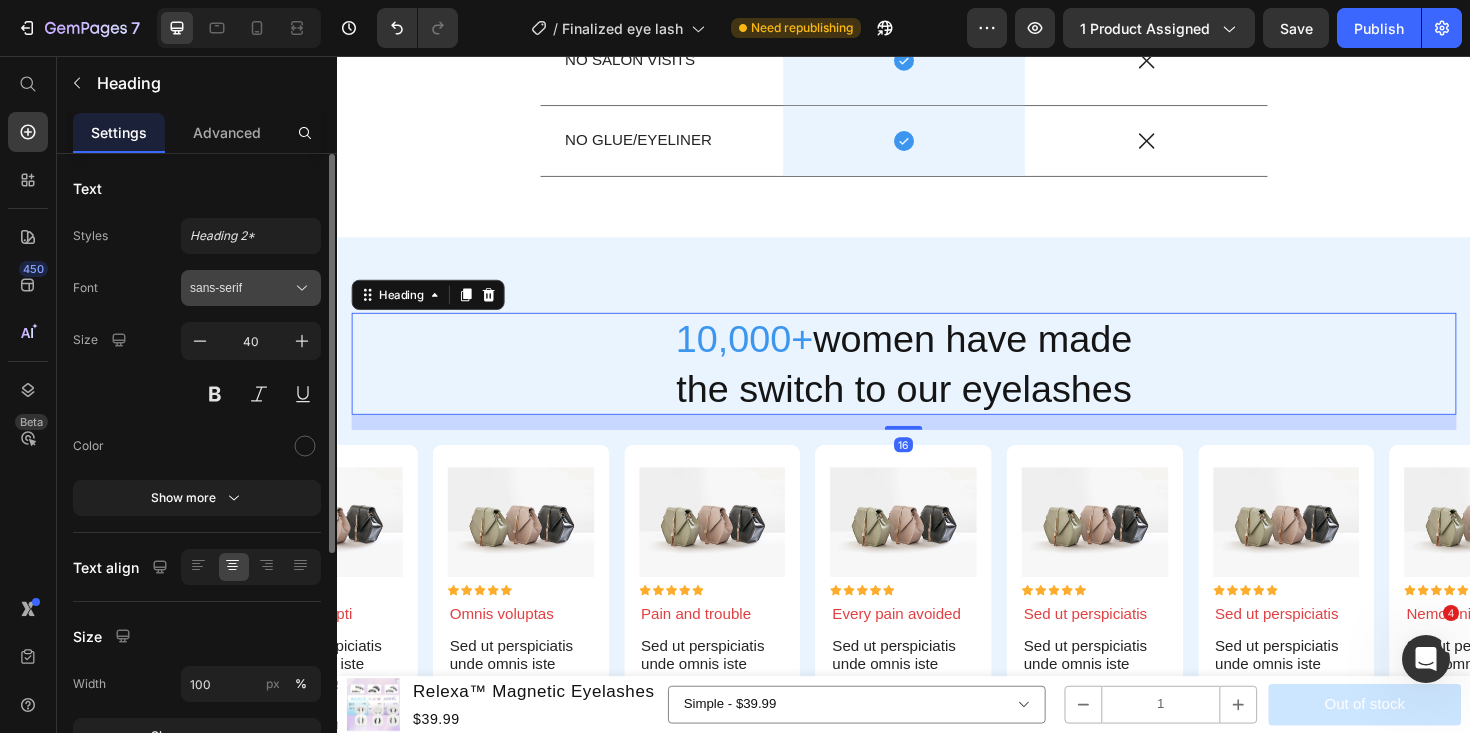 click on "sans-serif" at bounding box center [251, 288] 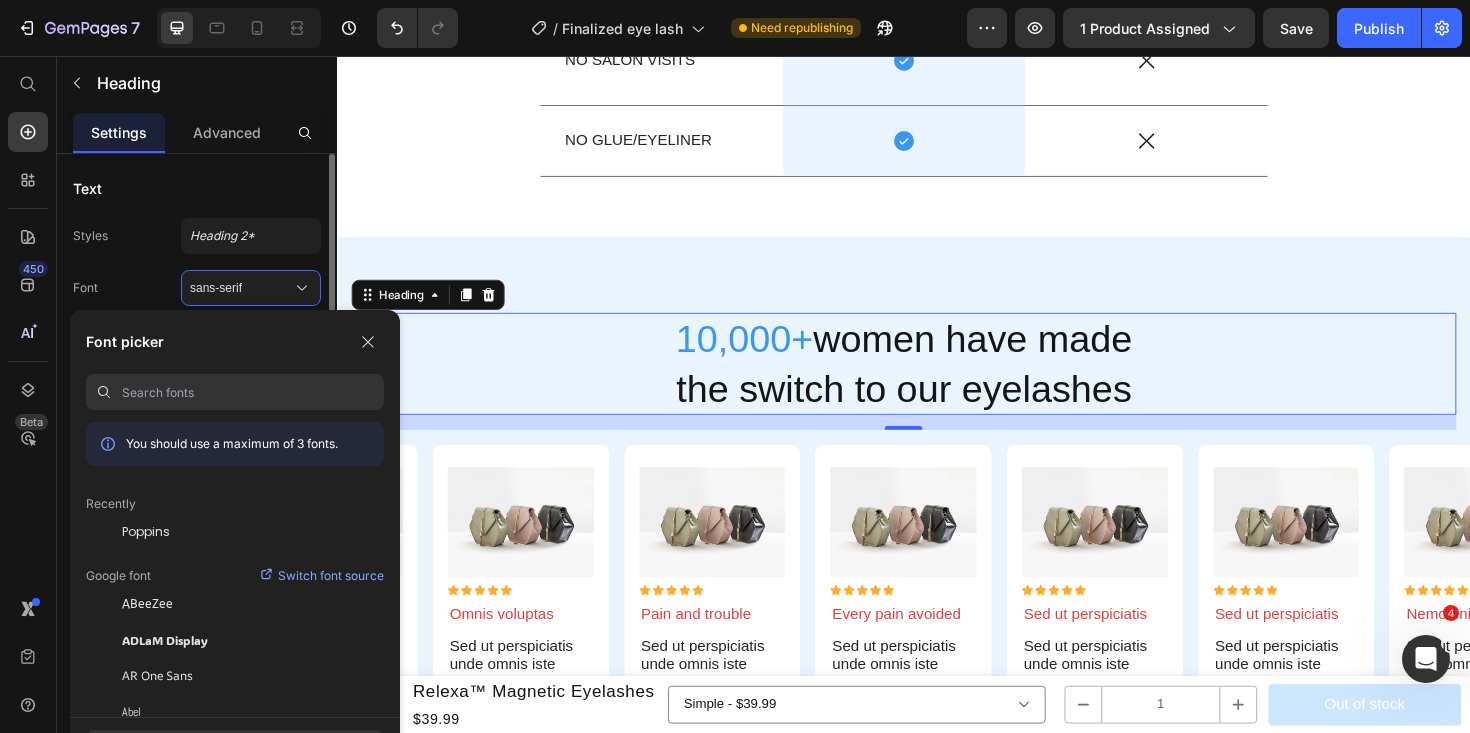 click on "Font sans-serif" at bounding box center (197, 288) 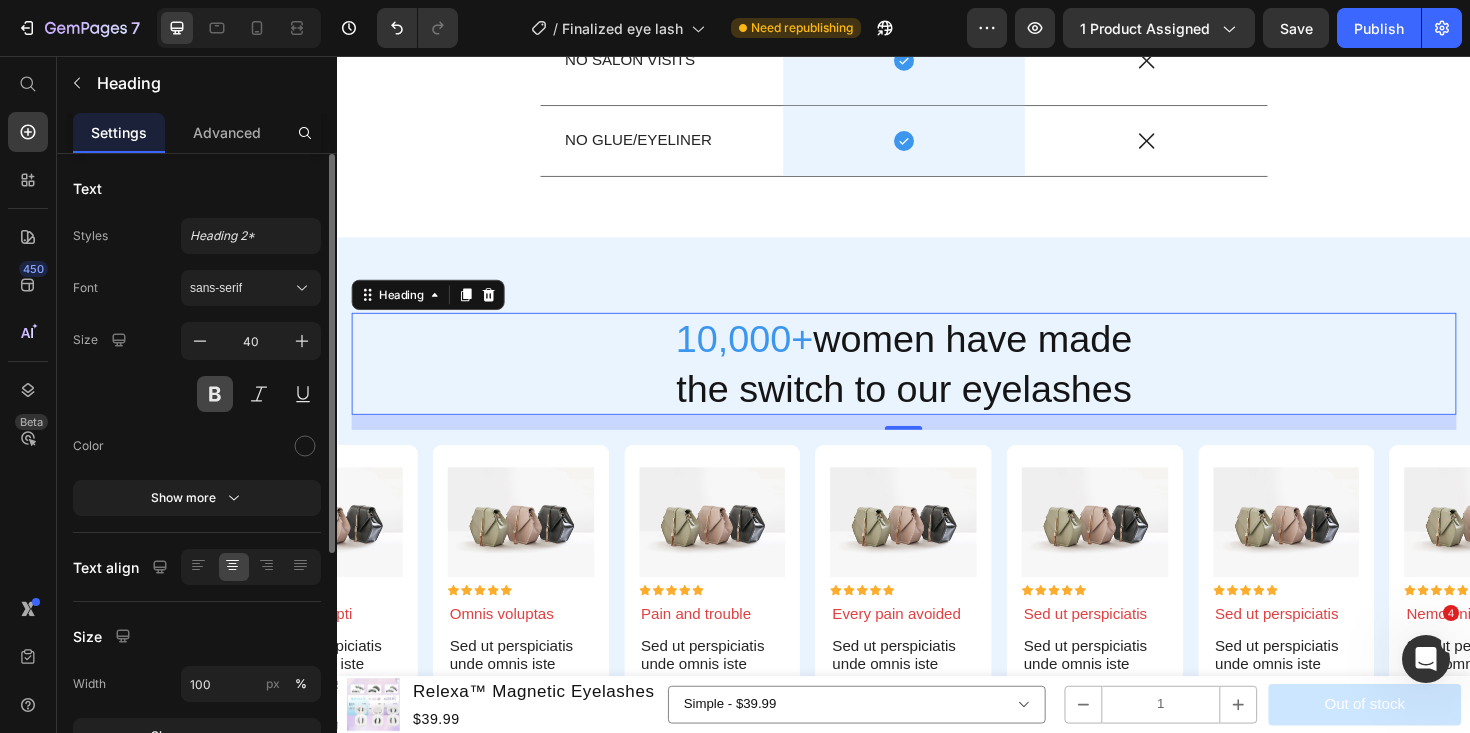 click at bounding box center (215, 394) 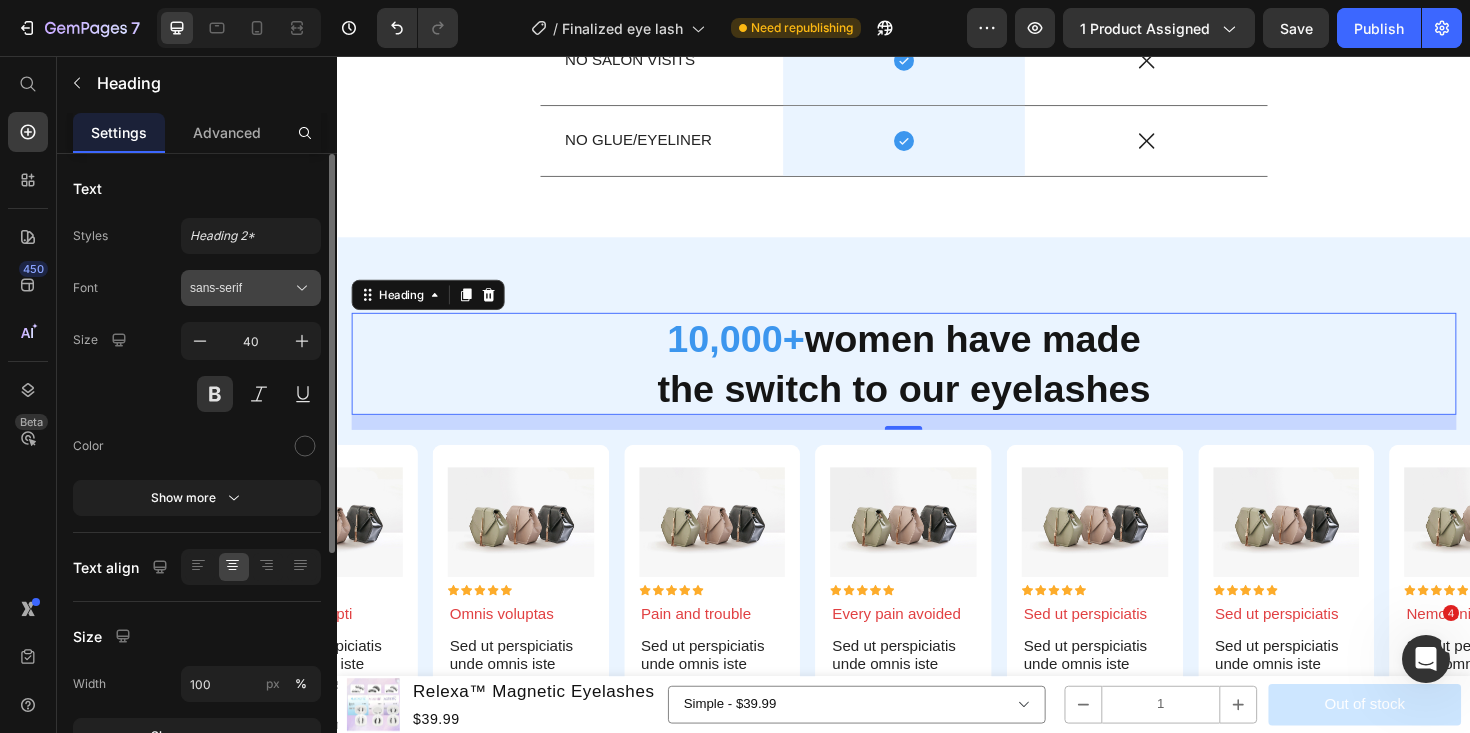 click on "sans-serif" at bounding box center [251, 288] 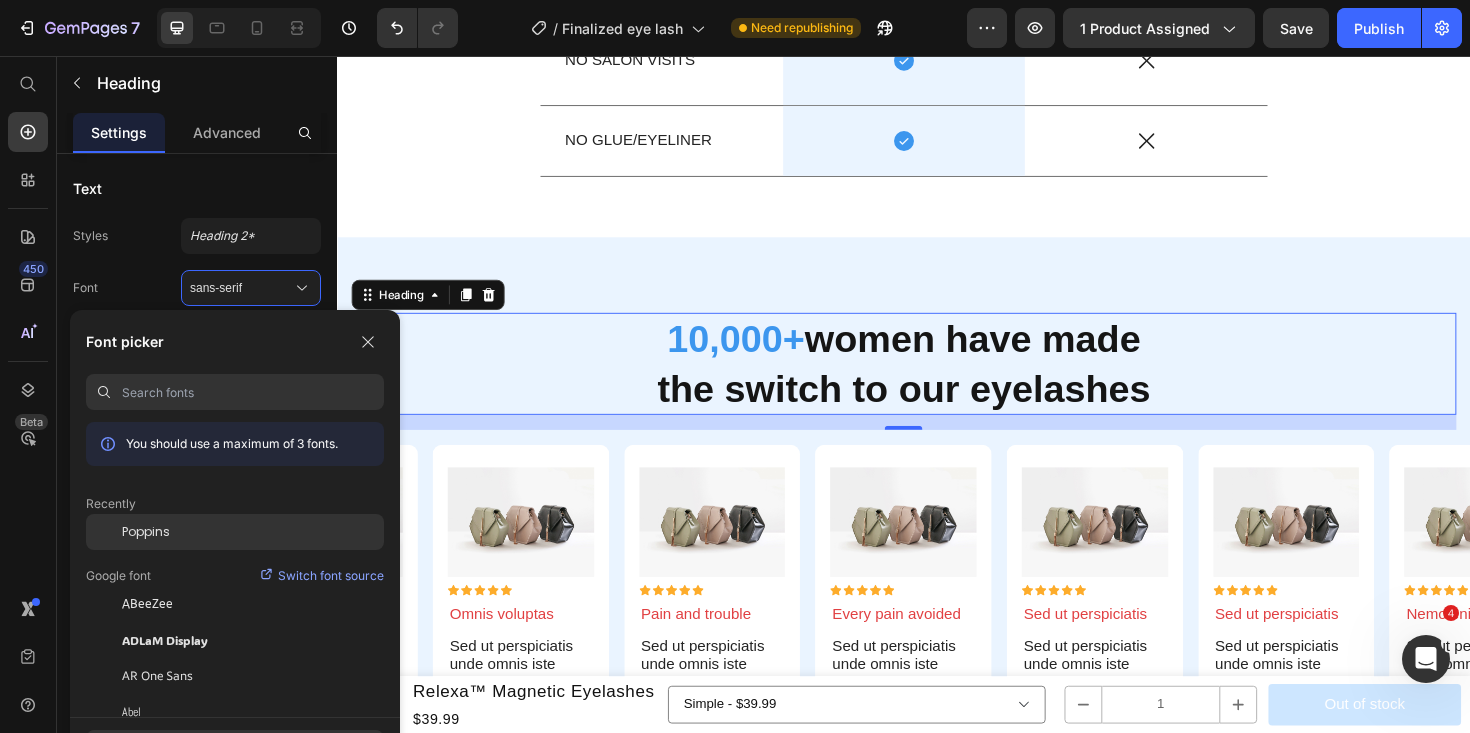 click on "Poppins" 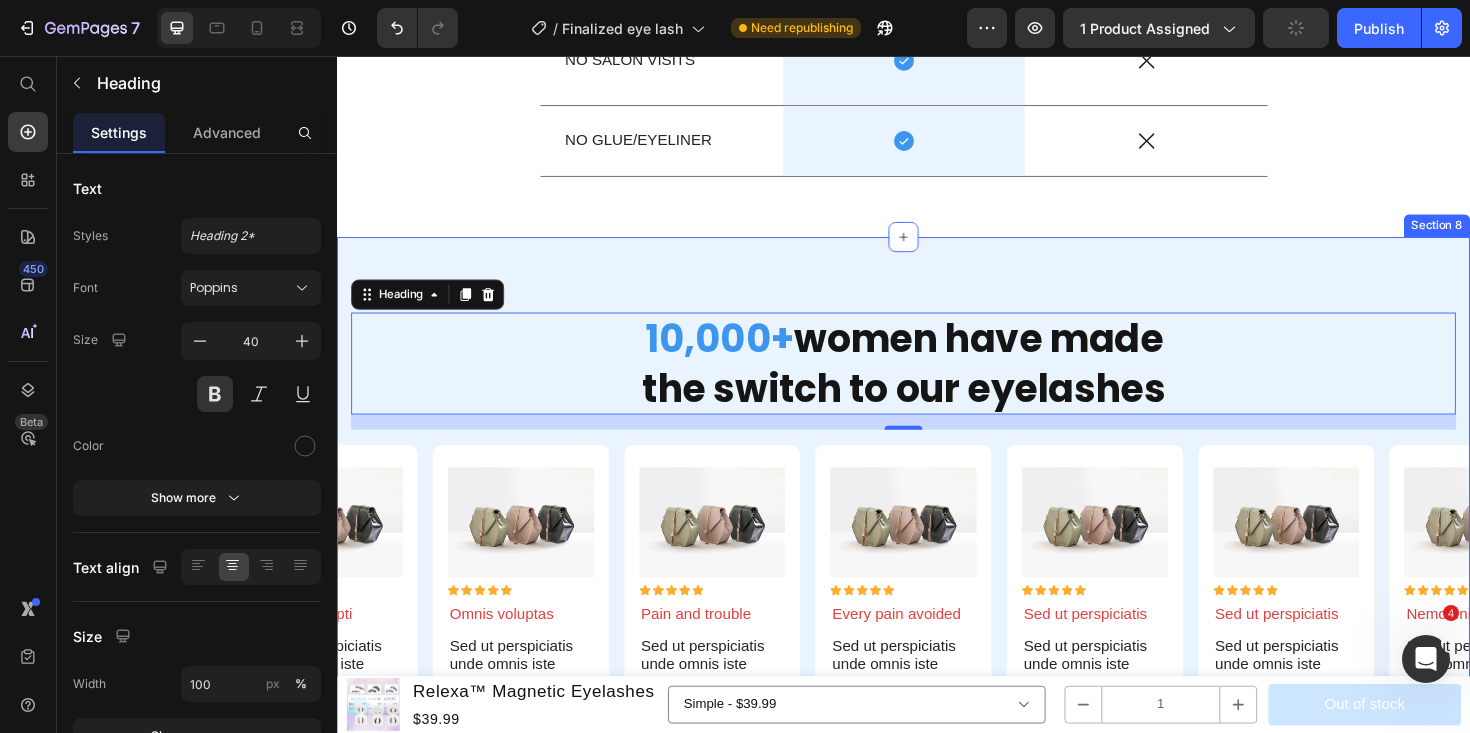click on "⁠⁠⁠⁠⁠⁠⁠ 10,000+  women have made  the switch to our eyelashes Heading   16 Row Image Icon Icon Icon Icon Icon Icon List Omnis voluptas Text Block Sed ut perspiciatis unde omnis iste natus error sit voluptatem accusantium doloremque. Text Block -[NAME] Text Block
Icon Row Row Image Icon Icon Icon Icon Icon Icon List Pain and trouble Text Block Sed ut perspiciatis unde omnis iste natus error sit voluptatem accusantium doloremque. Text Block -[NAME] Text Block
Icon Row Row Image Icon Icon Icon Icon Icon Icon List Every pain avoided Text Block Sed ut perspiciatis unde omnis iste natus error sit voluptatem accusantium doloremque. Text Block -[NAME] Text Block
Icon Row Row Image Icon Icon Icon Icon Icon Icon List Sed ut perspiciatis Text Block Sed ut perspiciatis unde omnis iste natus error sit voluptatem accusantium doloremque. Text Block -[NAME] Text Block
Icon Row Row Image Icon Icon Icon Icon Icon Icon List Sed ut perspiciatis" at bounding box center [937, 598] 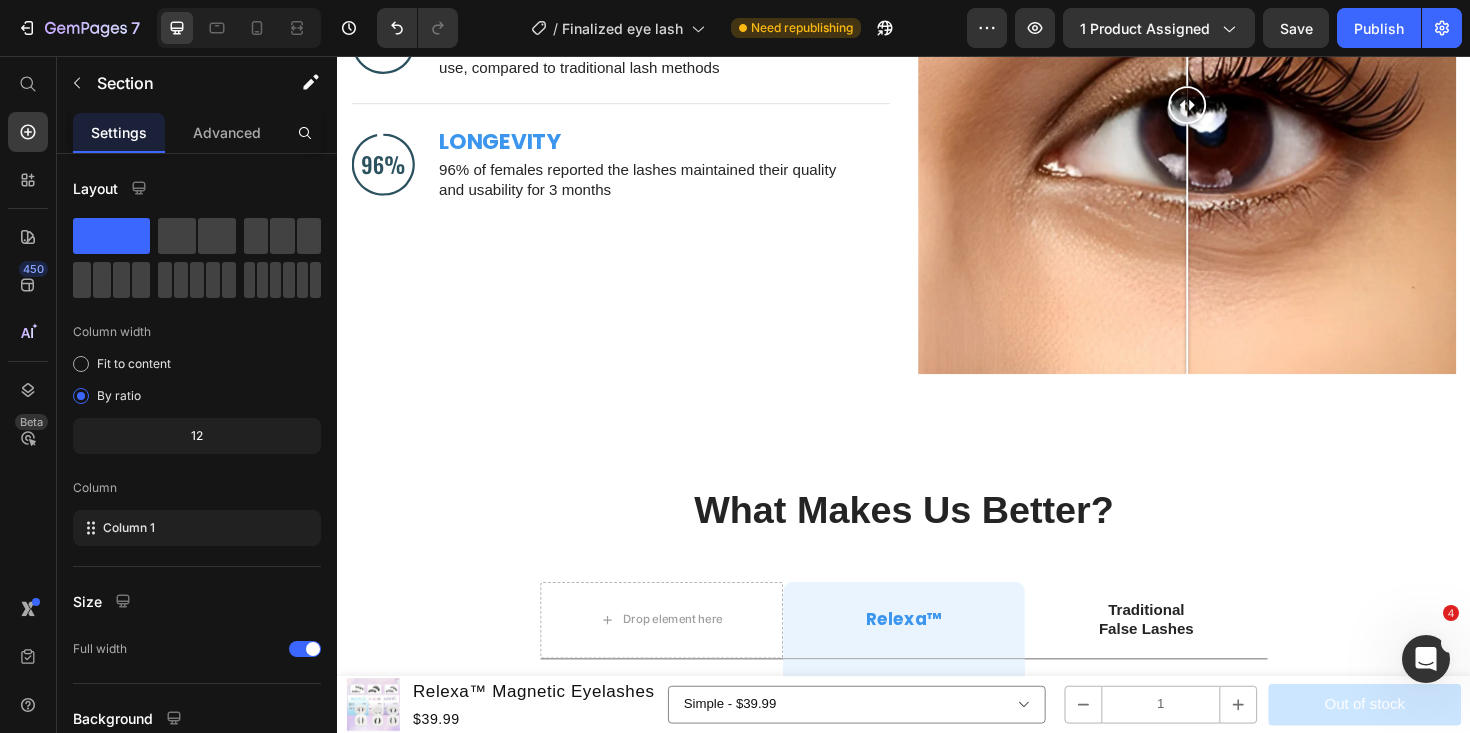 scroll, scrollTop: 5513, scrollLeft: 0, axis: vertical 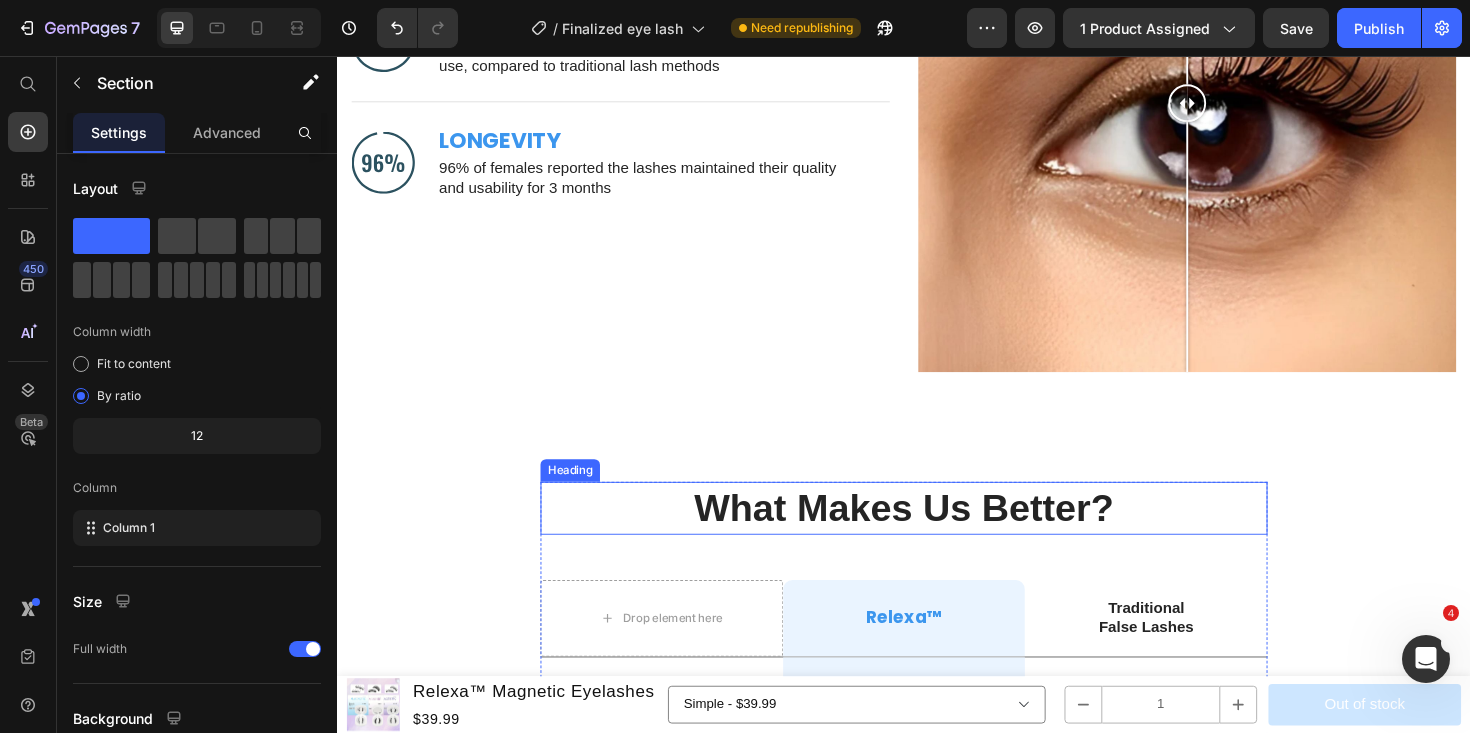 click on "What Makes Us Better?" at bounding box center [937, 535] 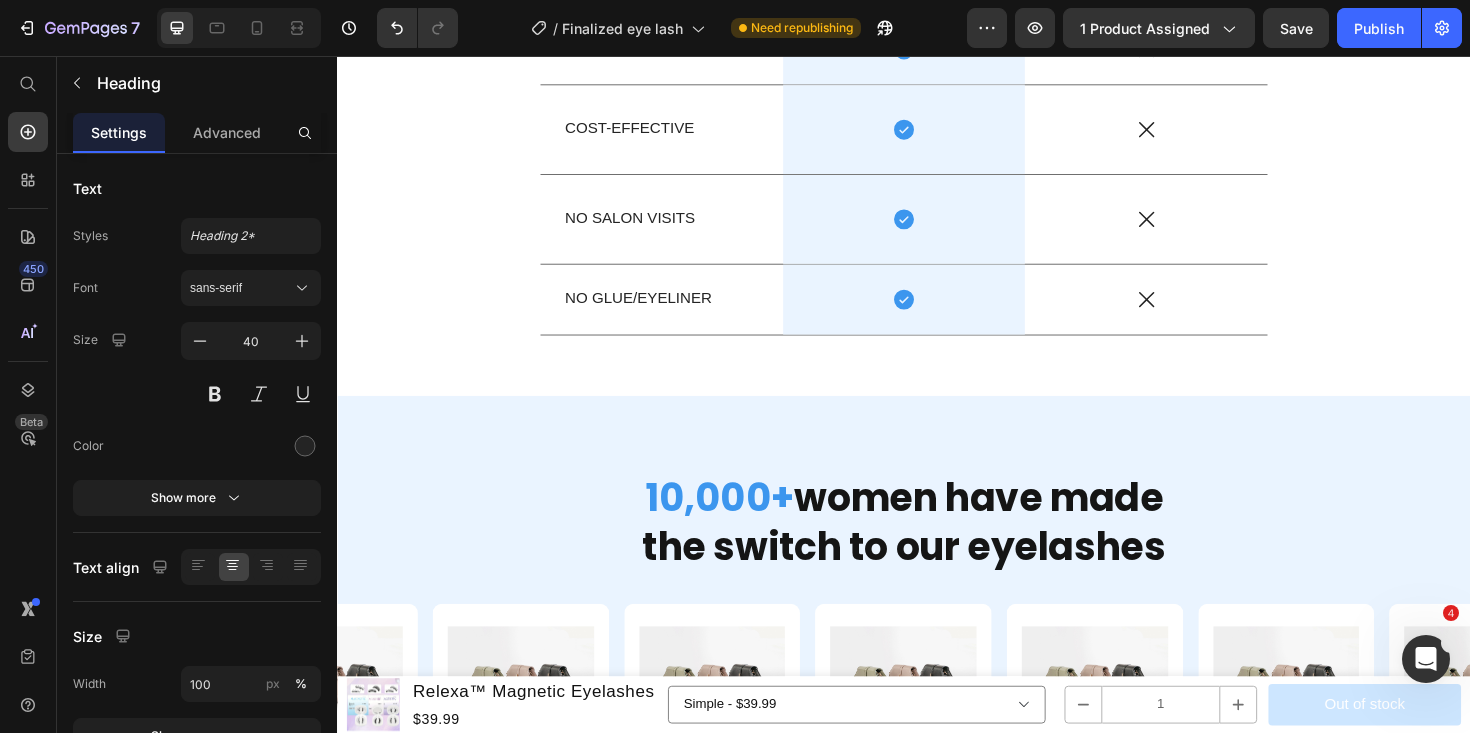 scroll, scrollTop: 6377, scrollLeft: 0, axis: vertical 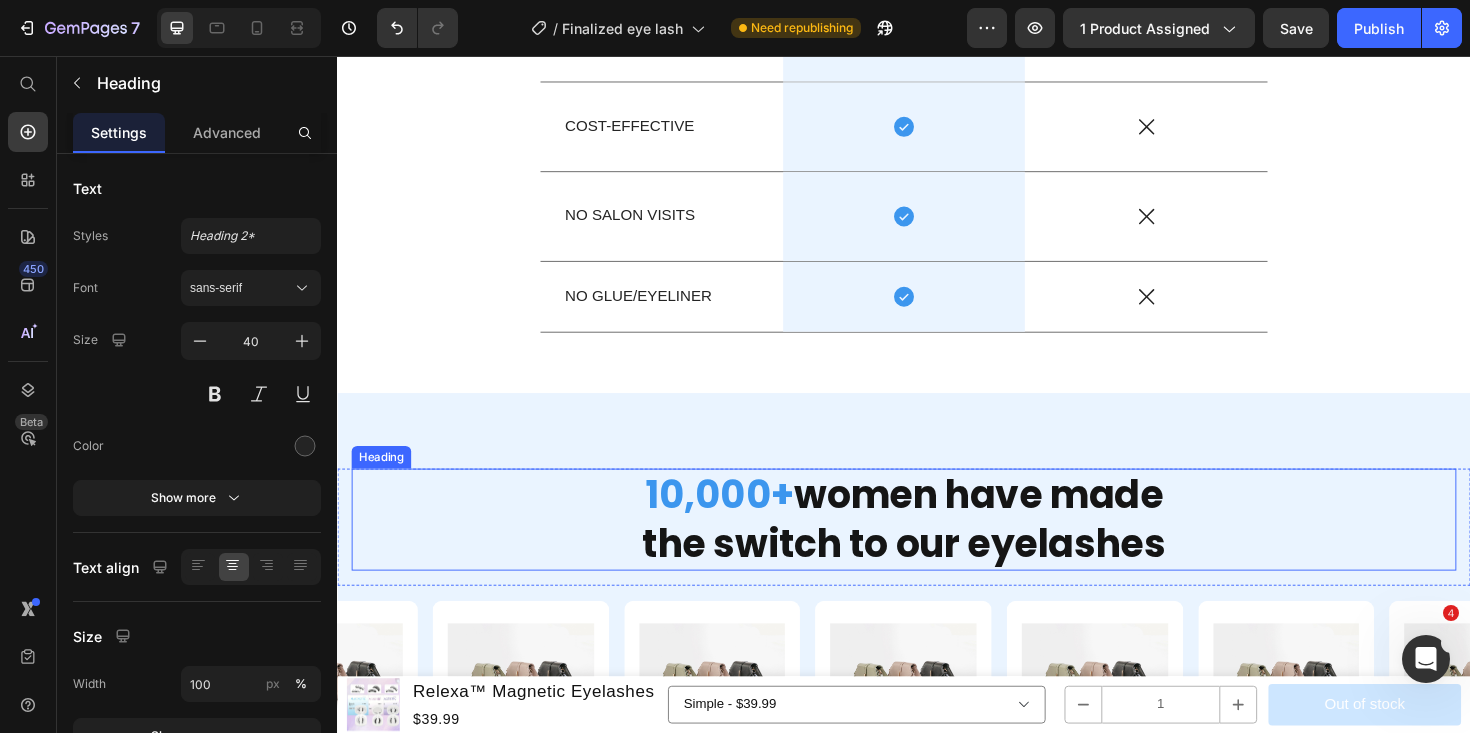 click on "10,000+  women have made  the switch to our eyelashes" at bounding box center (937, 547) 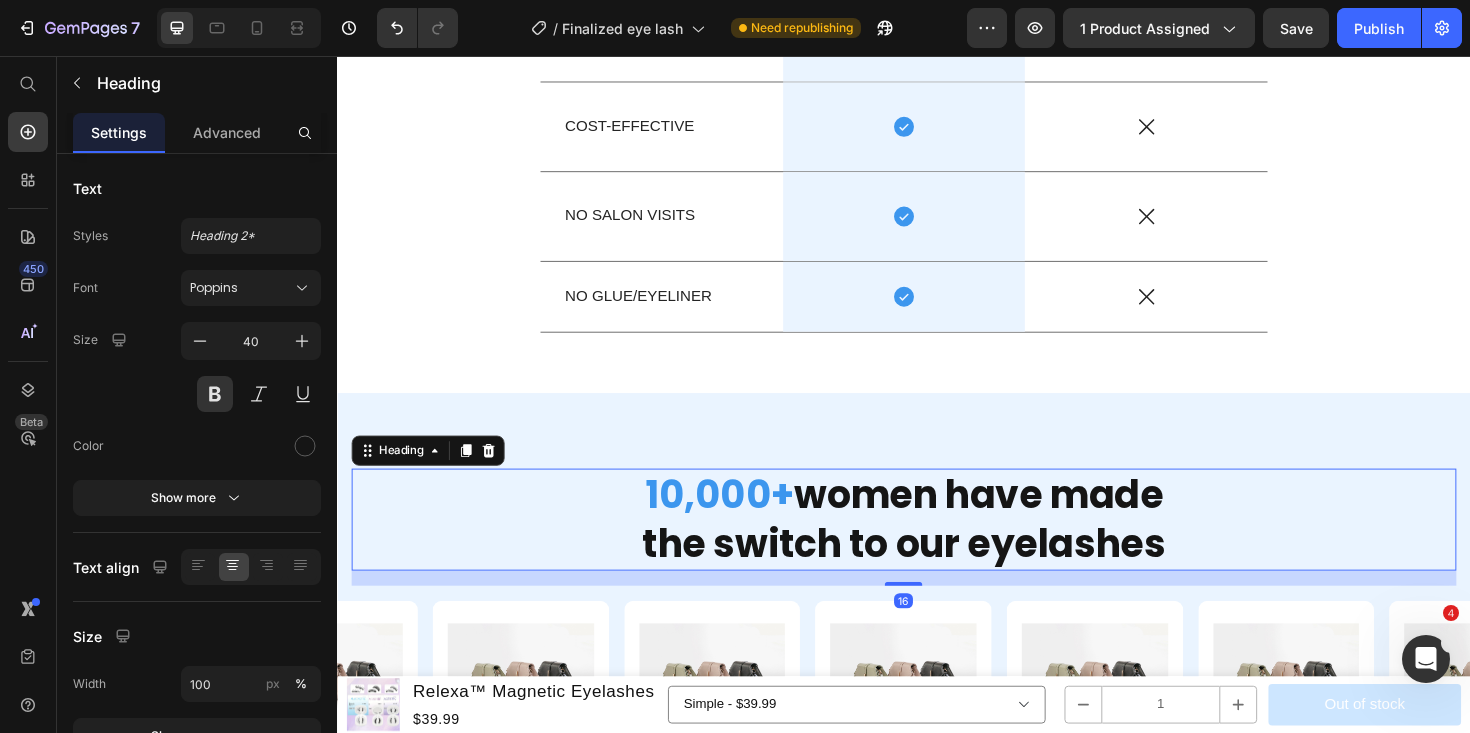 click on "10,000+  women have made  the switch to our eyelashes" at bounding box center (937, 547) 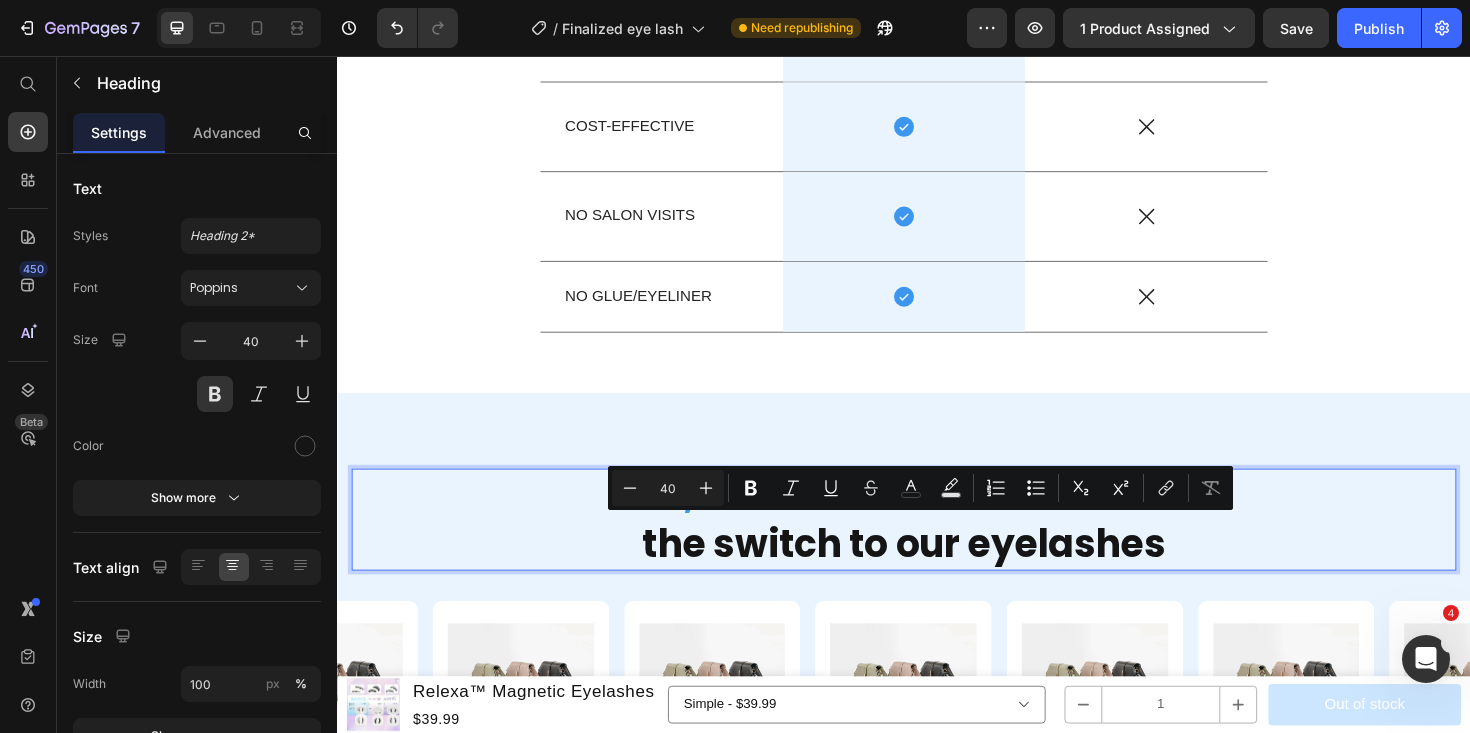 click on "10,000+  women have made  the switch to our eyelashes" at bounding box center [937, 547] 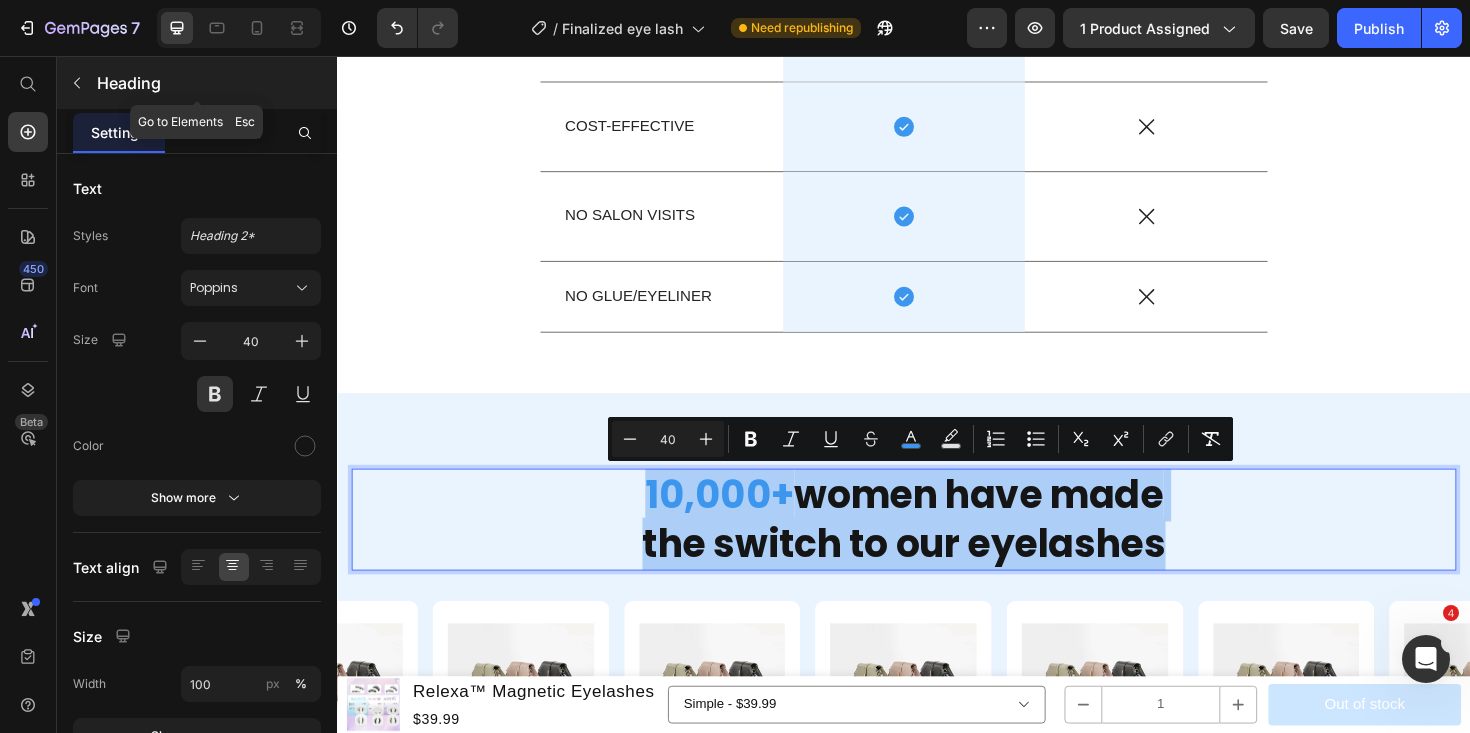 click on "Heading" at bounding box center (215, 83) 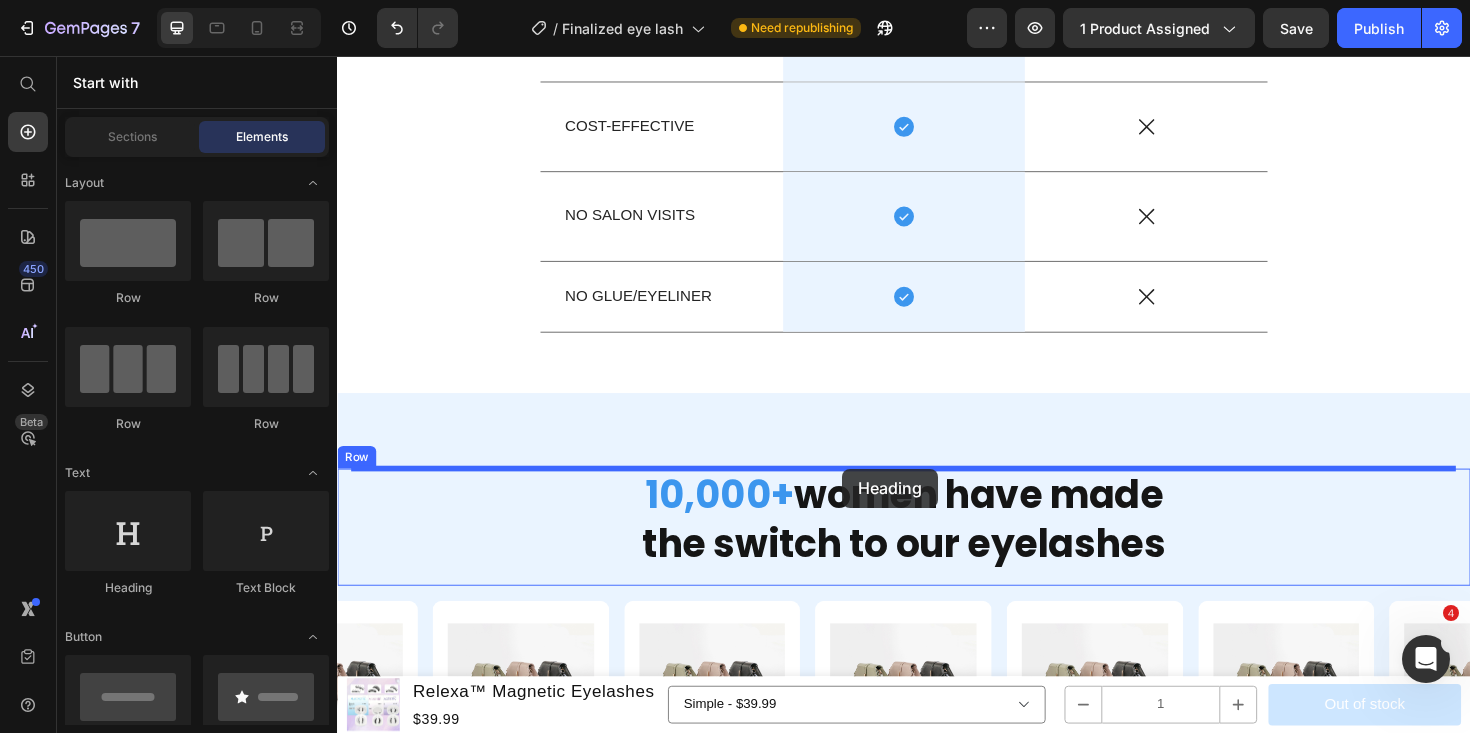 drag, startPoint x: 476, startPoint y: 583, endPoint x: 872, endPoint y: 493, distance: 406.0985 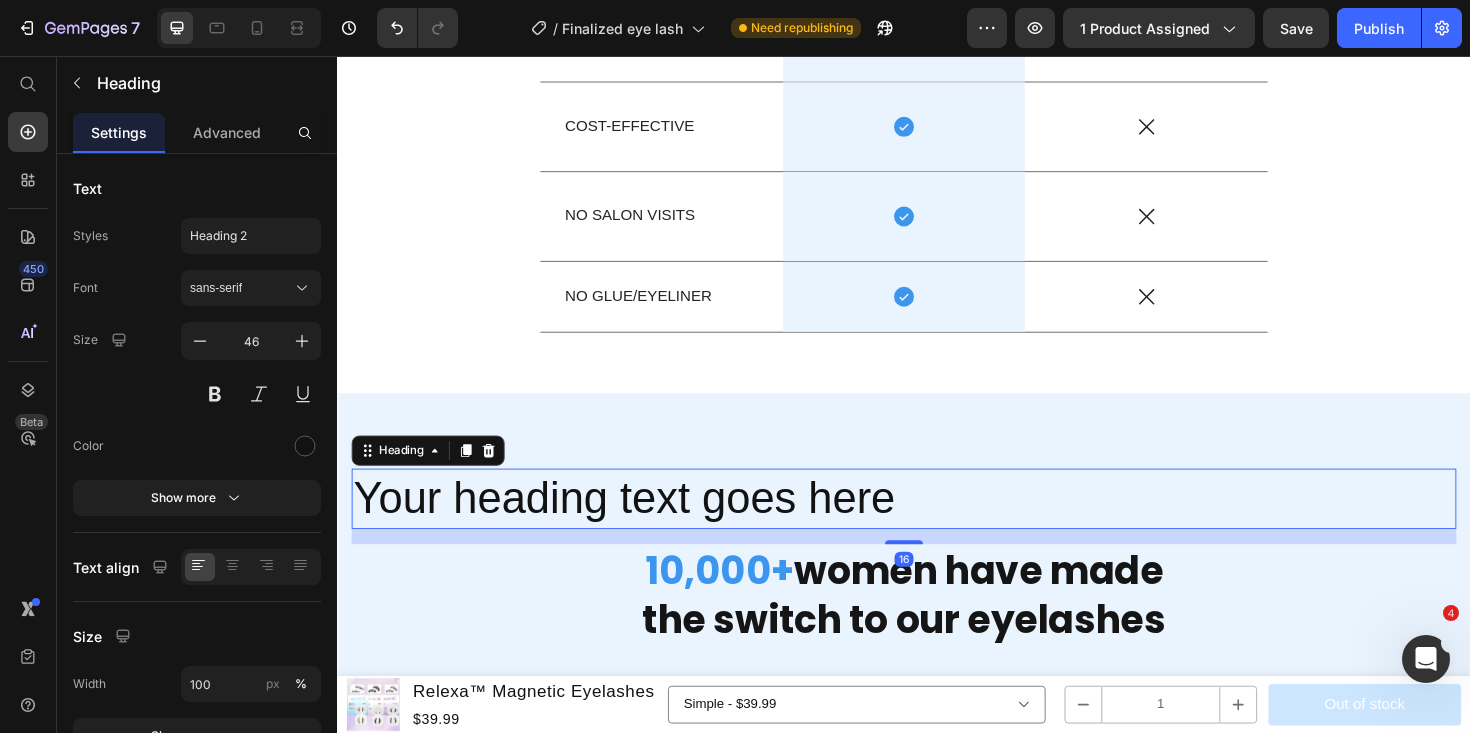 click on "Your heading text goes here" at bounding box center (937, 525) 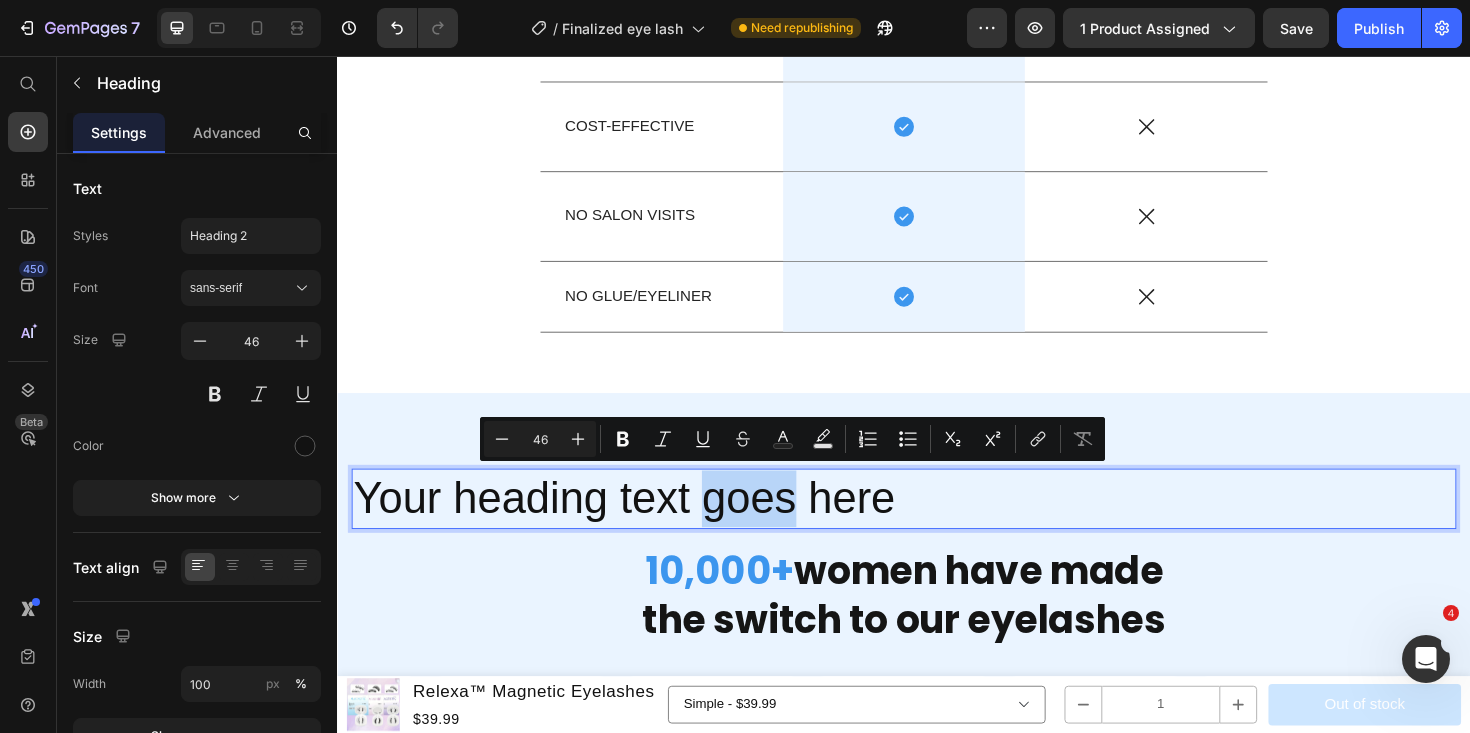 click on "Your heading text goes here" at bounding box center (937, 525) 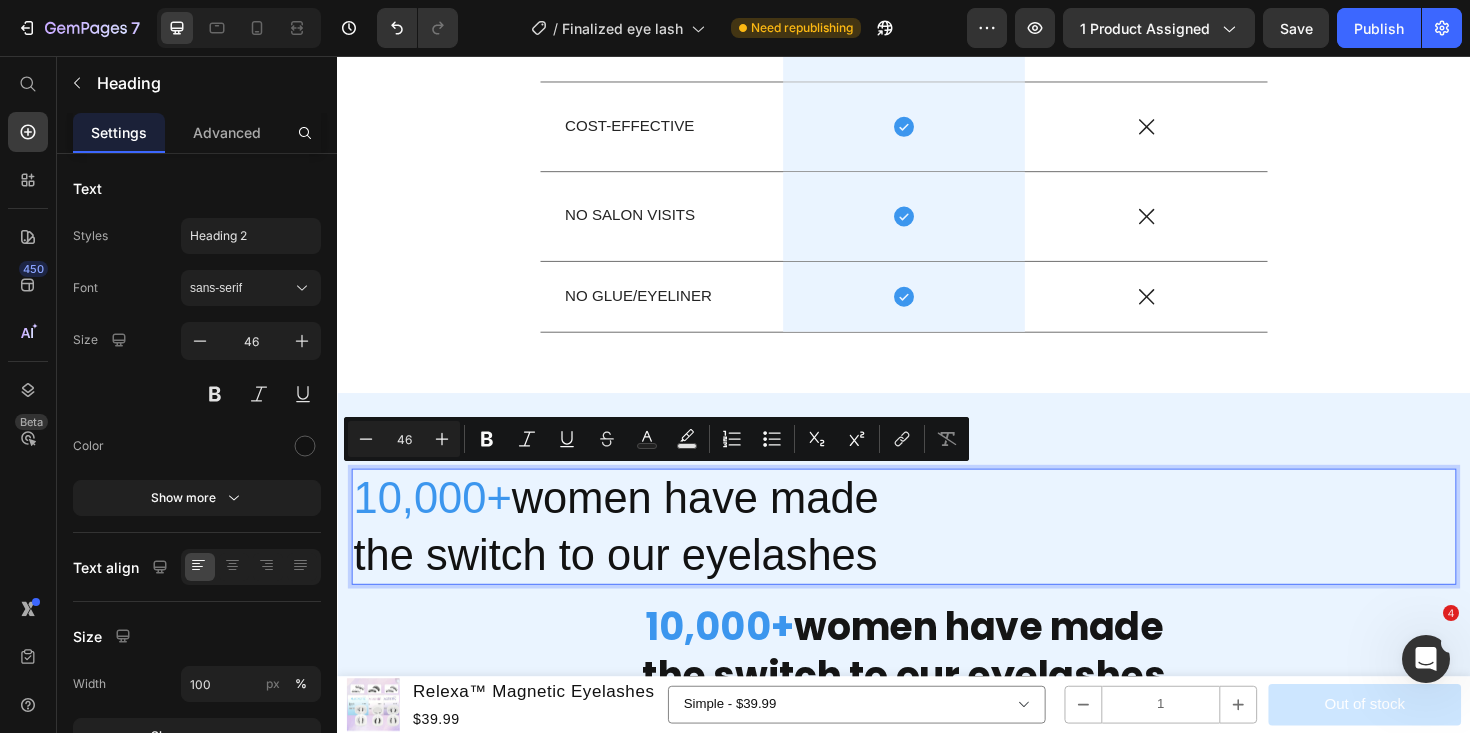scroll, scrollTop: 0, scrollLeft: 0, axis: both 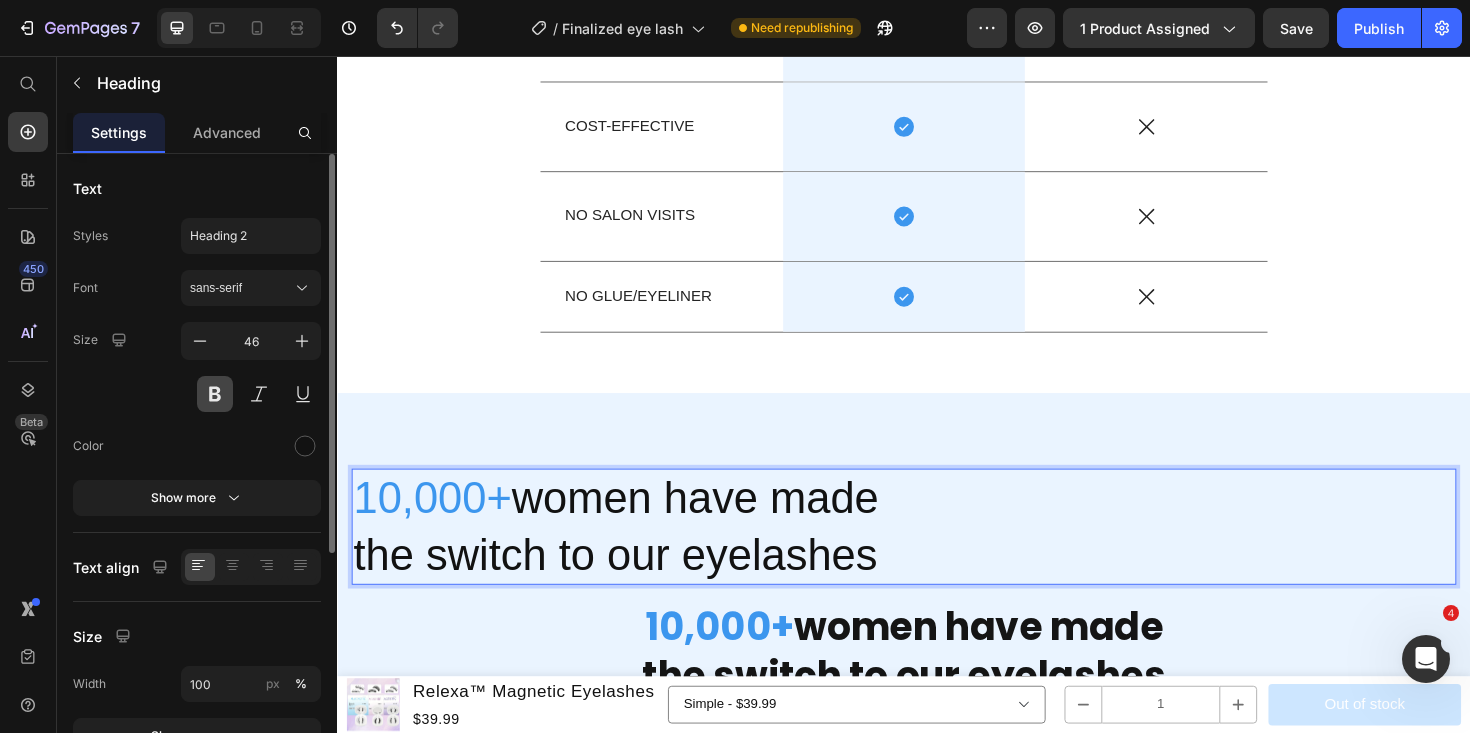 click at bounding box center [215, 394] 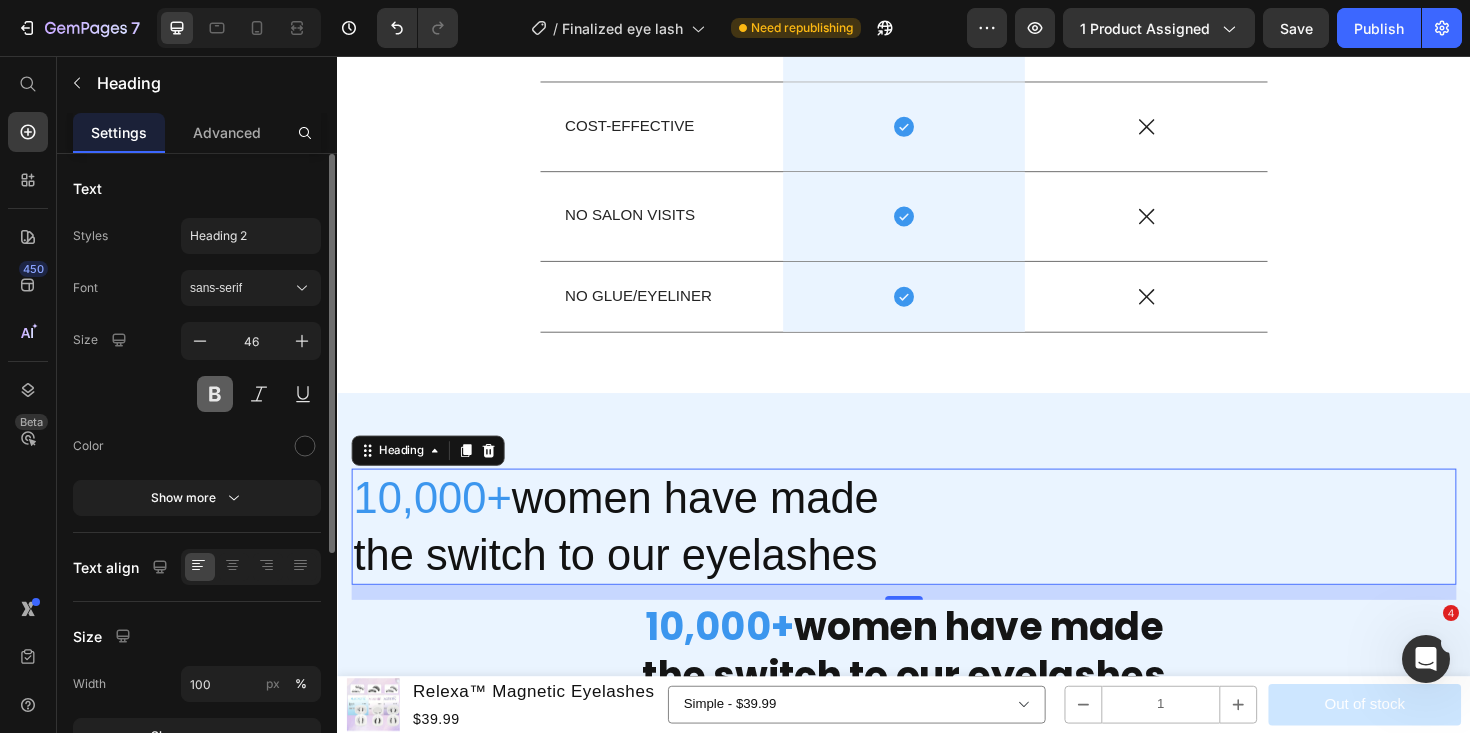 click at bounding box center [215, 394] 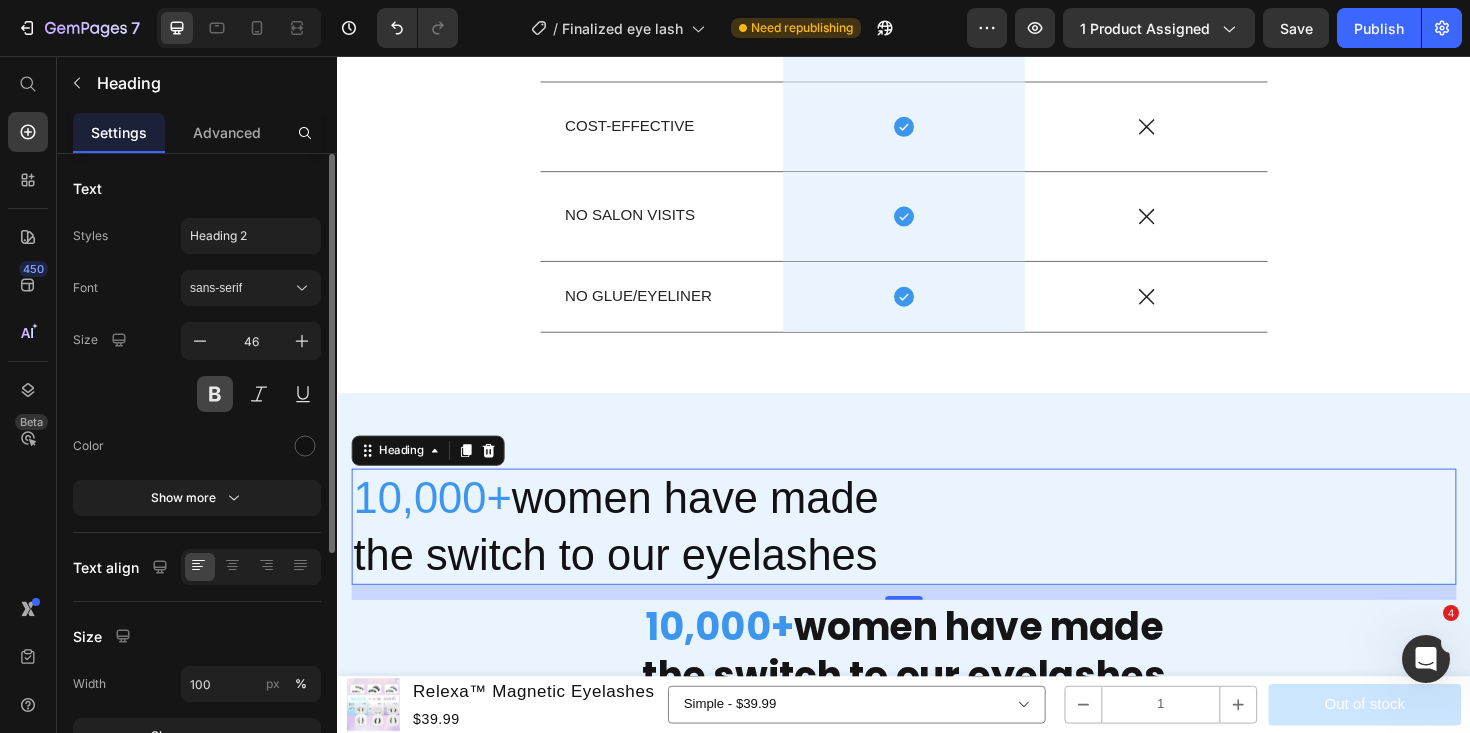 click at bounding box center [215, 394] 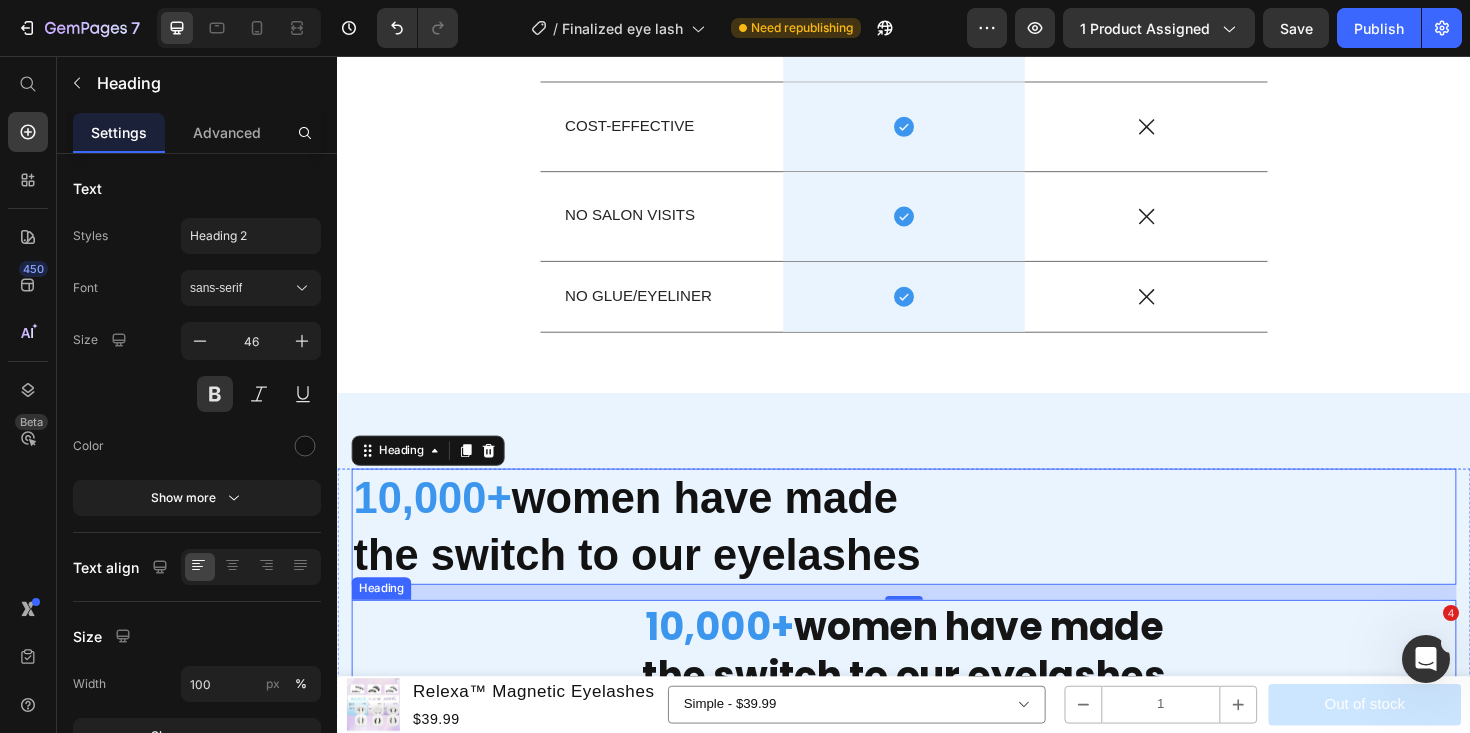 click on "10,000+" at bounding box center [742, 660] 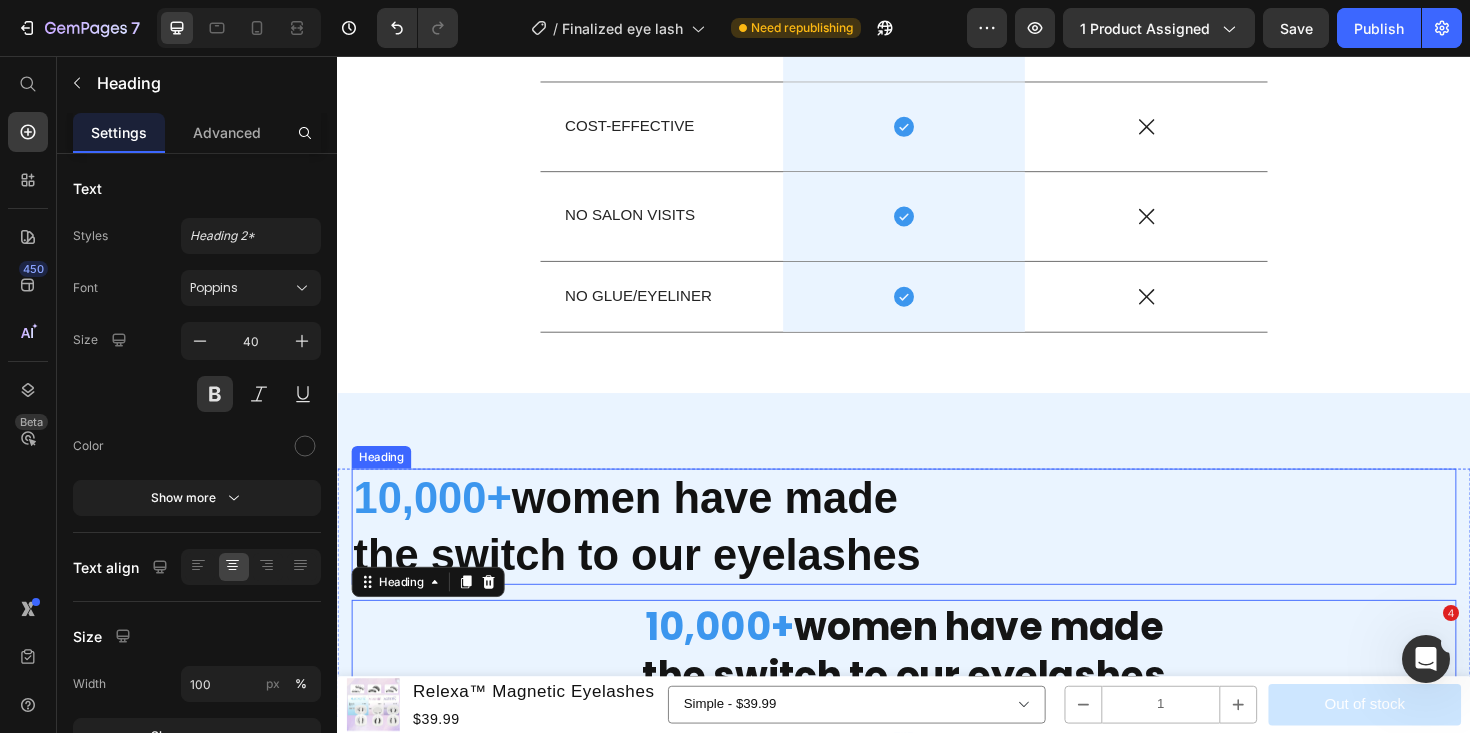 click on "⁠⁠⁠⁠⁠⁠⁠ 10,000+  women have made  the switch to our eyelashes" at bounding box center (937, 555) 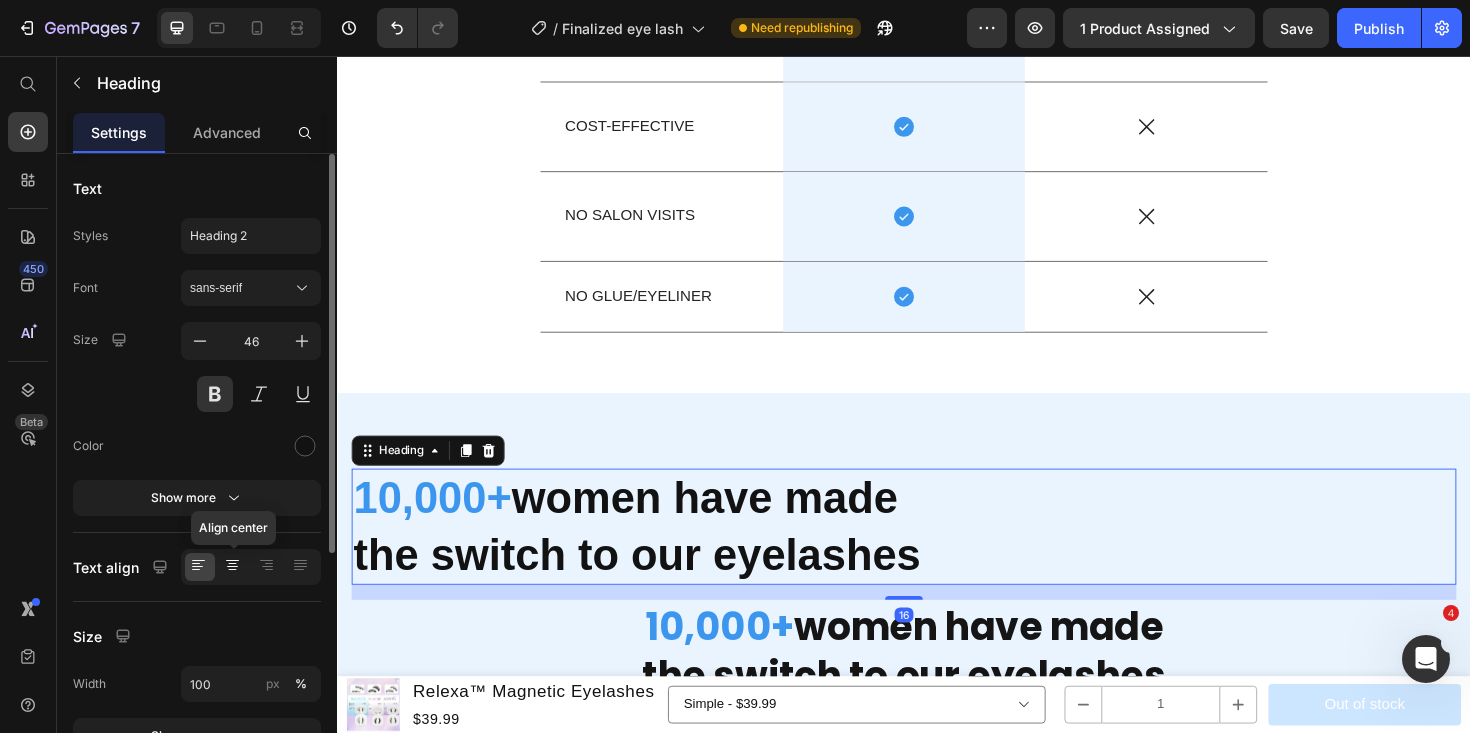 click 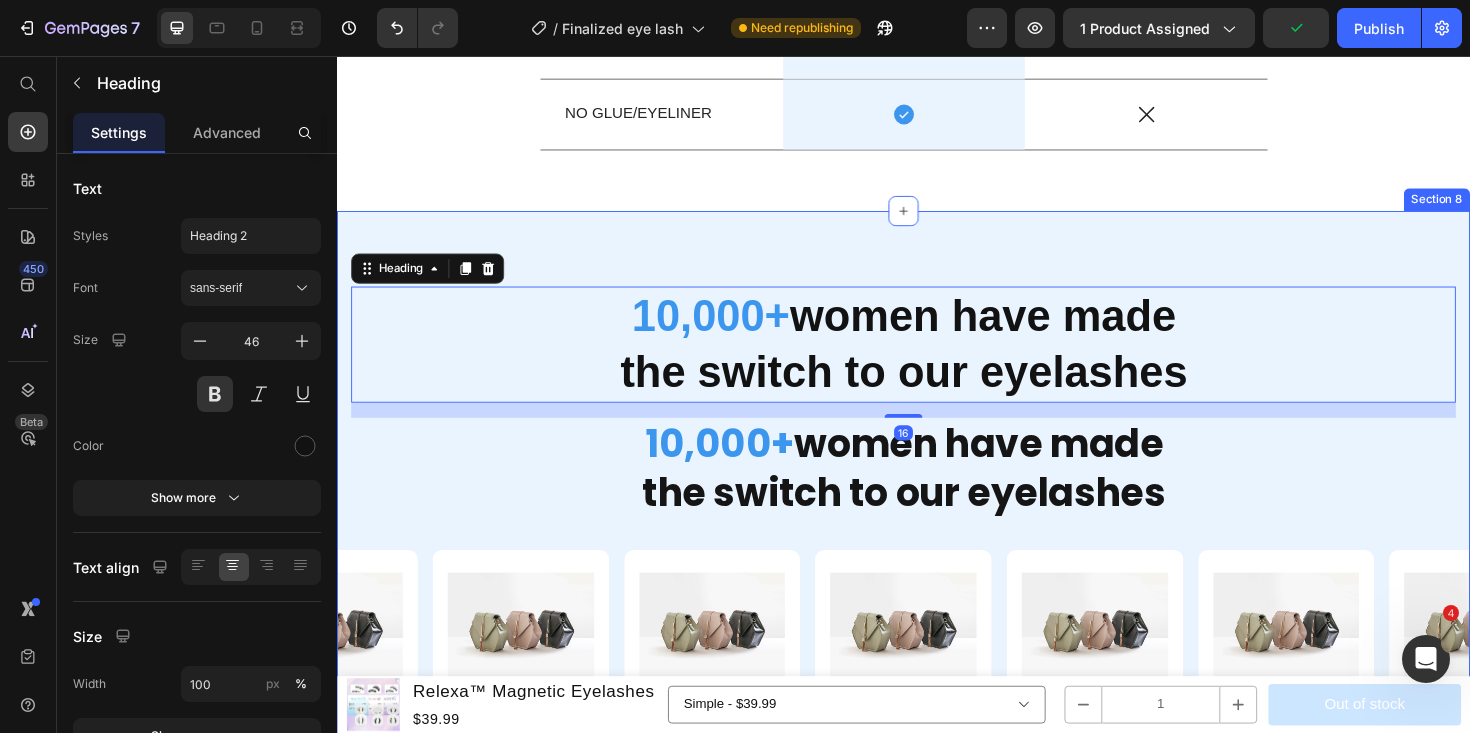 scroll, scrollTop: 6630, scrollLeft: 0, axis: vertical 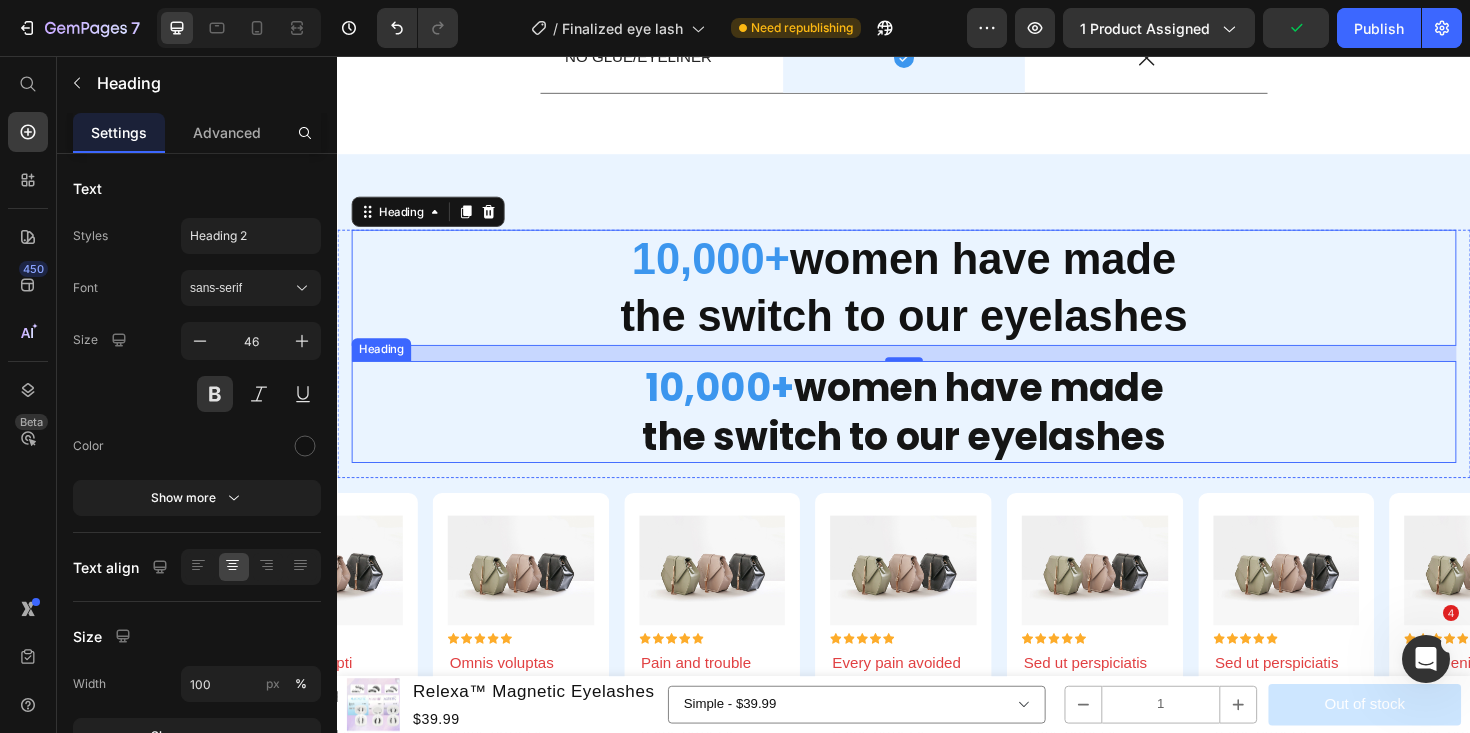 click on "⁠⁠⁠⁠⁠⁠⁠ 10,000+  women have made  the switch to our eyelashes" at bounding box center (937, 433) 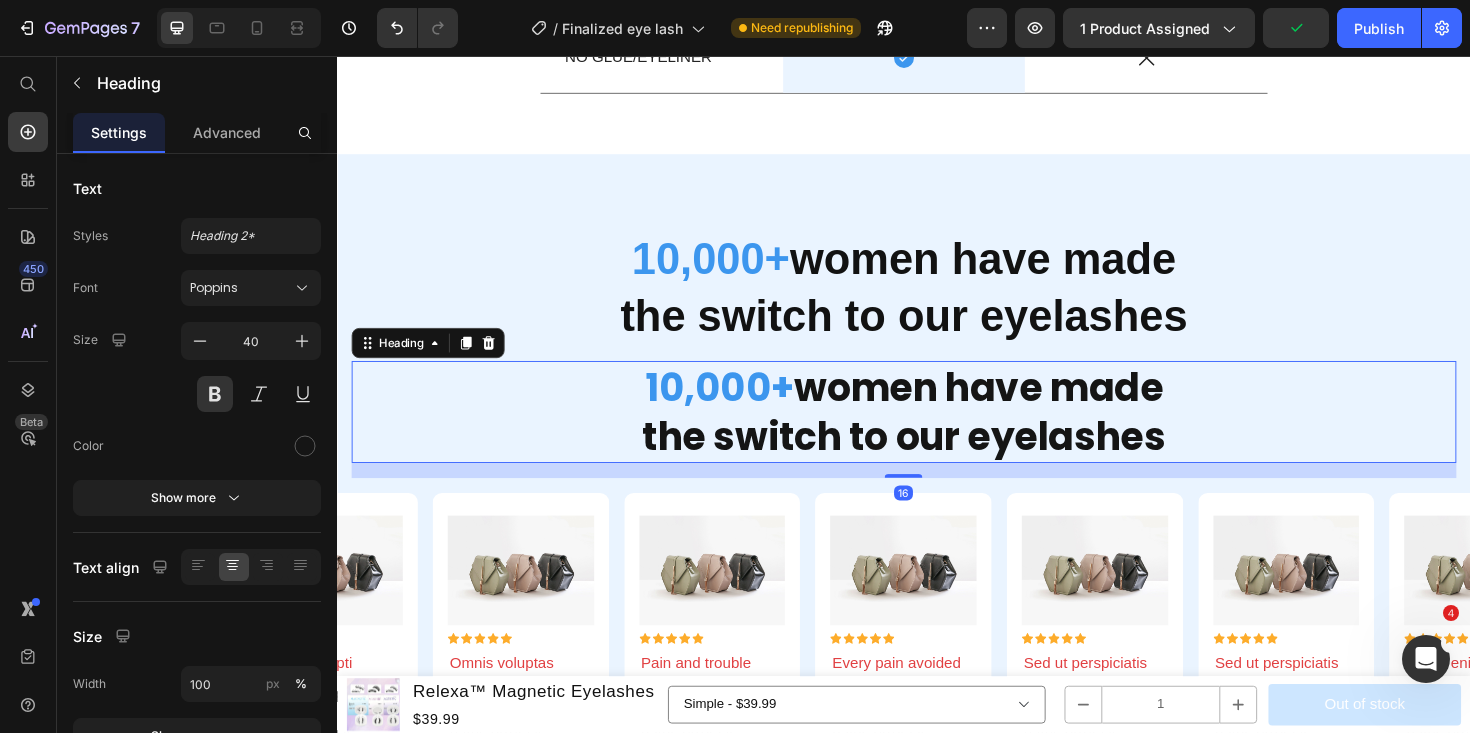 click on "Heading" at bounding box center (433, 360) 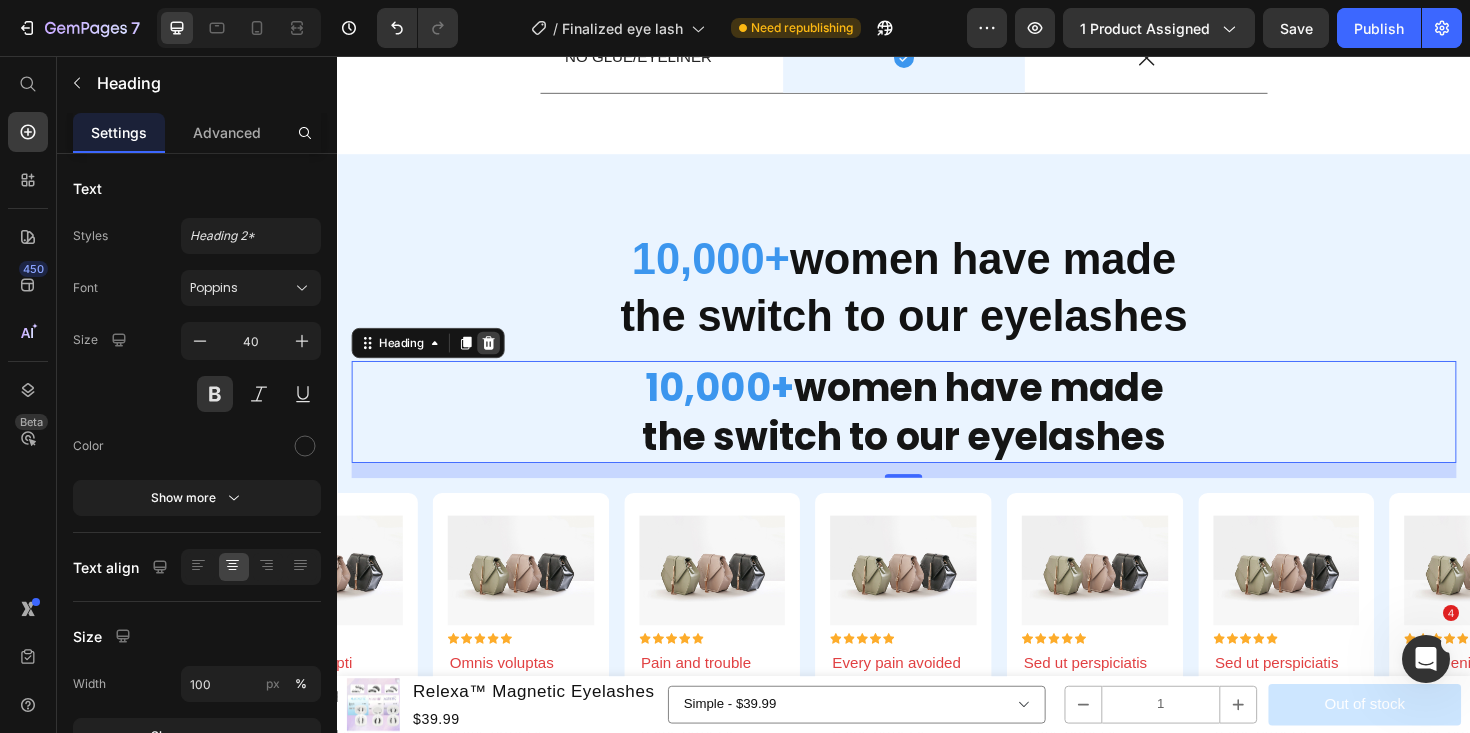 click 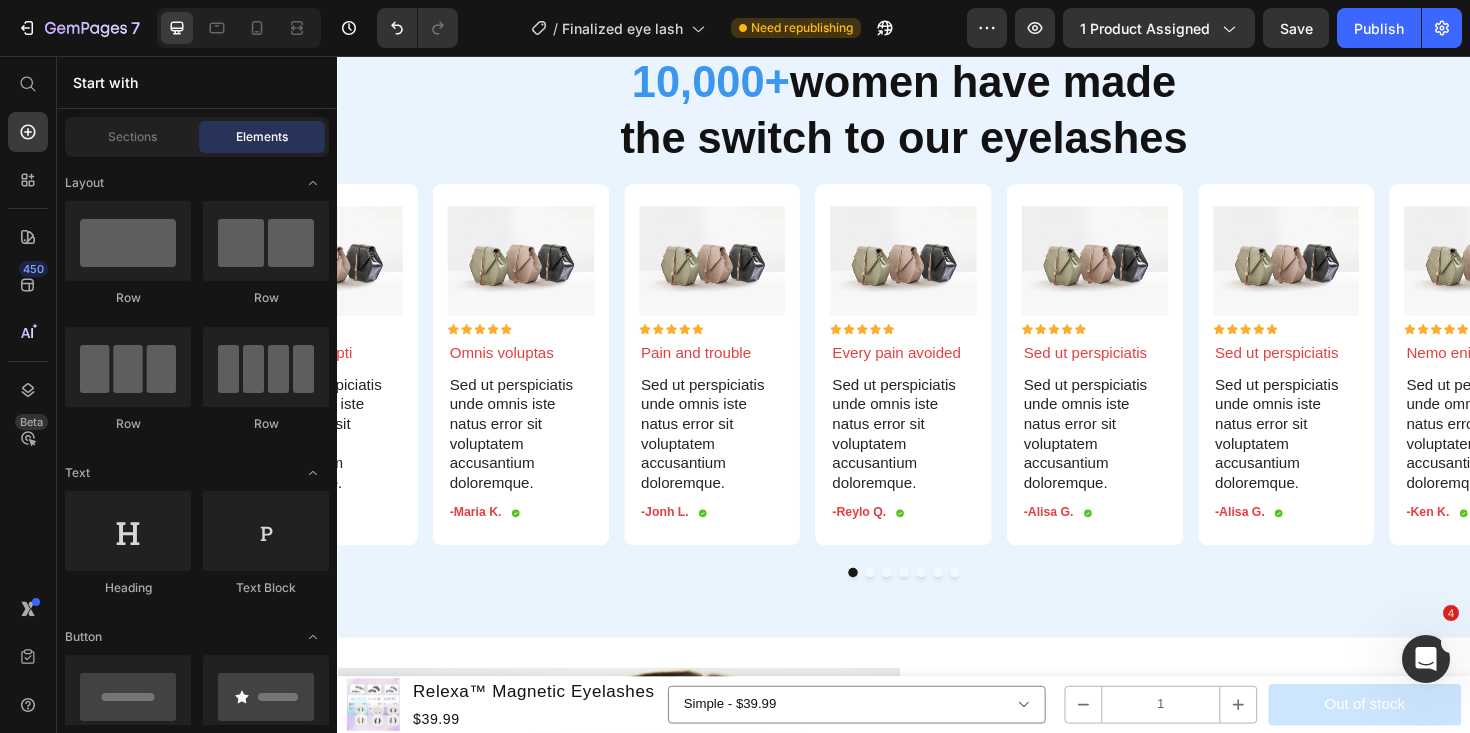 scroll, scrollTop: 6838, scrollLeft: 0, axis: vertical 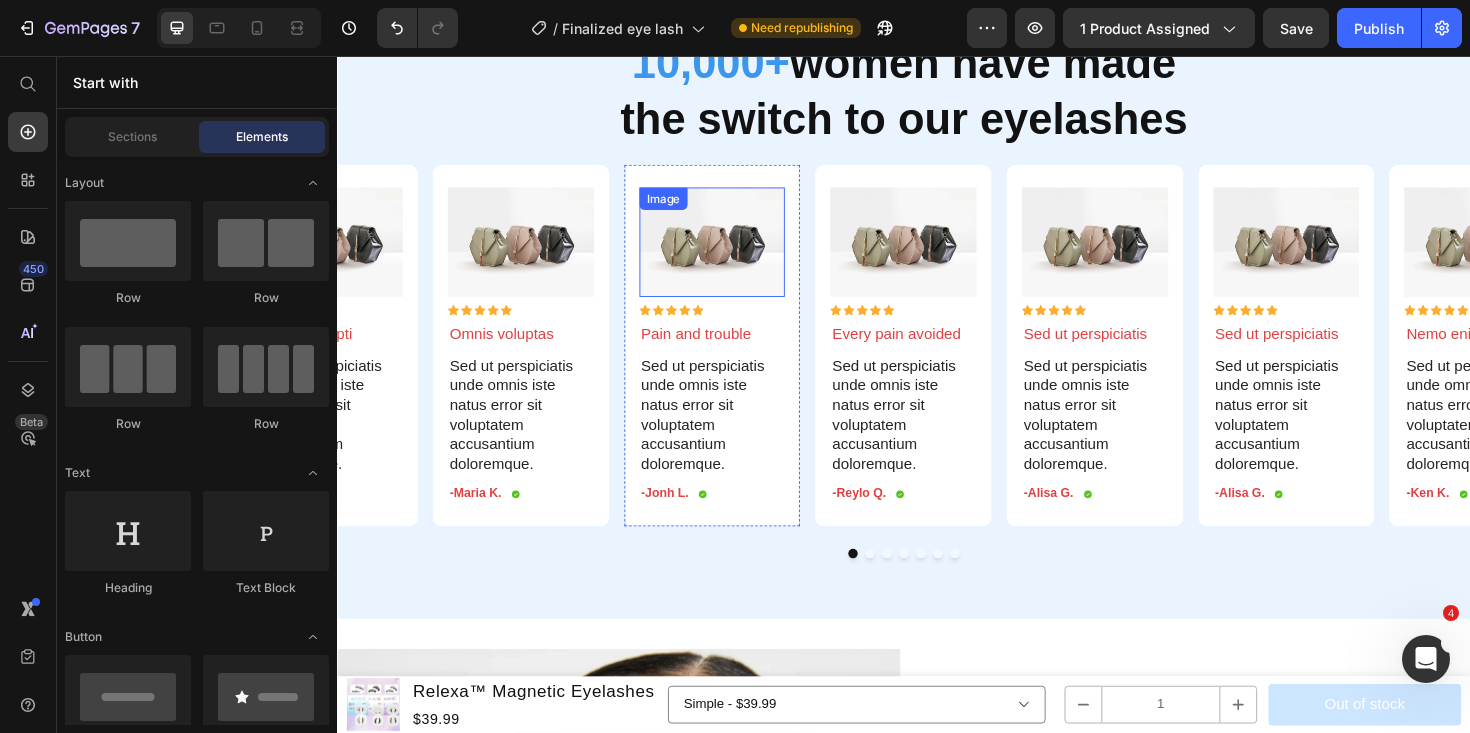 click at bounding box center [734, 253] 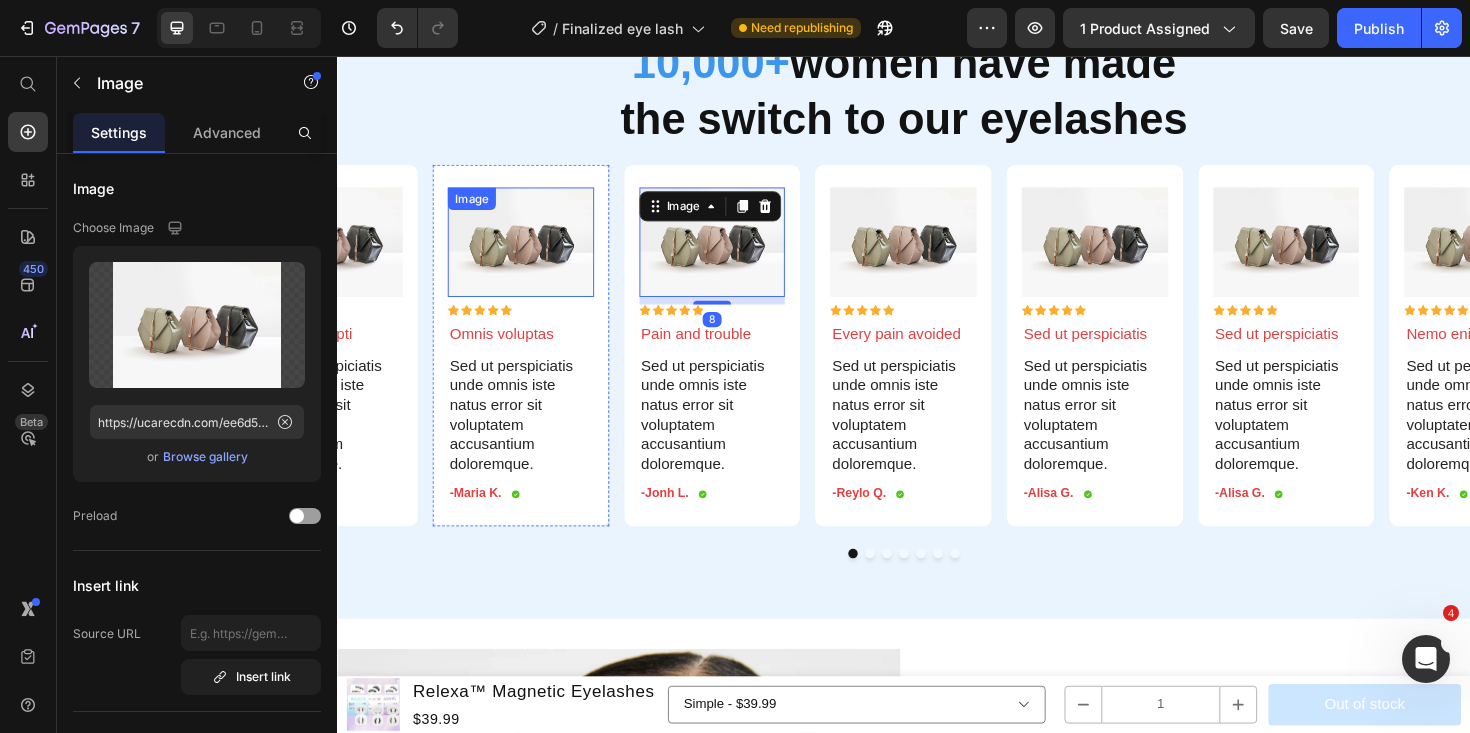 click at bounding box center [531, 253] 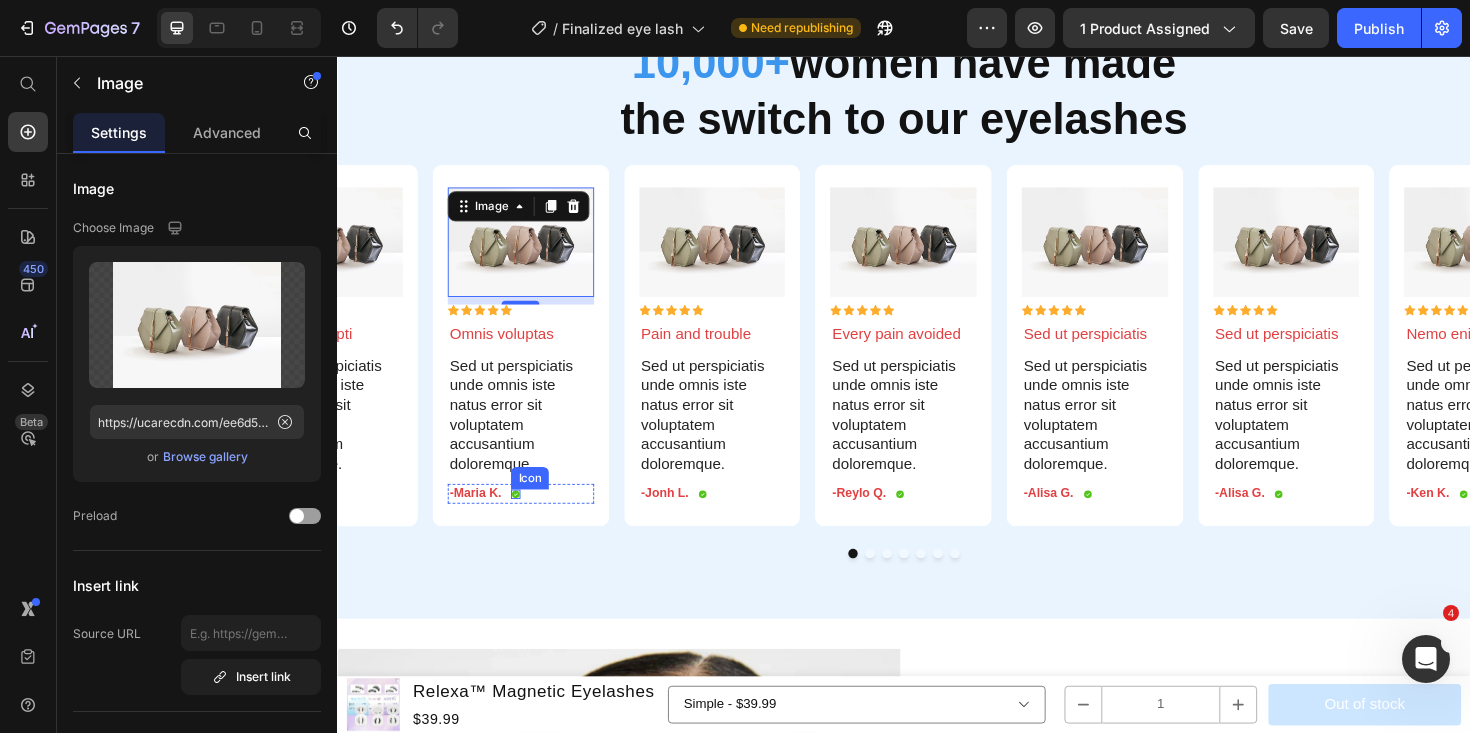 click 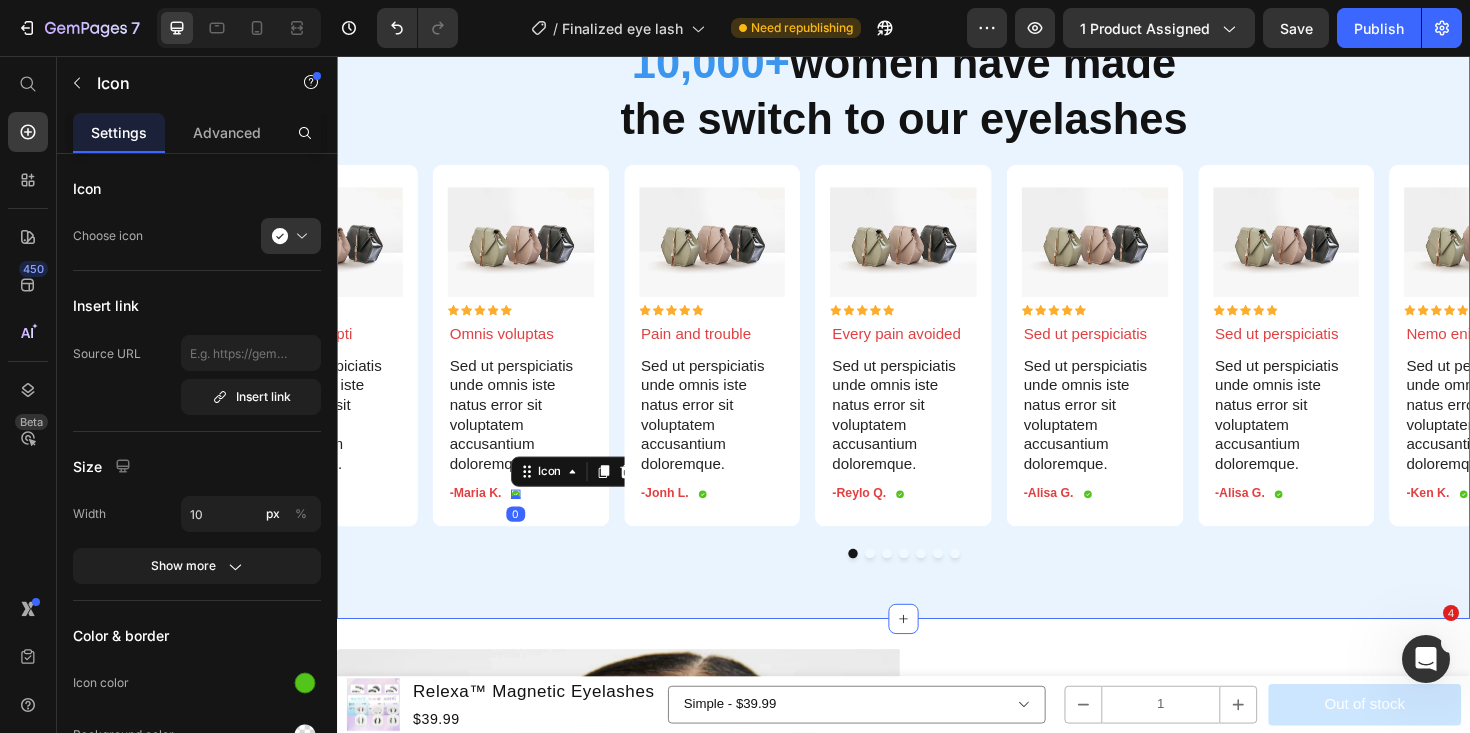 click on "10,000+  women have made  the switch to our eyelashes Heading Row Image Icon Icon Icon Icon Icon Icon List Omnis voluptas Text Block Sed ut perspiciatis unde omnis iste natus error sit voluptatem accusantium doloremque. Text Block -[NAME] Text Block
Icon   0 Row Row Image Icon Icon Icon Icon Icon Icon List Pain and trouble Text Block Sed ut perspiciatis unde omnis iste natus error sit voluptatem accusantium doloremque. Text Block -[NAME] Text Block
Icon Row Row Image Icon Icon Icon Icon Icon Icon List Every pain avoided Text Block Sed ut perspiciatis unde omnis iste natus error sit voluptatem accusantium doloremque. Text Block -[NAME] Text Block
Icon Row Row Image Icon Icon Icon Icon Icon Icon List Sed ut perspiciatis Text Block Sed ut perspiciatis unde omnis iste natus error sit voluptatem accusantium doloremque. Text Block -[NAME] Text Block
Icon Row Row Image Icon Icon Icon Icon Icon Icon List Sed ut perspiciatis Text Block Text Block" at bounding box center [937, 302] 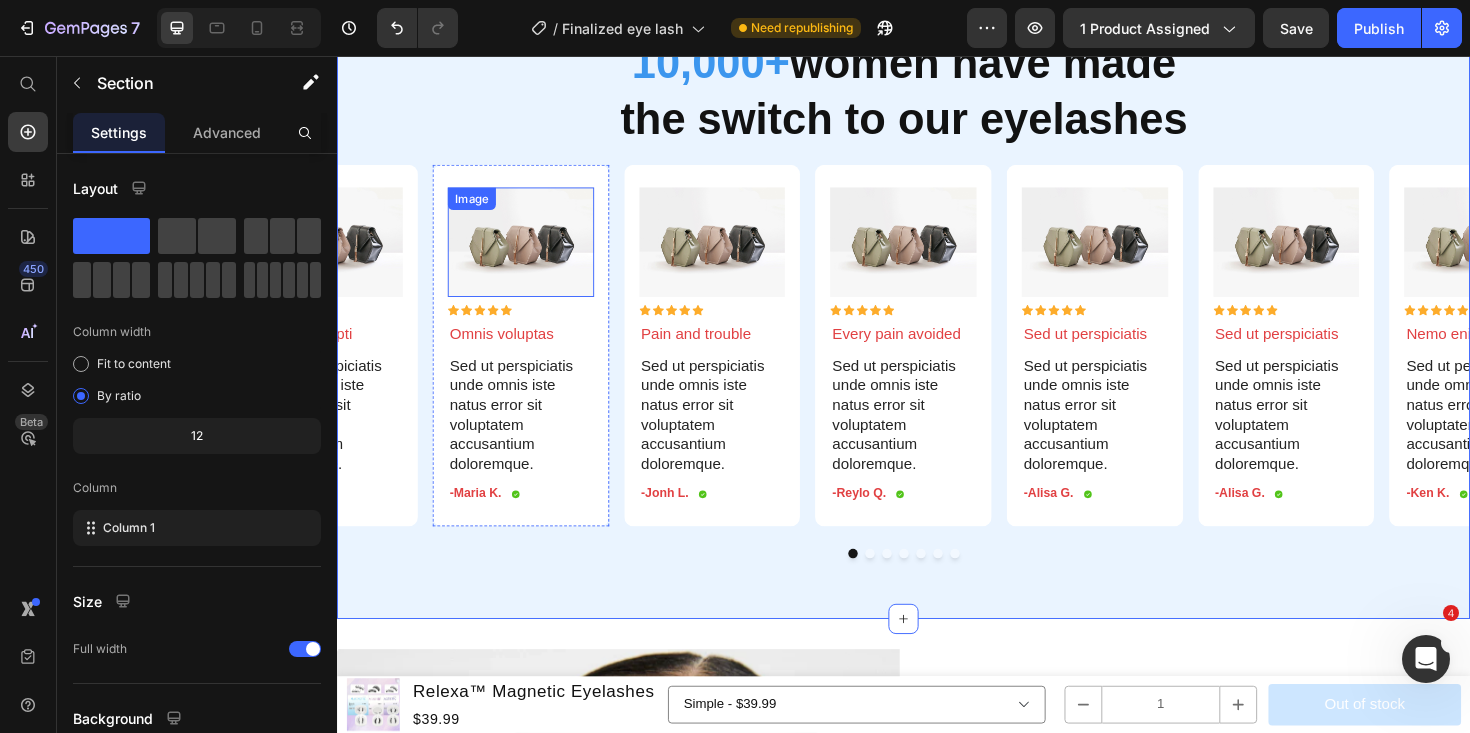 click at bounding box center [531, 253] 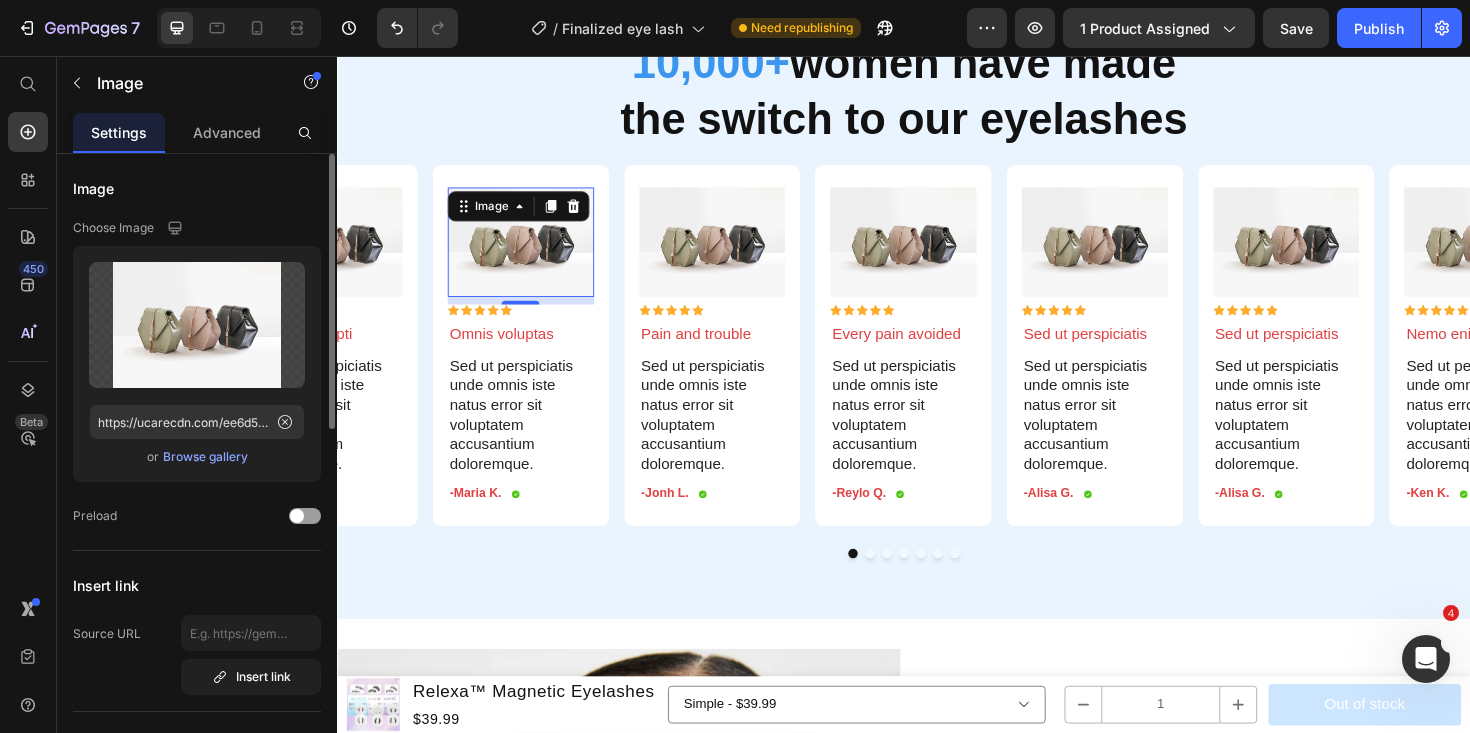 click on "Browse gallery" at bounding box center [205, 457] 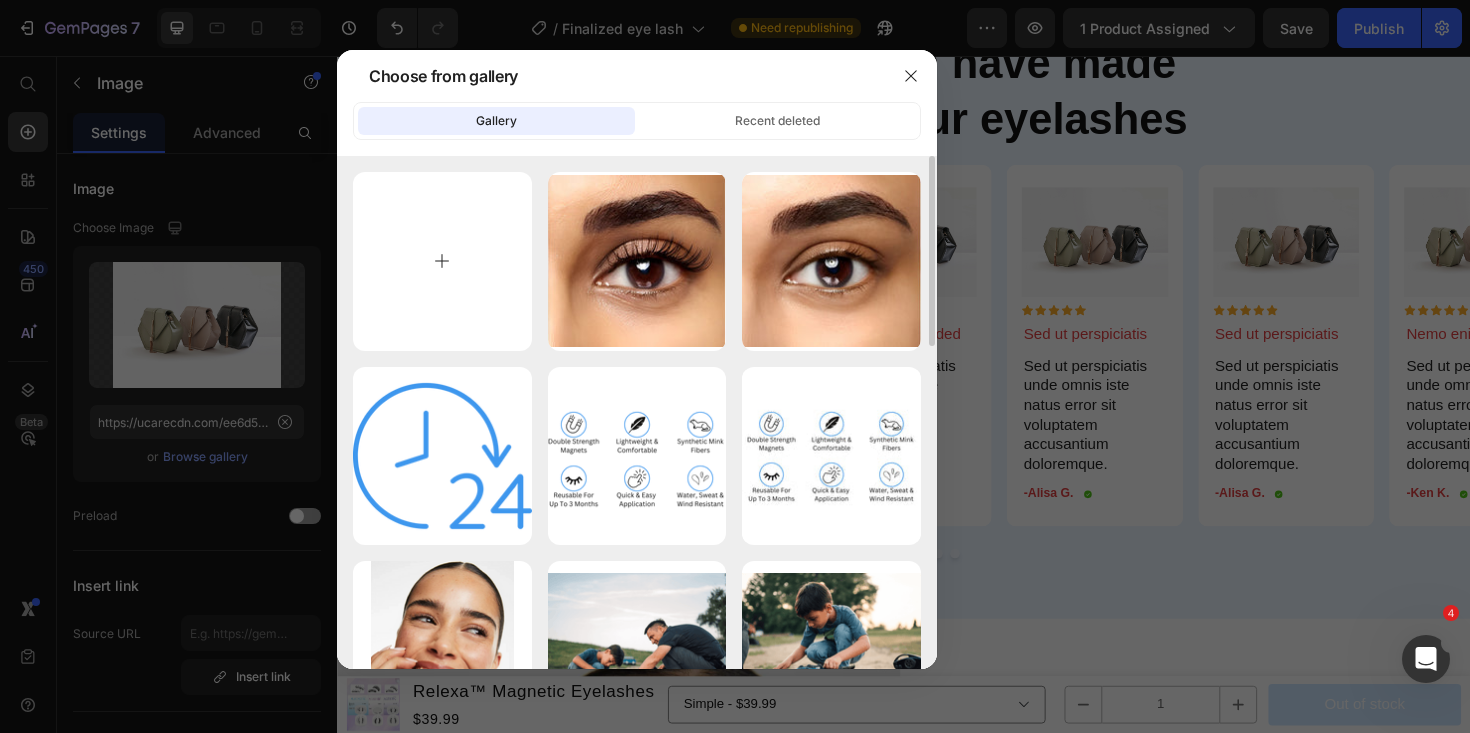 click at bounding box center (442, 261) 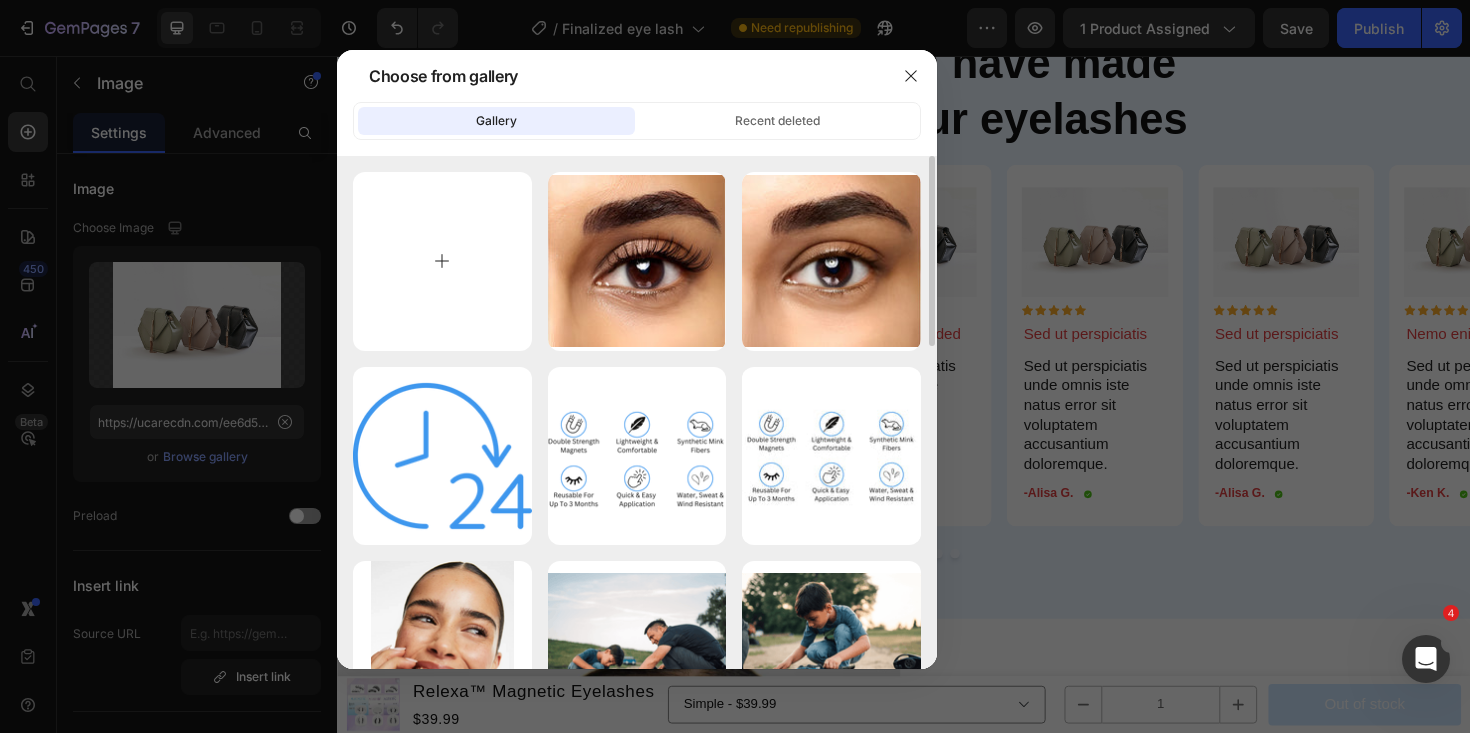 type on "C:\fakepath\72.png" 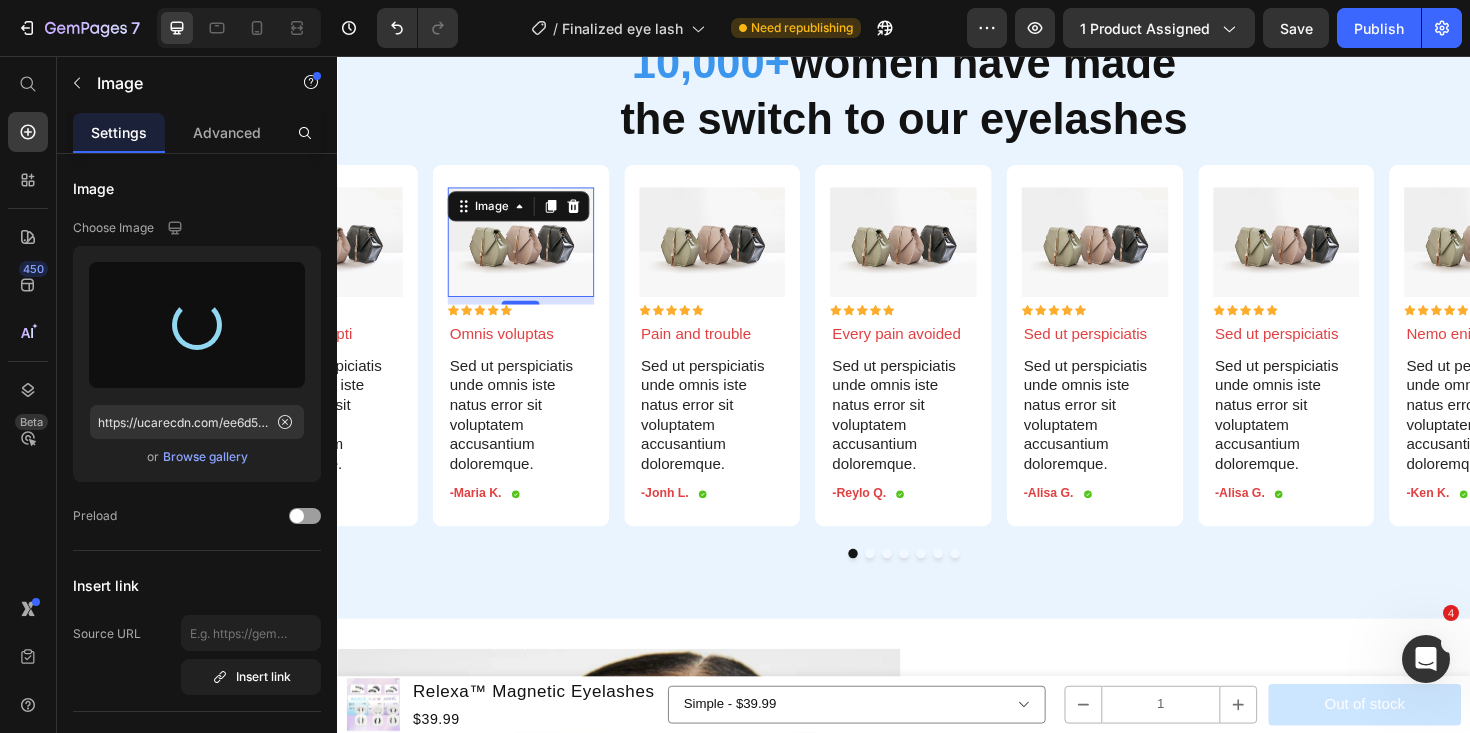 type on "https://cdn.shopify.com/s/files/1/0654/5473/5433/files/gempages_553762635250664510-b59661e9-2fb4-44b9-befc-92a76ac023d0.png" 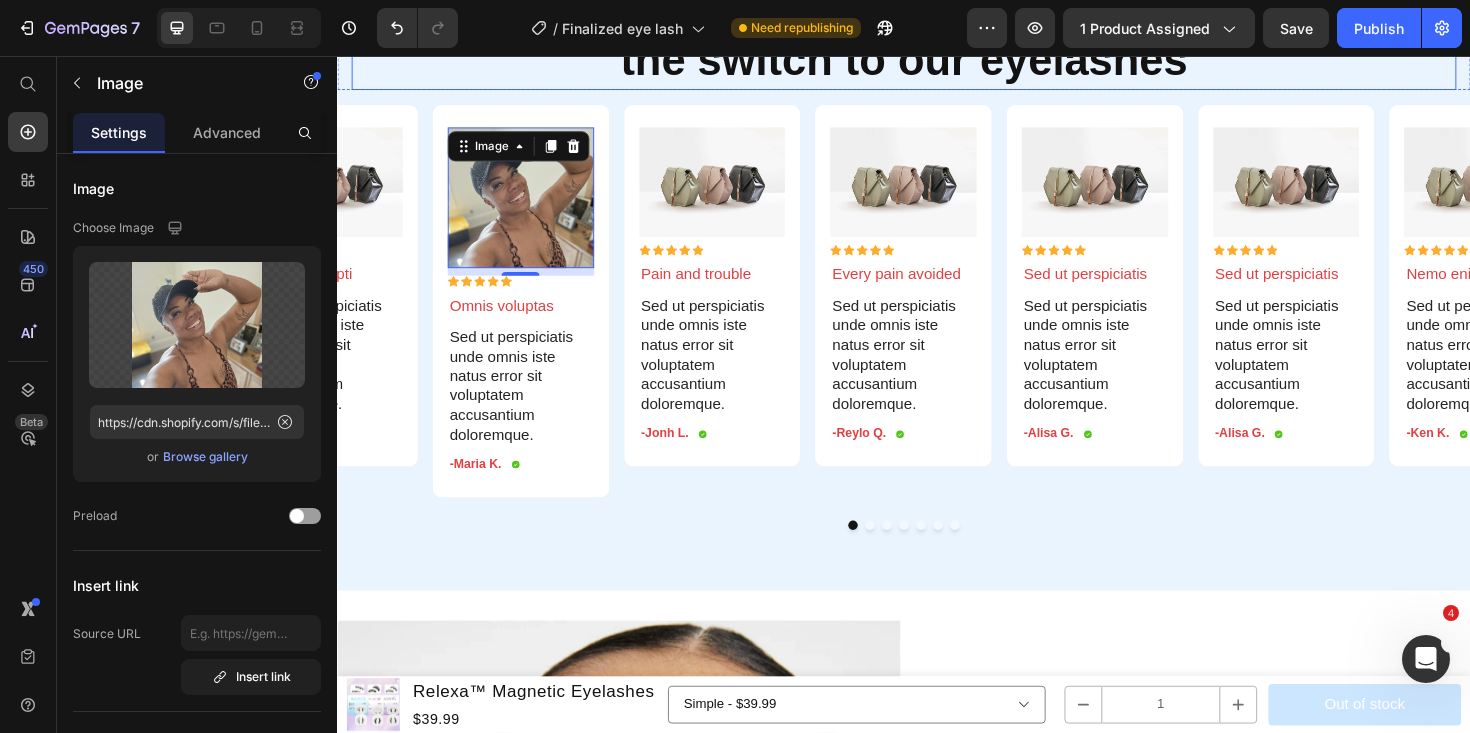 scroll, scrollTop: 6904, scrollLeft: 0, axis: vertical 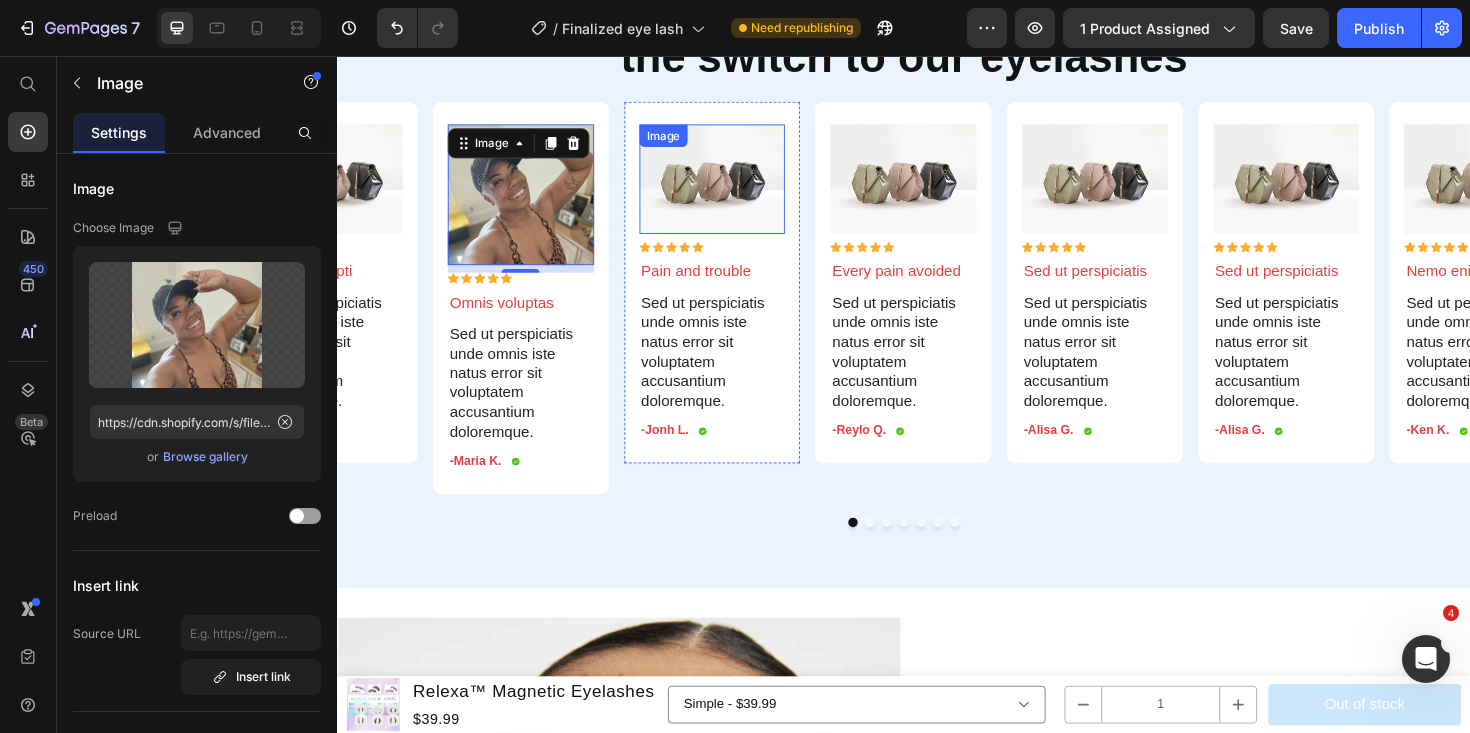 click at bounding box center [734, 187] 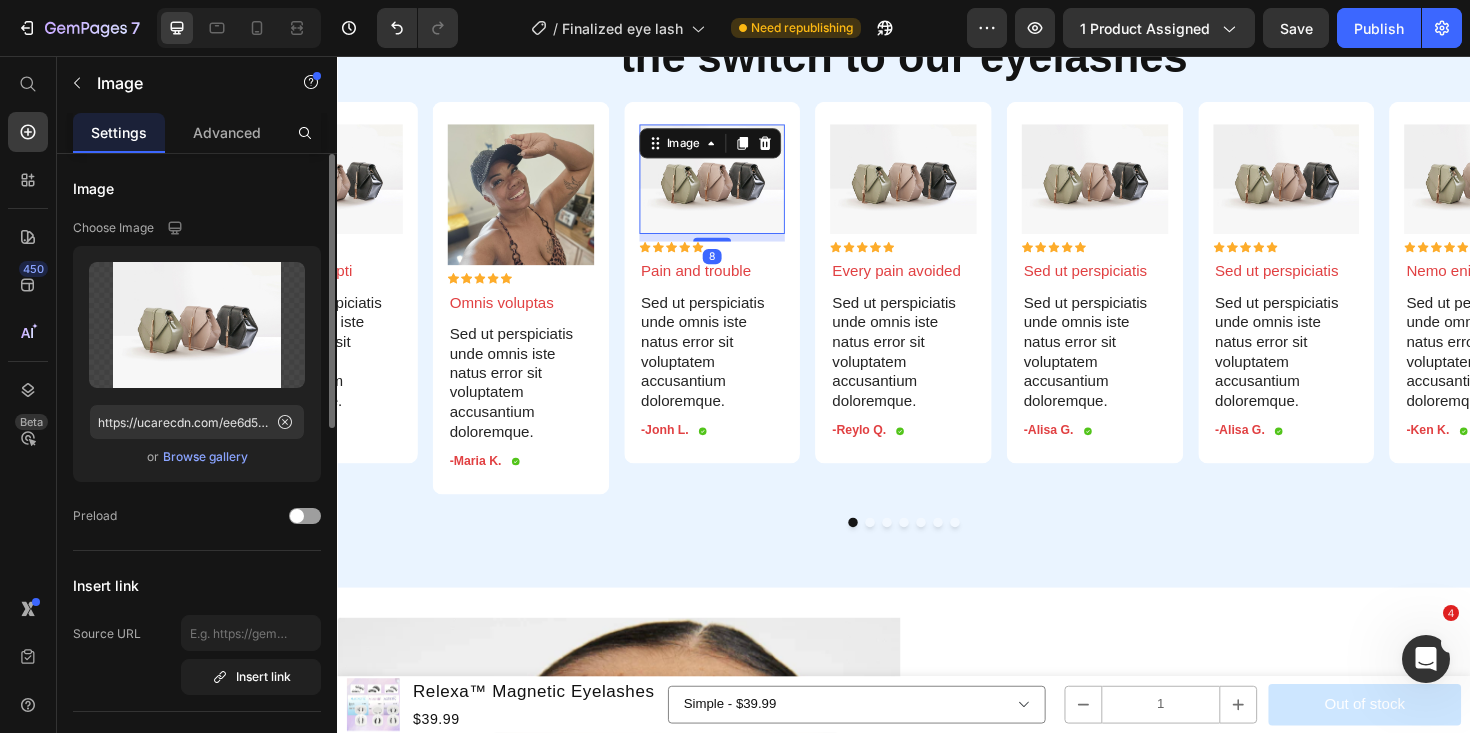 click on "Browse gallery" at bounding box center [205, 457] 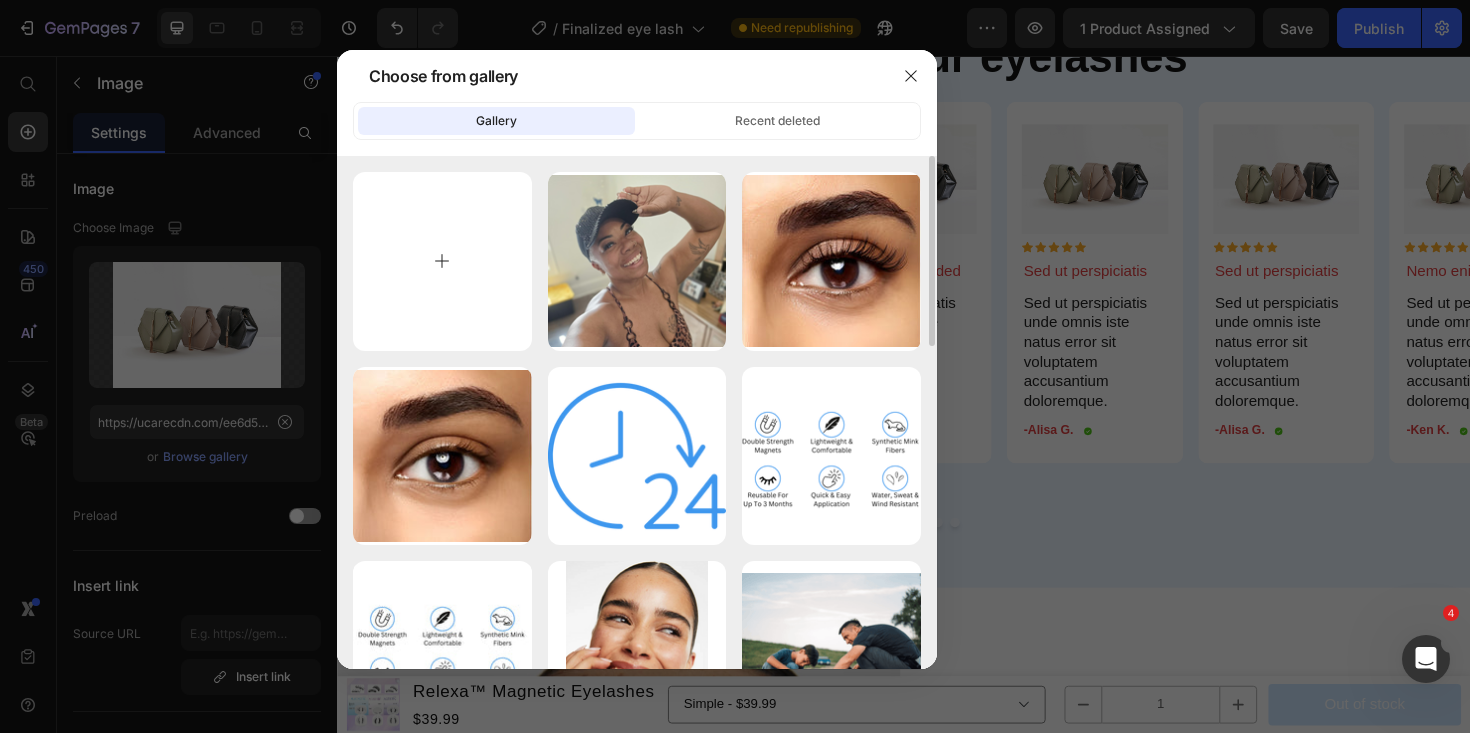 click at bounding box center [442, 261] 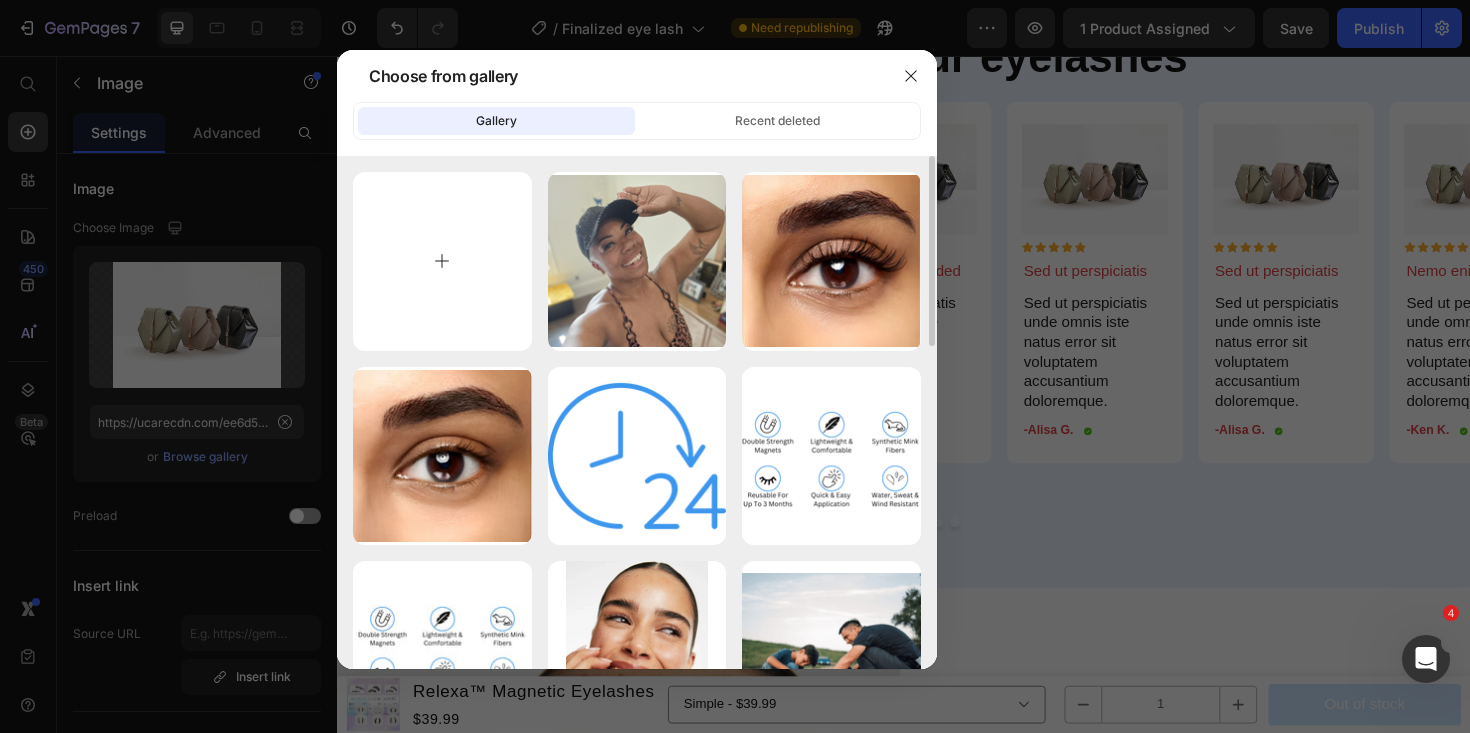 type on "C:\fakepath\73.png" 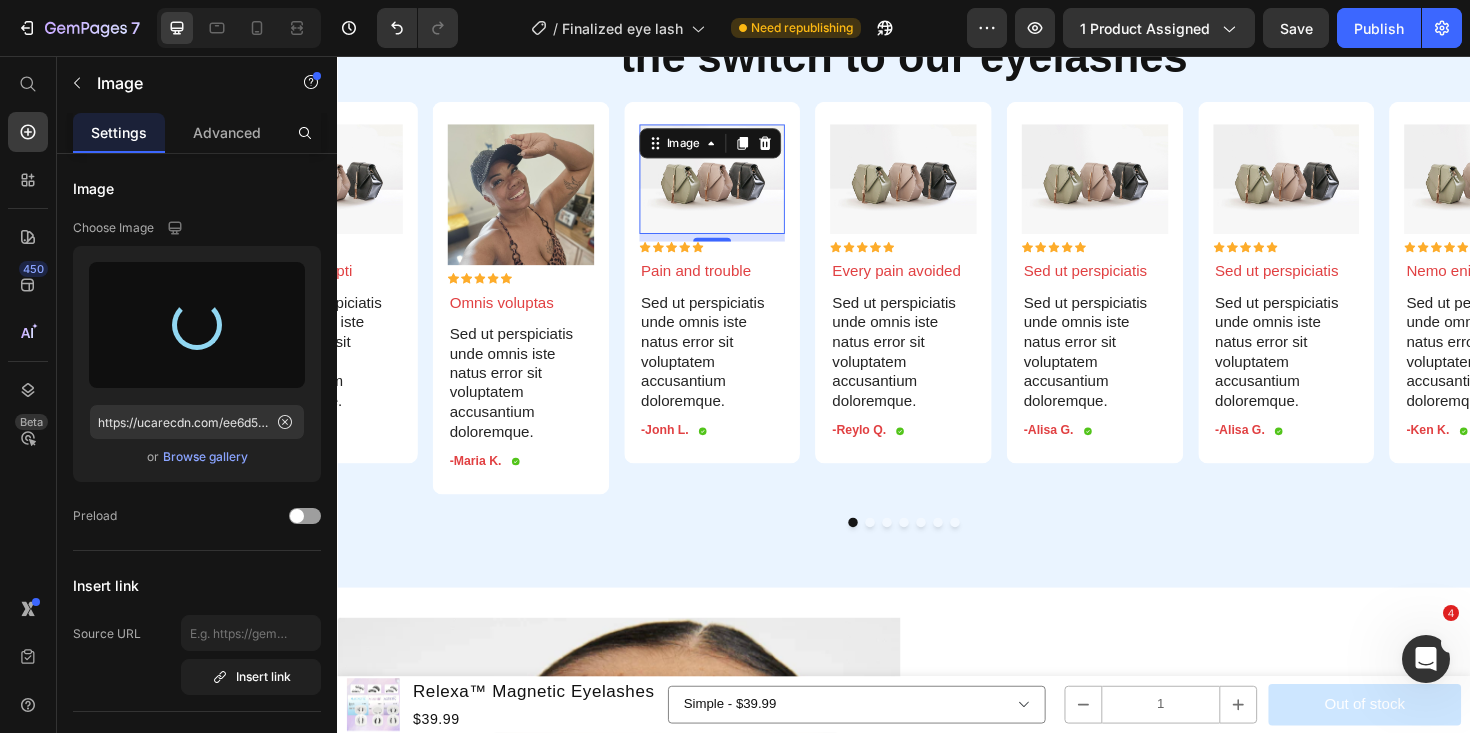 type on "https://cdn.shopify.com/s/files/1/0654/5473/5433/files/gempages_553762635250664510-7b82f8a5-c2c6-4439-bdd5-fb7de7f09551.png" 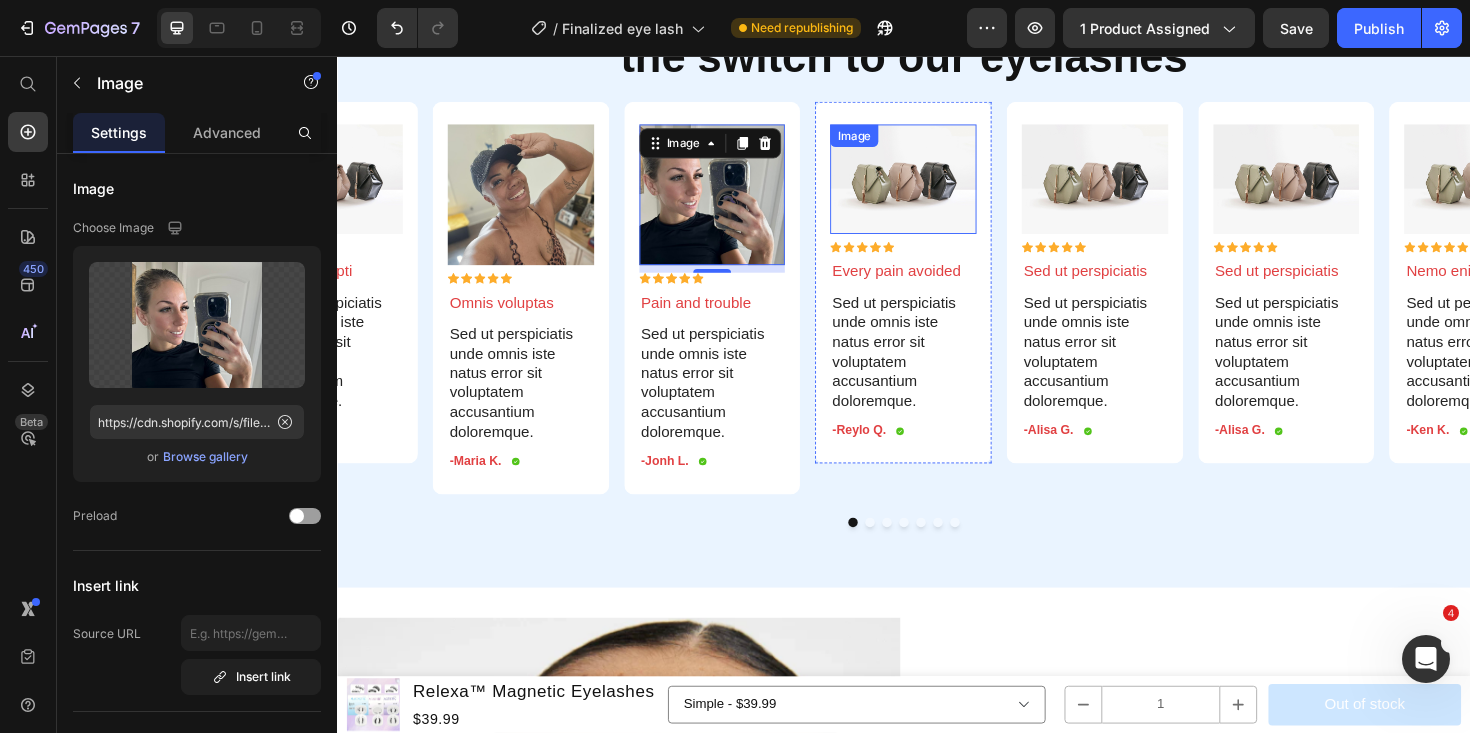click at bounding box center (937, 187) 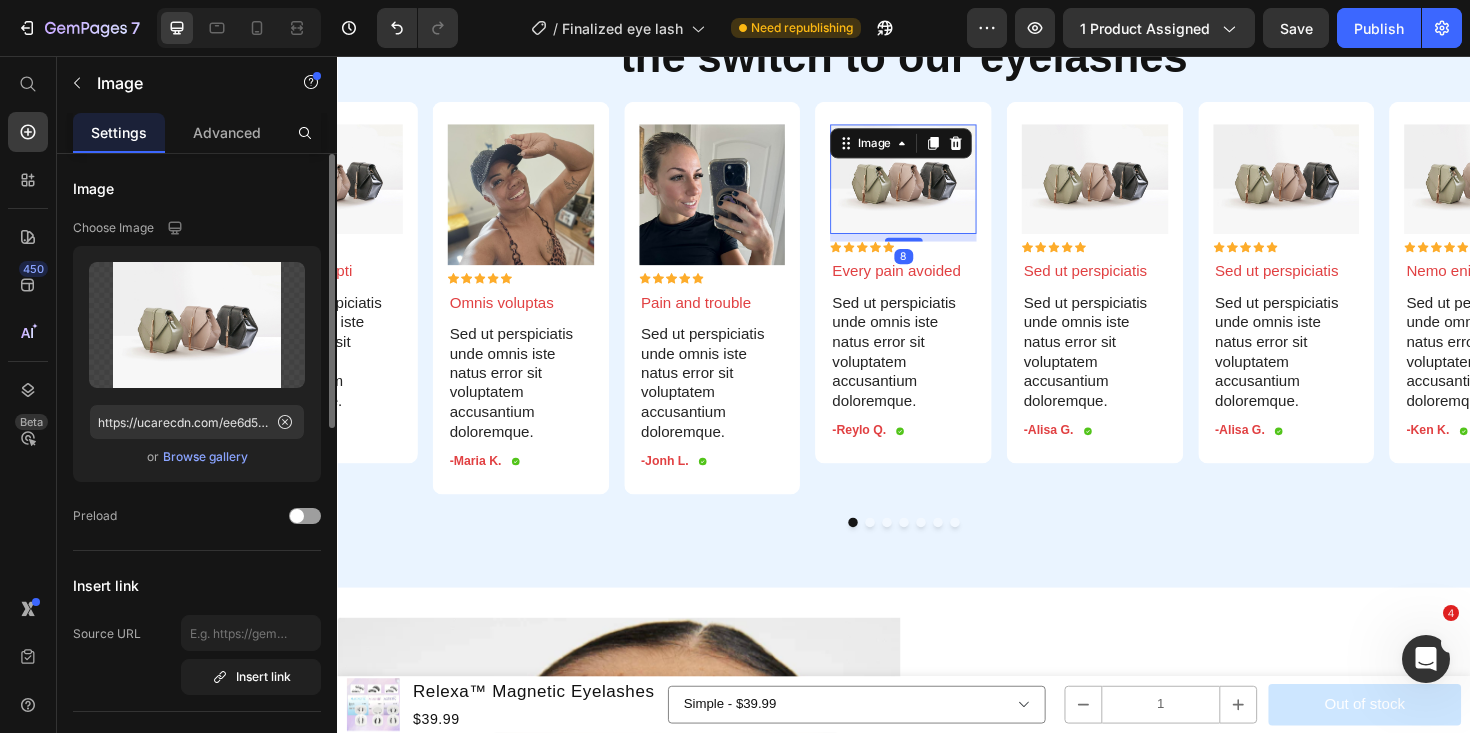 click on "Browse gallery" at bounding box center (205, 457) 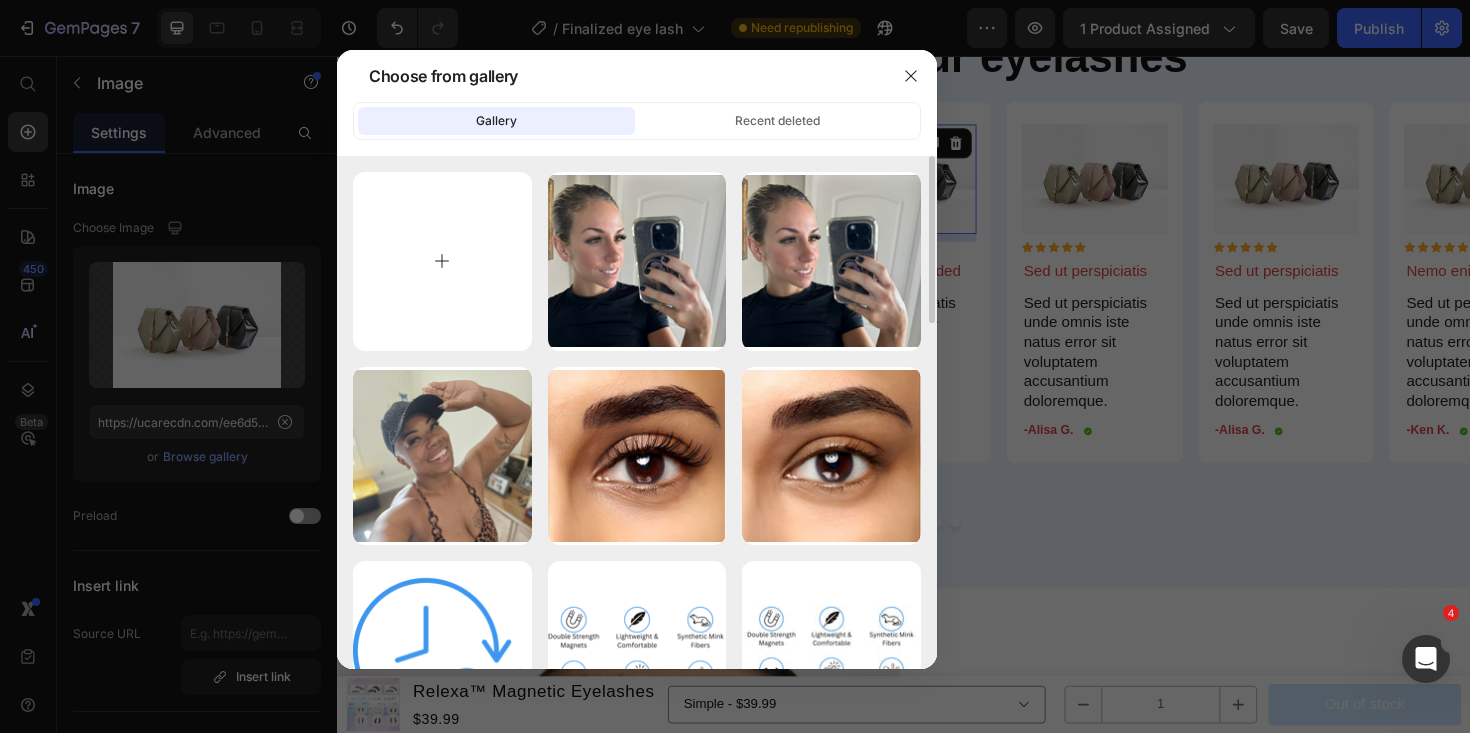 click at bounding box center [442, 261] 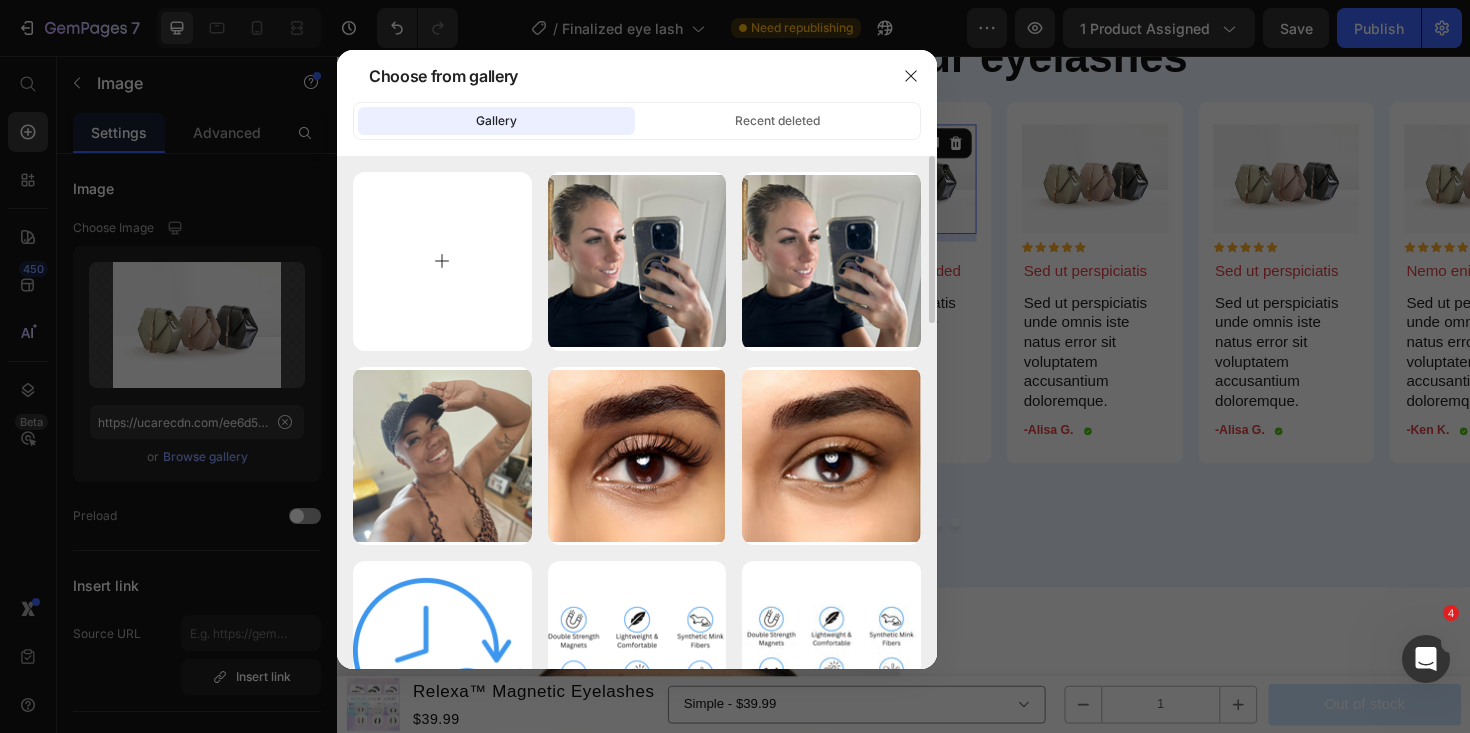 type on "C:\fakepath\74.png" 